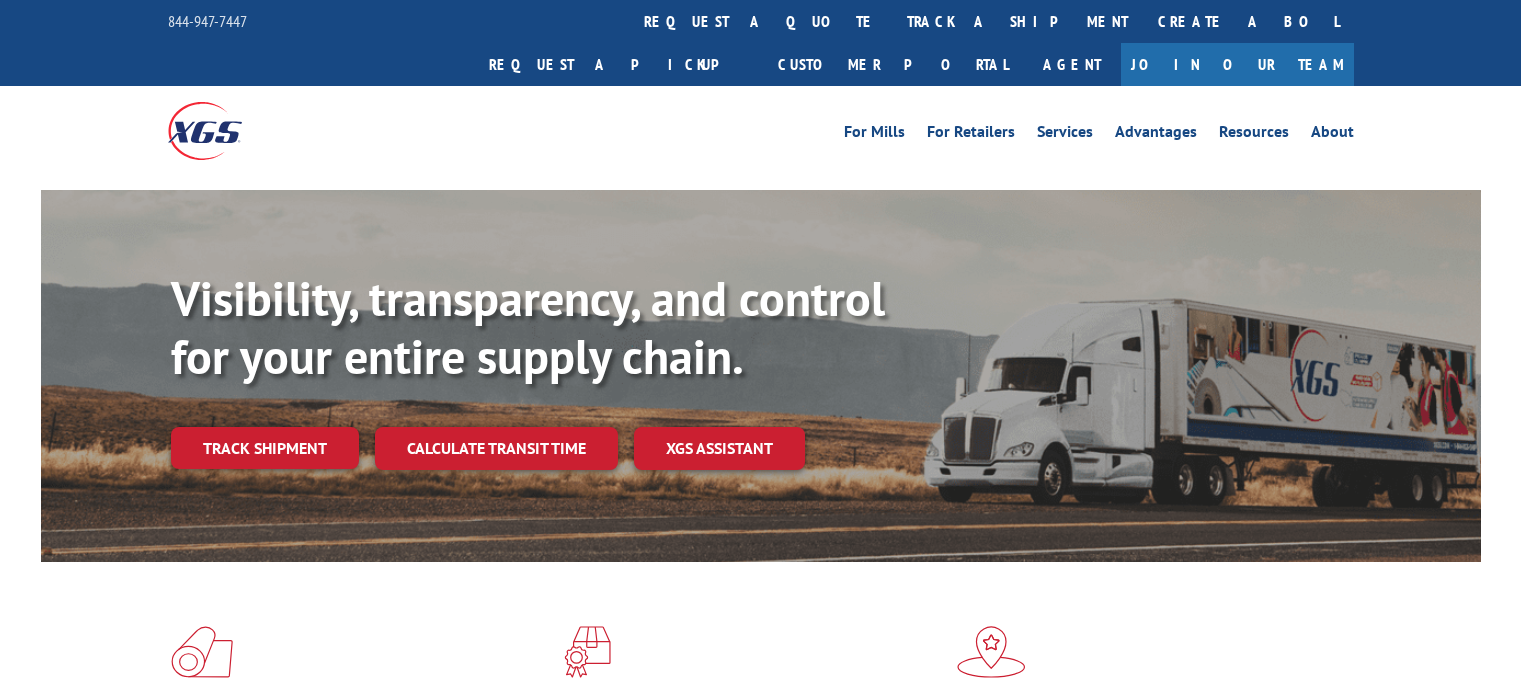 scroll, scrollTop: 0, scrollLeft: 0, axis: both 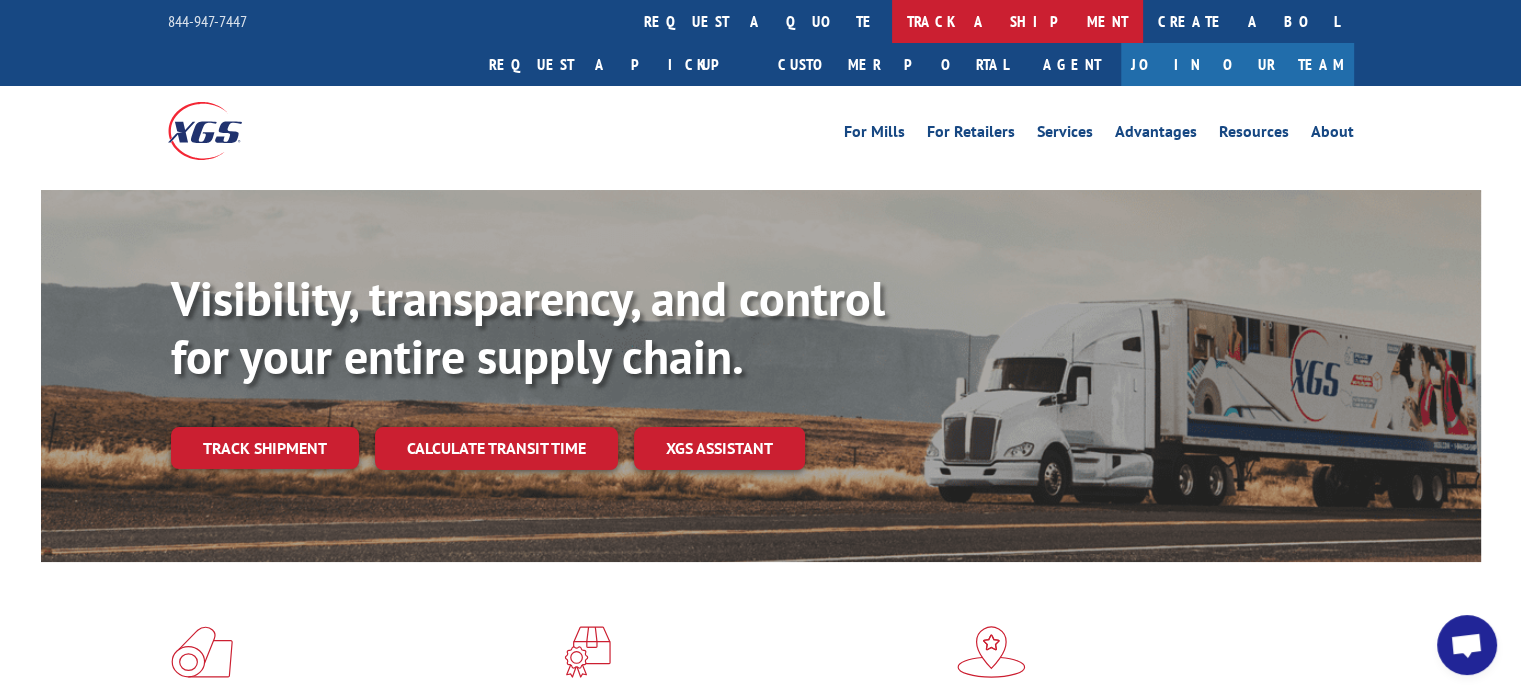 click on "track a shipment" at bounding box center [1017, 21] 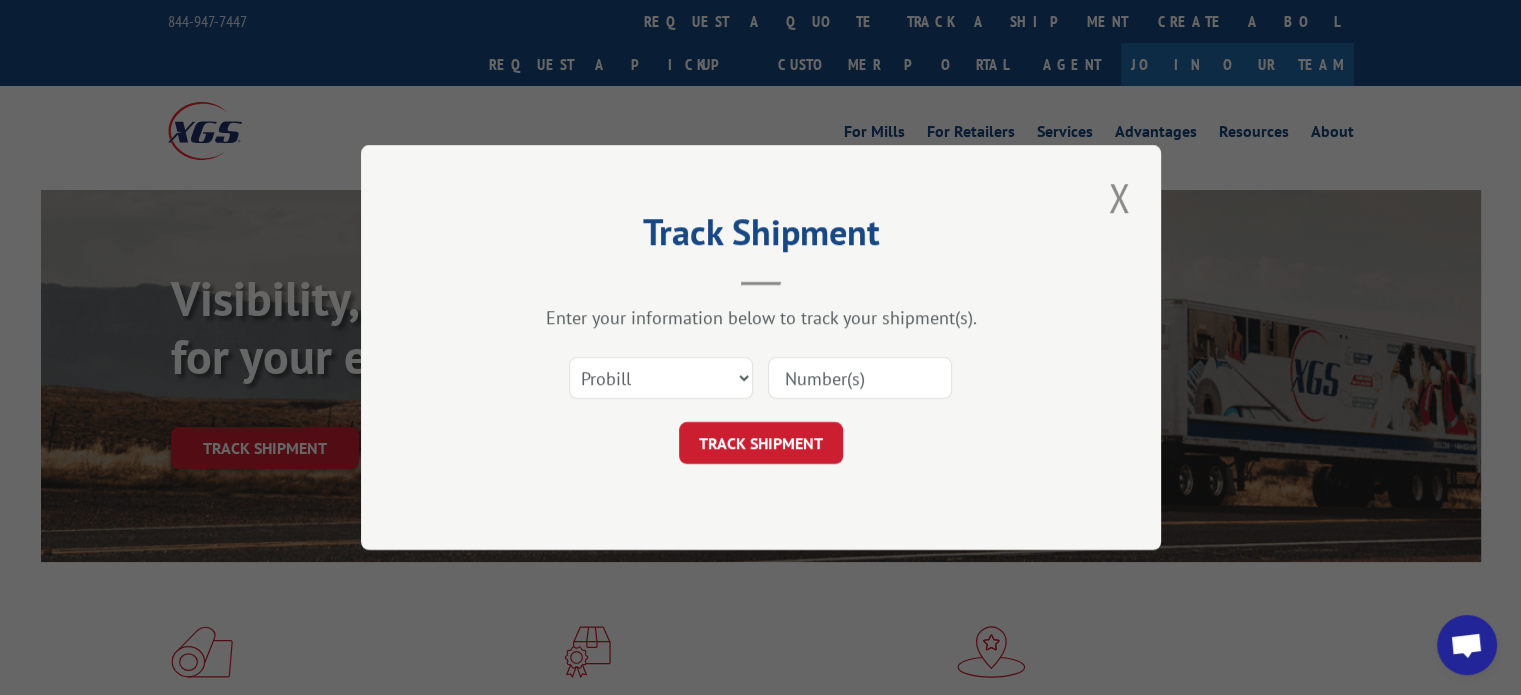 click at bounding box center (860, 378) 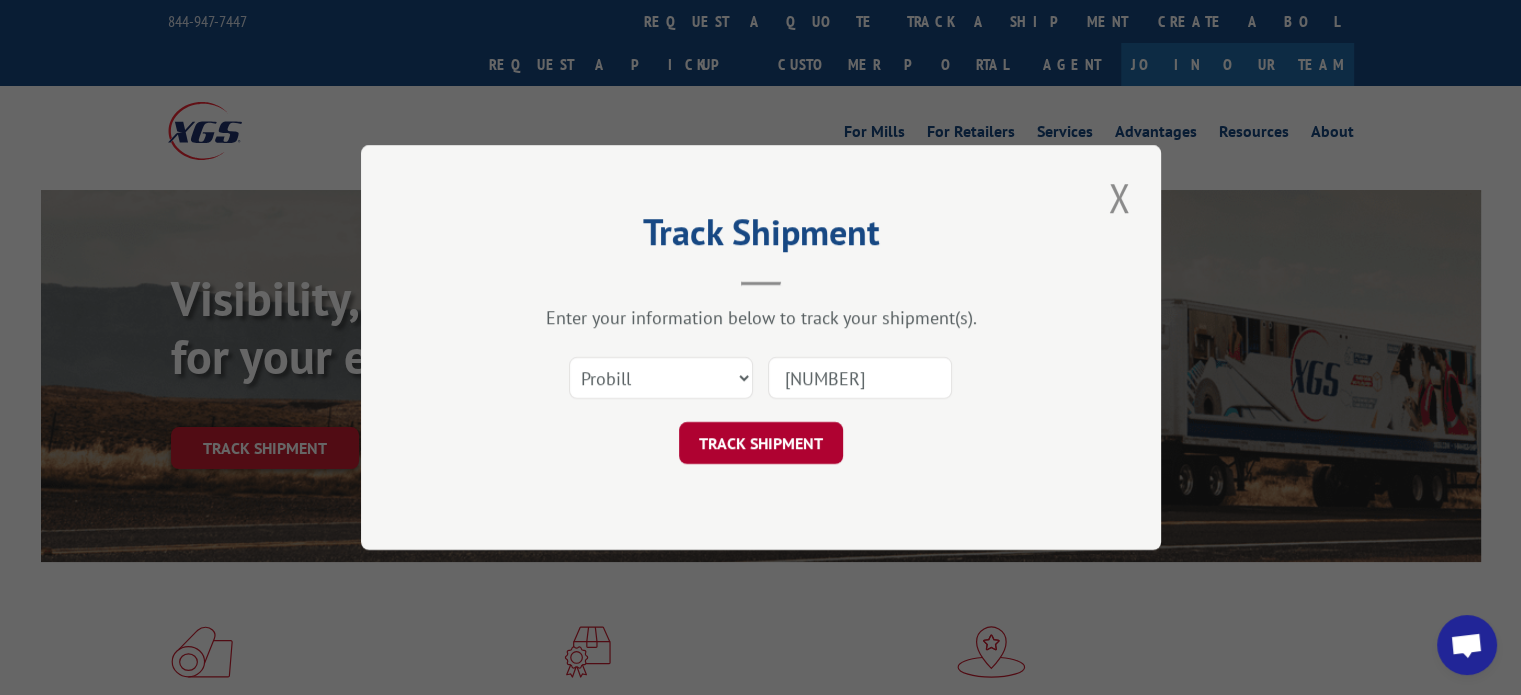 type on "[NUMBER]" 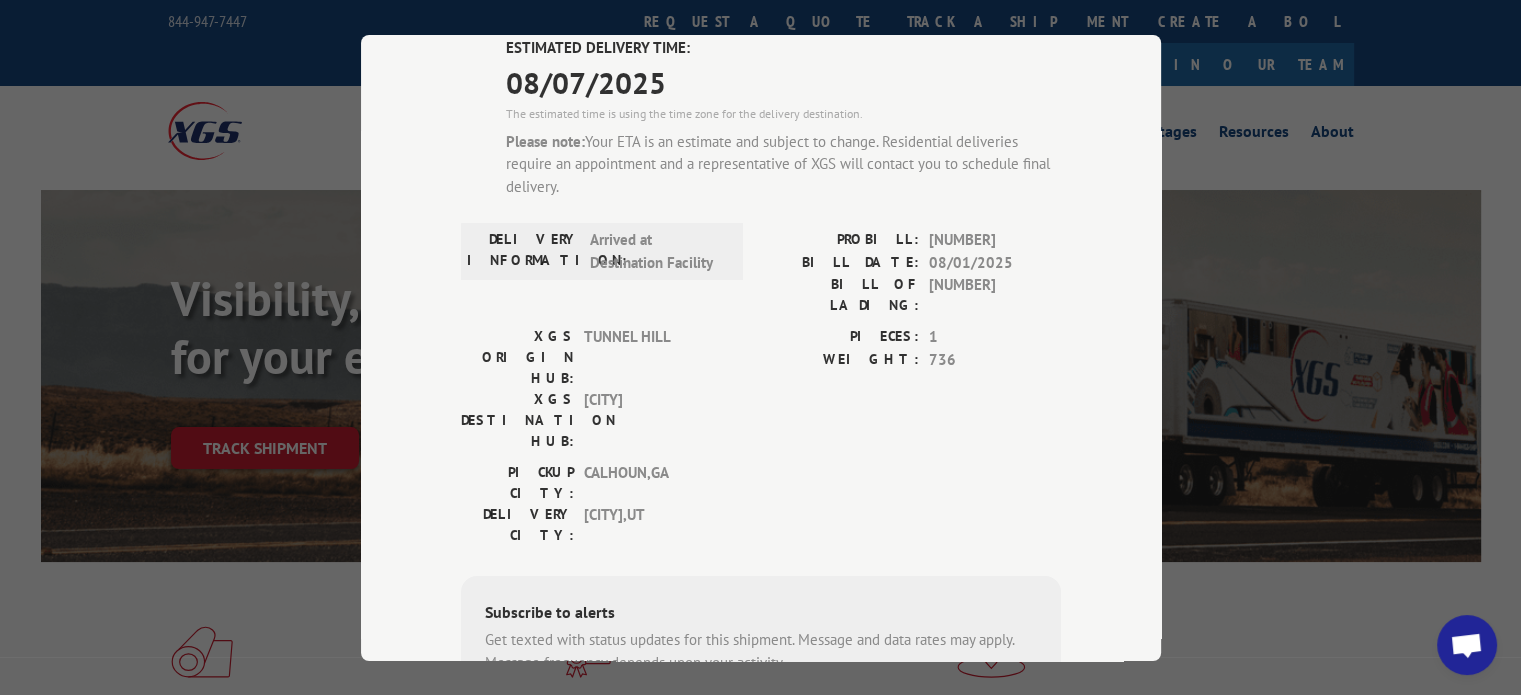scroll, scrollTop: 0, scrollLeft: 0, axis: both 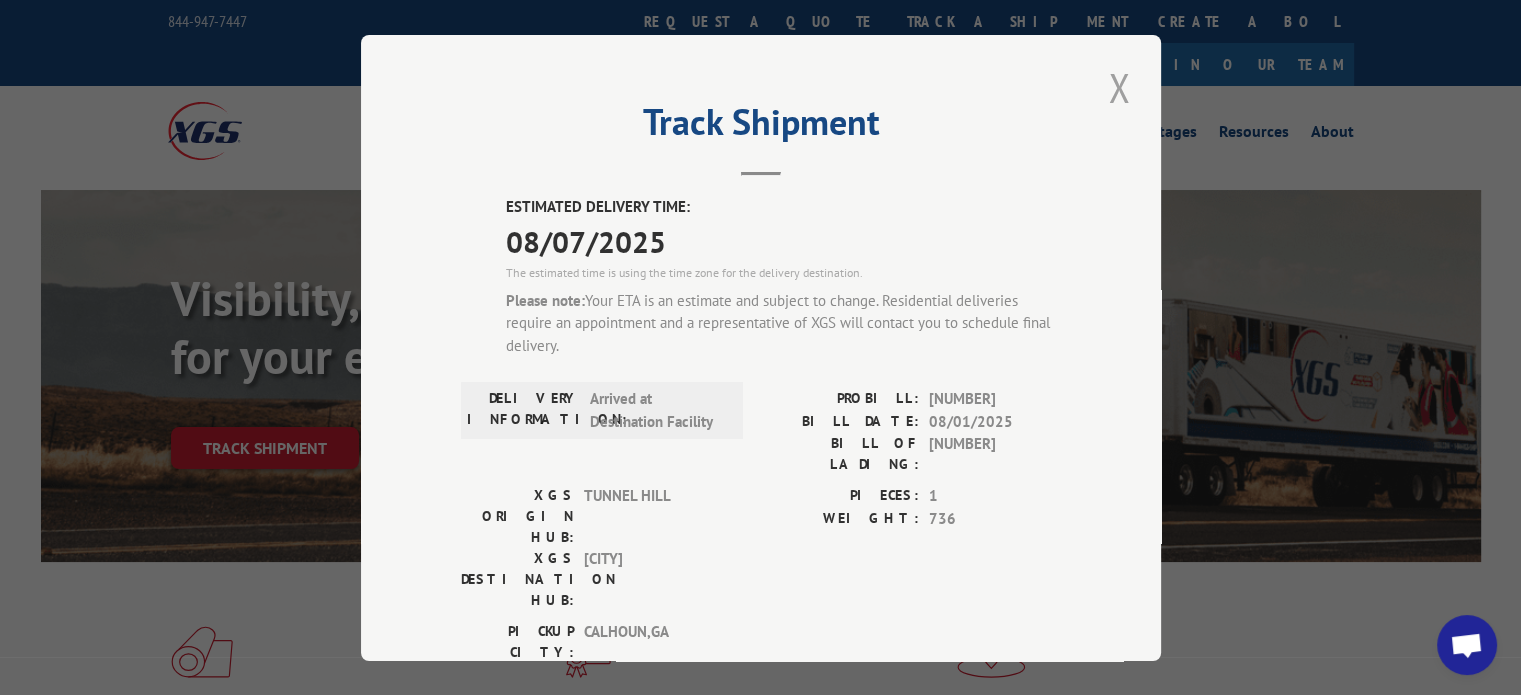 click at bounding box center [1119, 87] 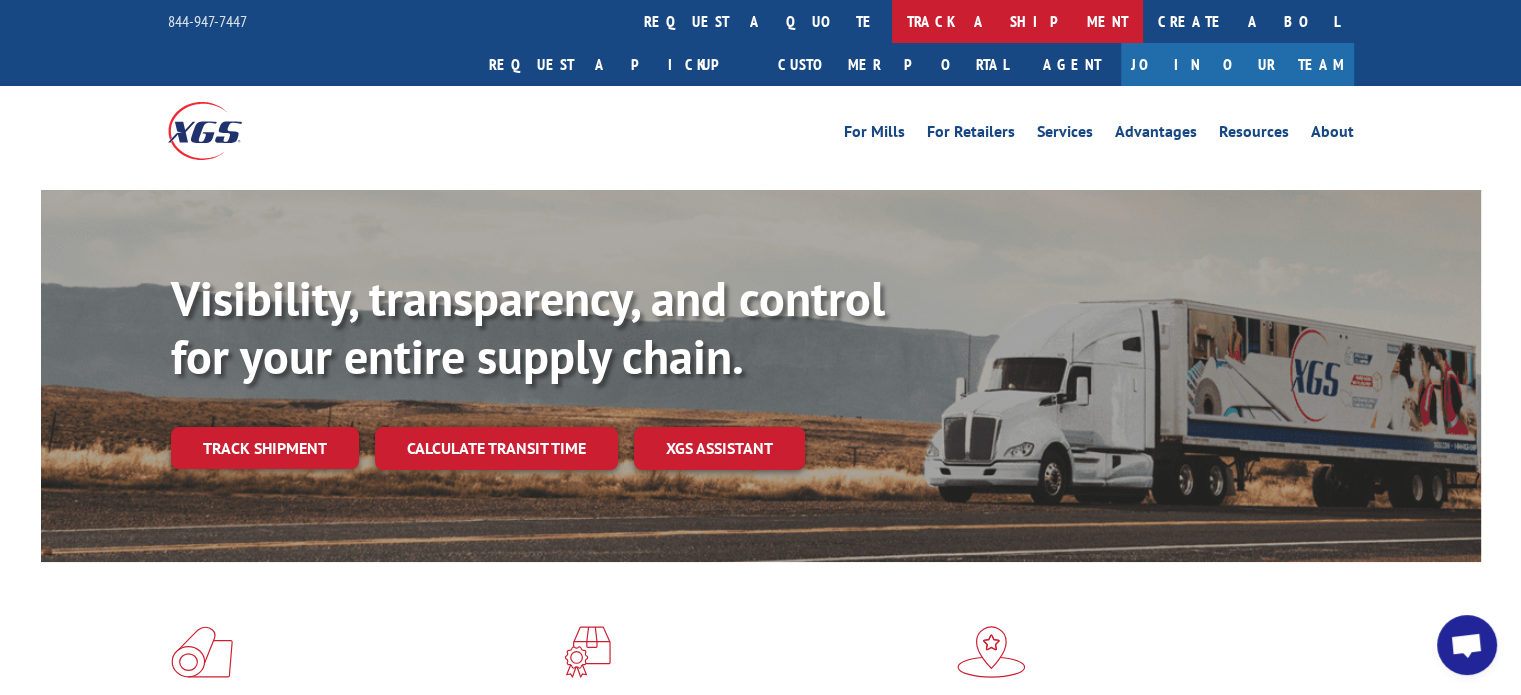 click on "track a shipment" at bounding box center [1017, 21] 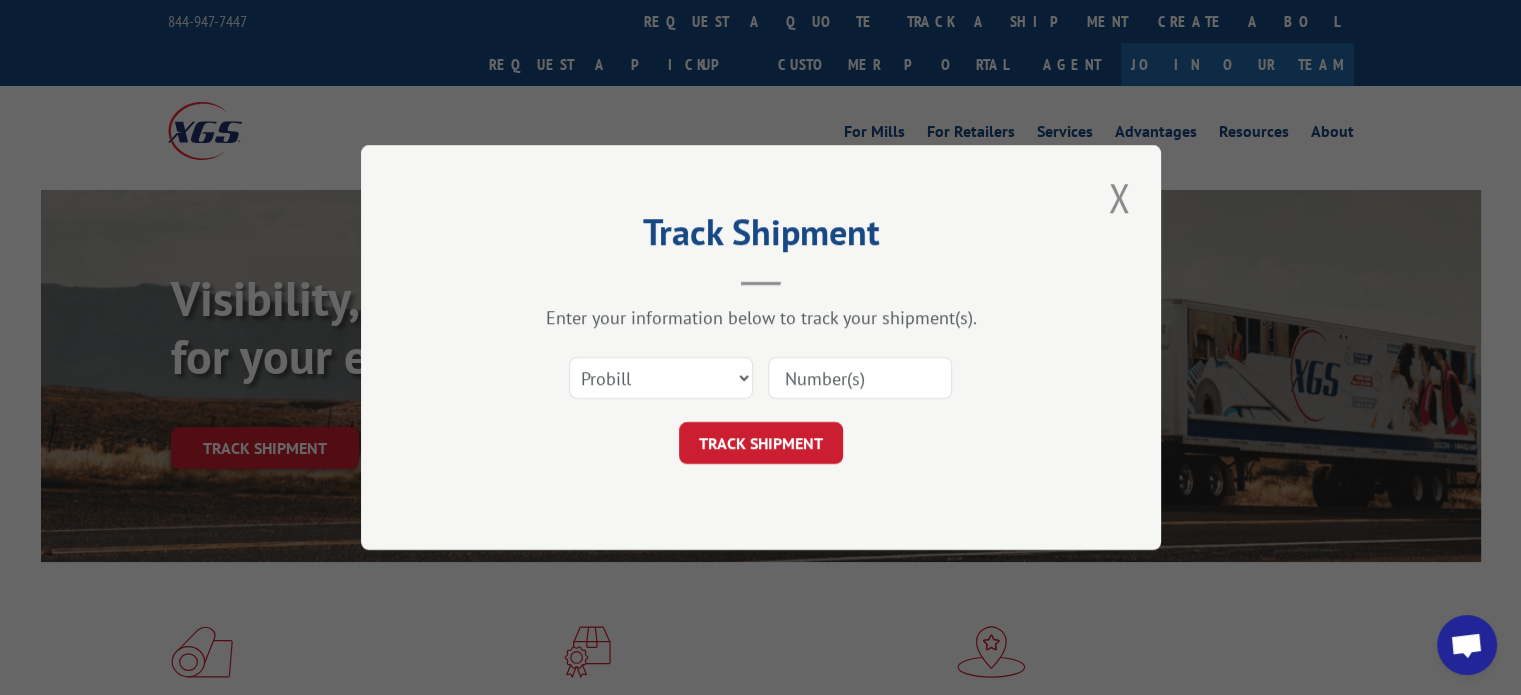 click at bounding box center [860, 378] 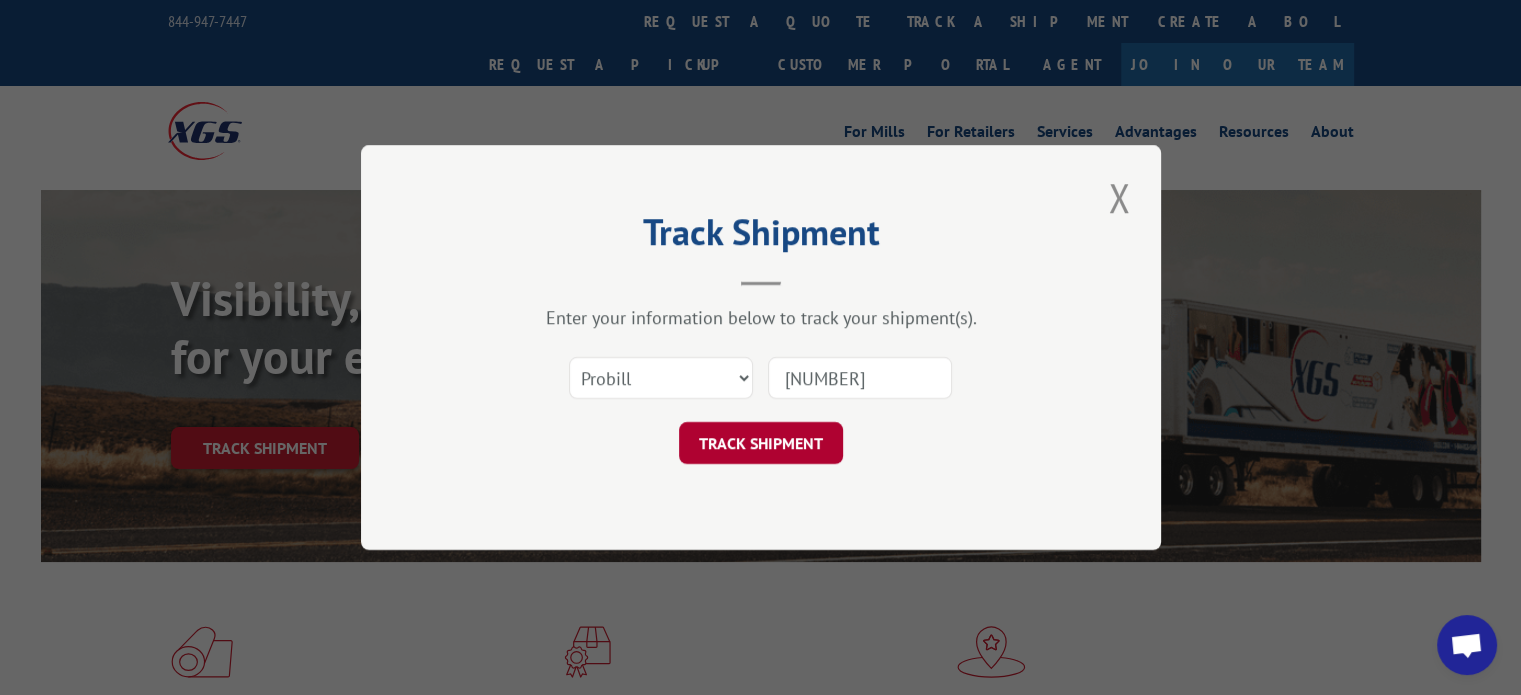 type on "17505251" 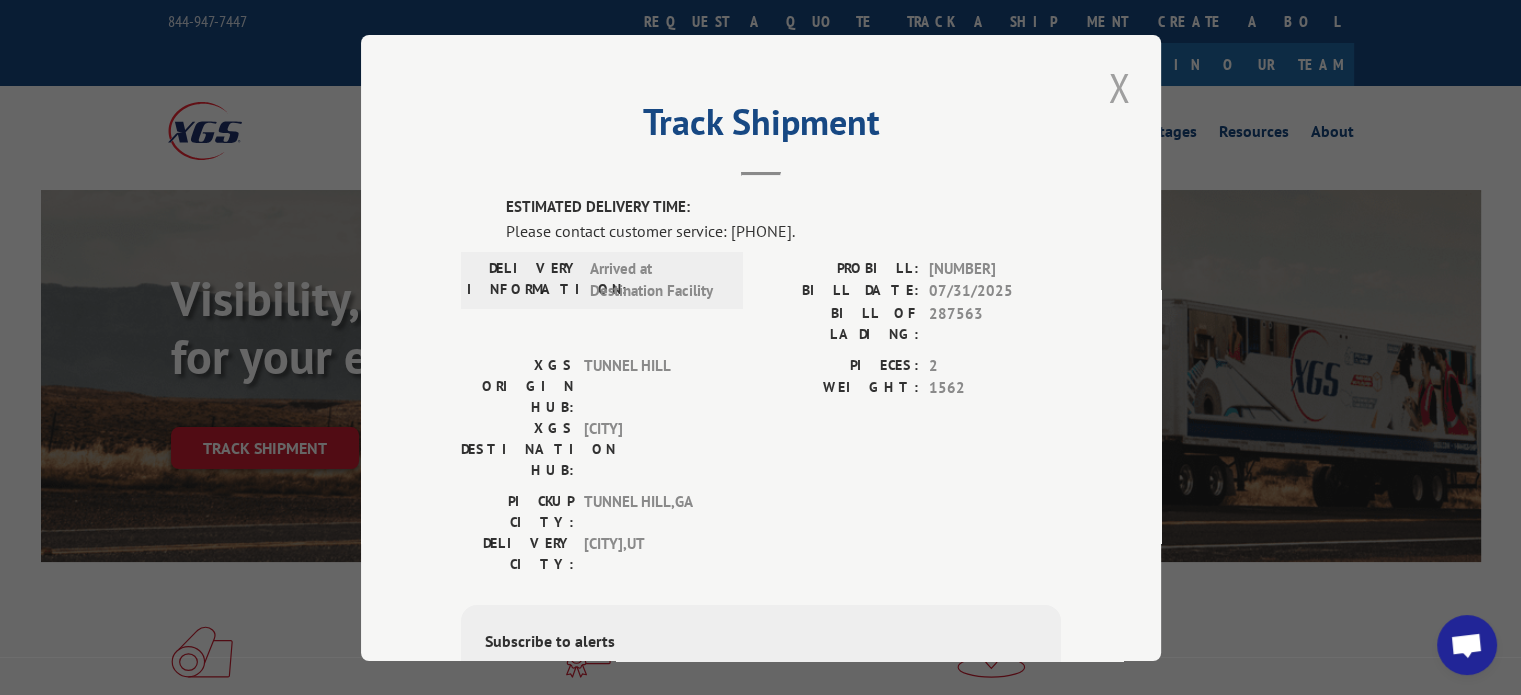 click at bounding box center [1119, 87] 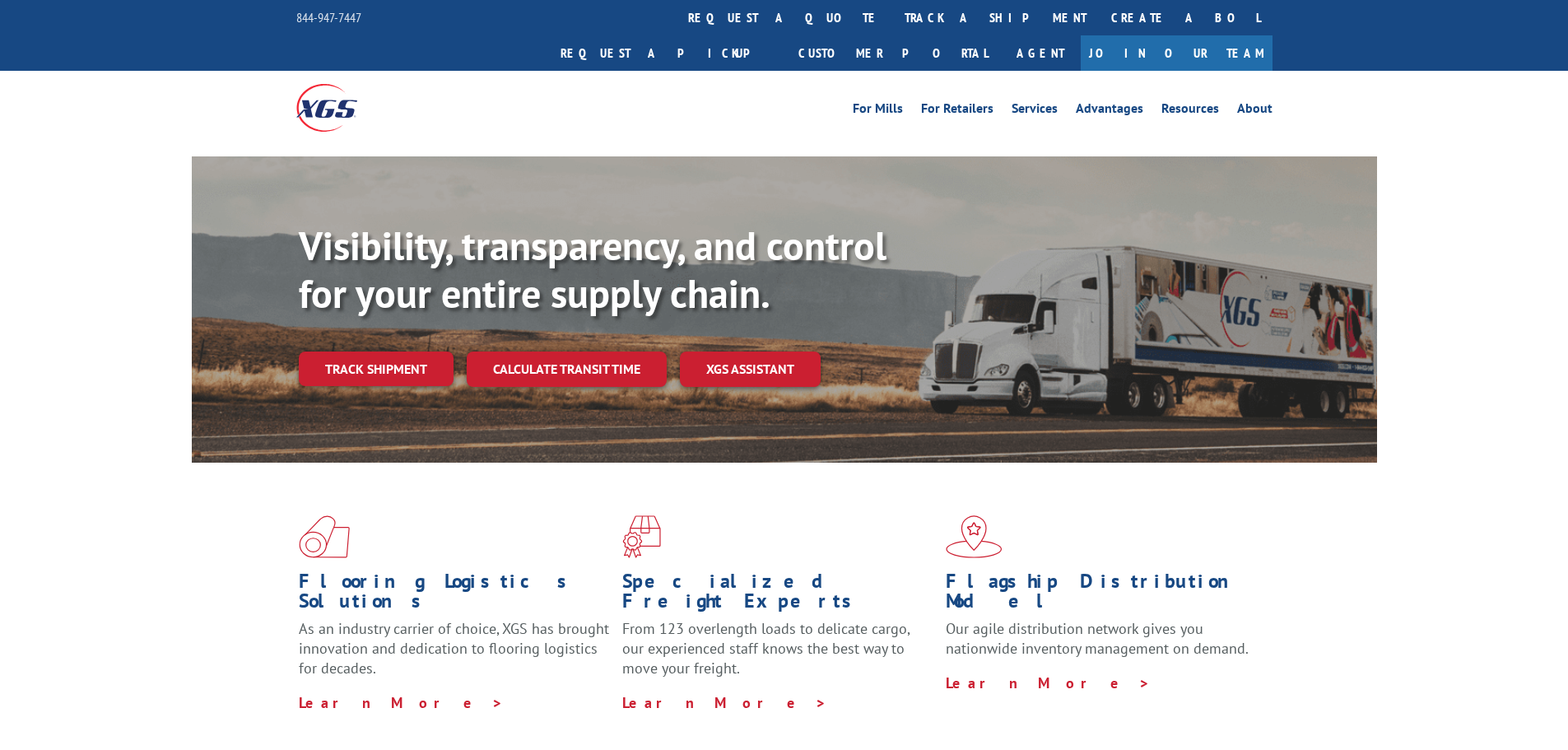 scroll, scrollTop: 0, scrollLeft: 0, axis: both 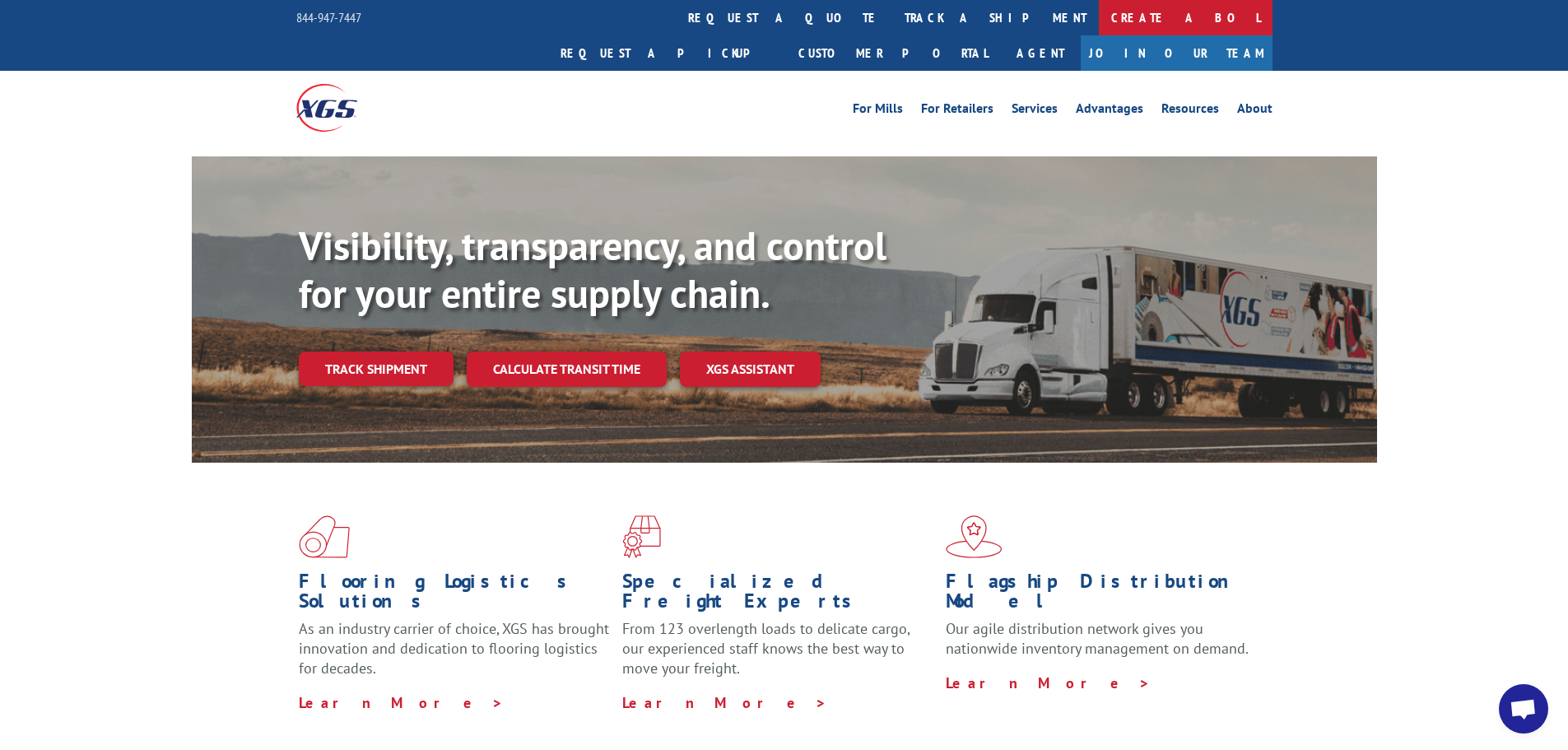 click on "Create a BOL" at bounding box center [1185, 17] 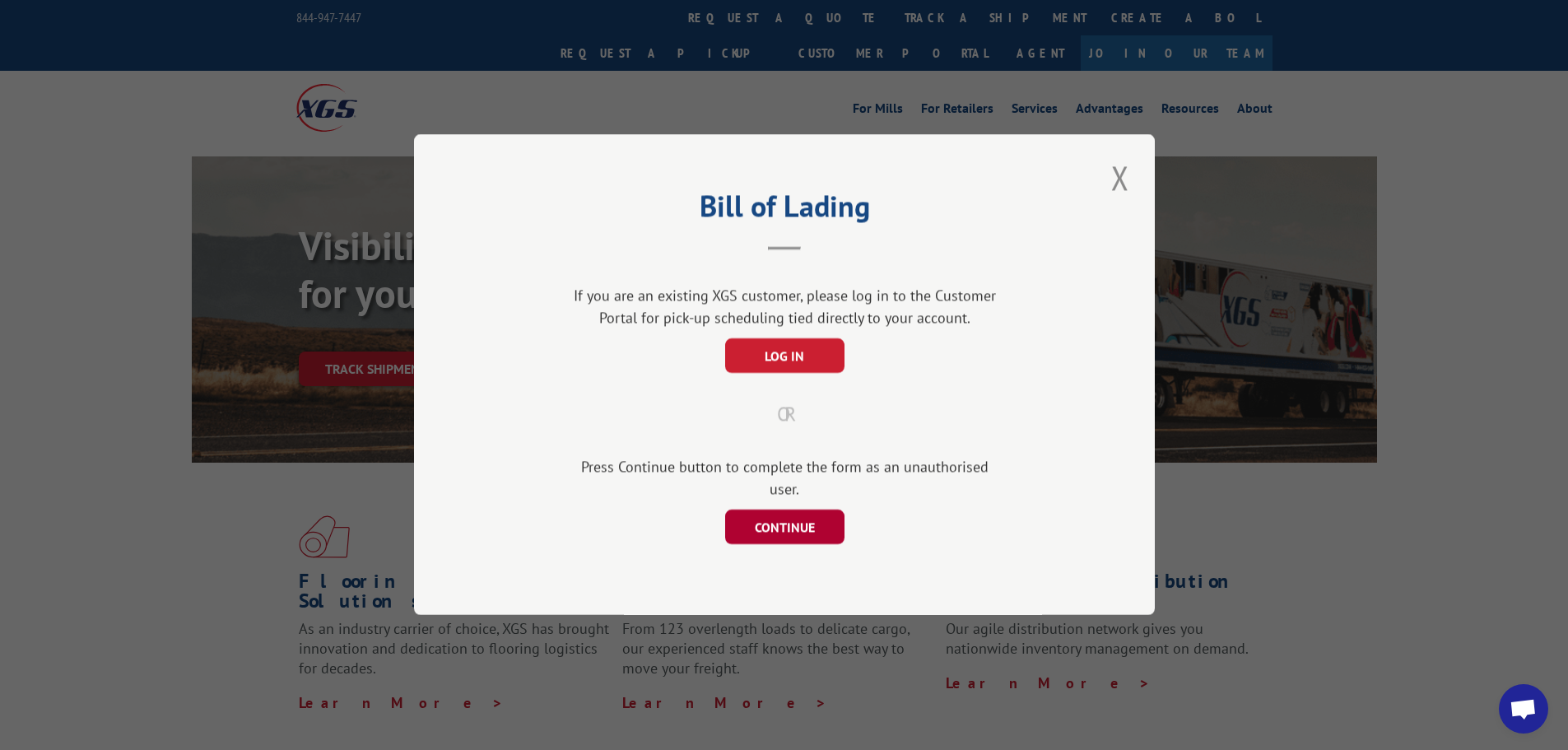 click on "CONTINUE" at bounding box center [784, 528] 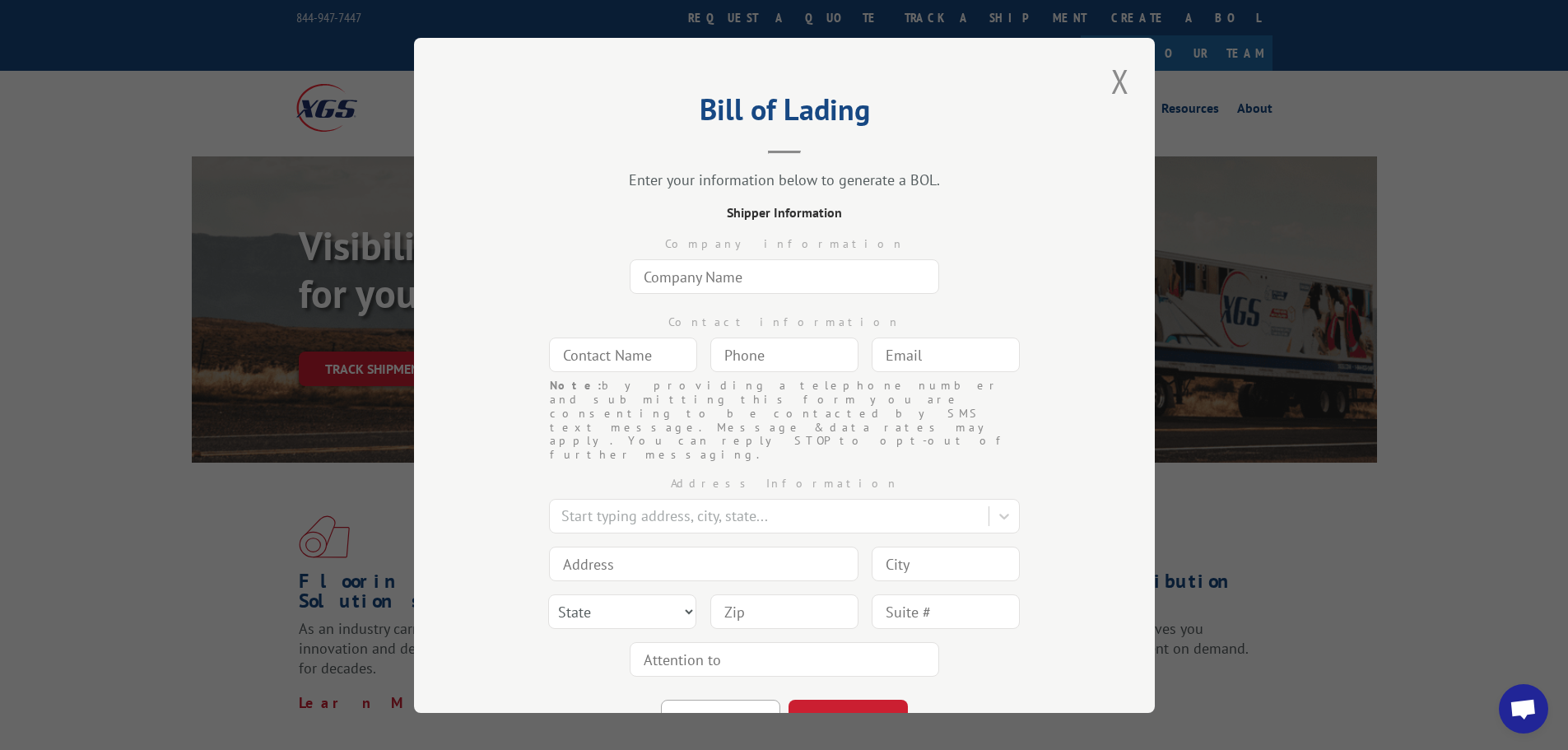 click at bounding box center (784, 277) 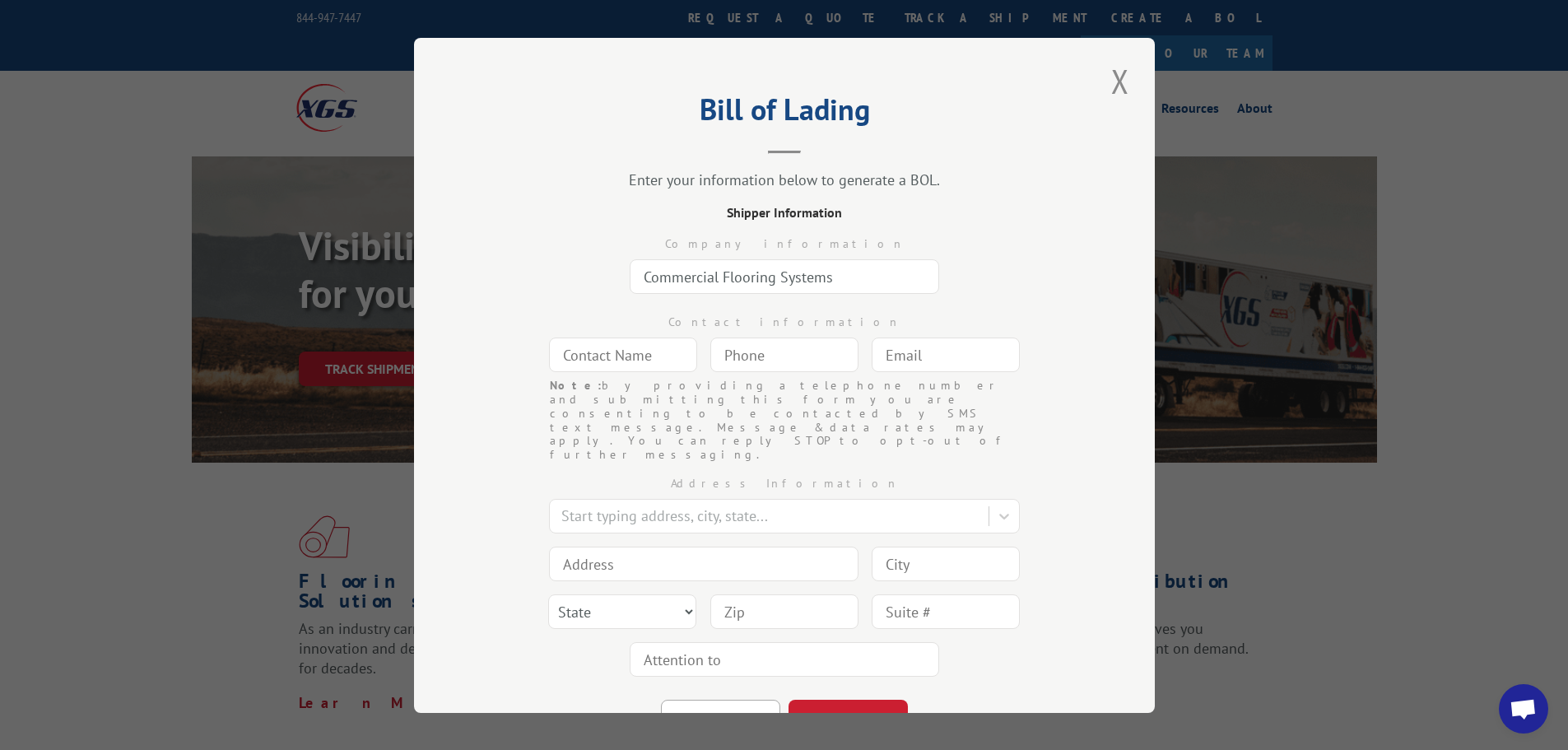 type on "[NAME]" 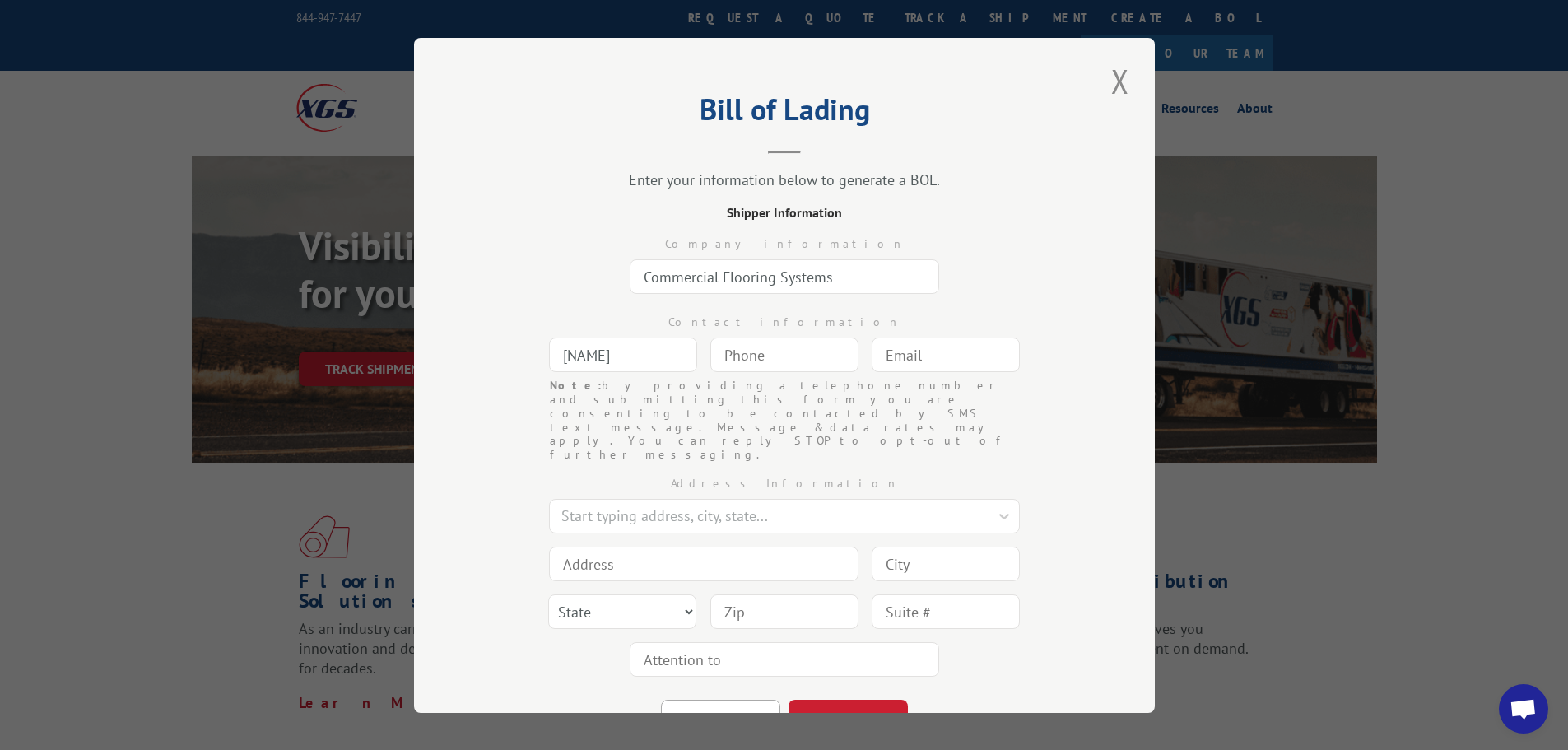 type 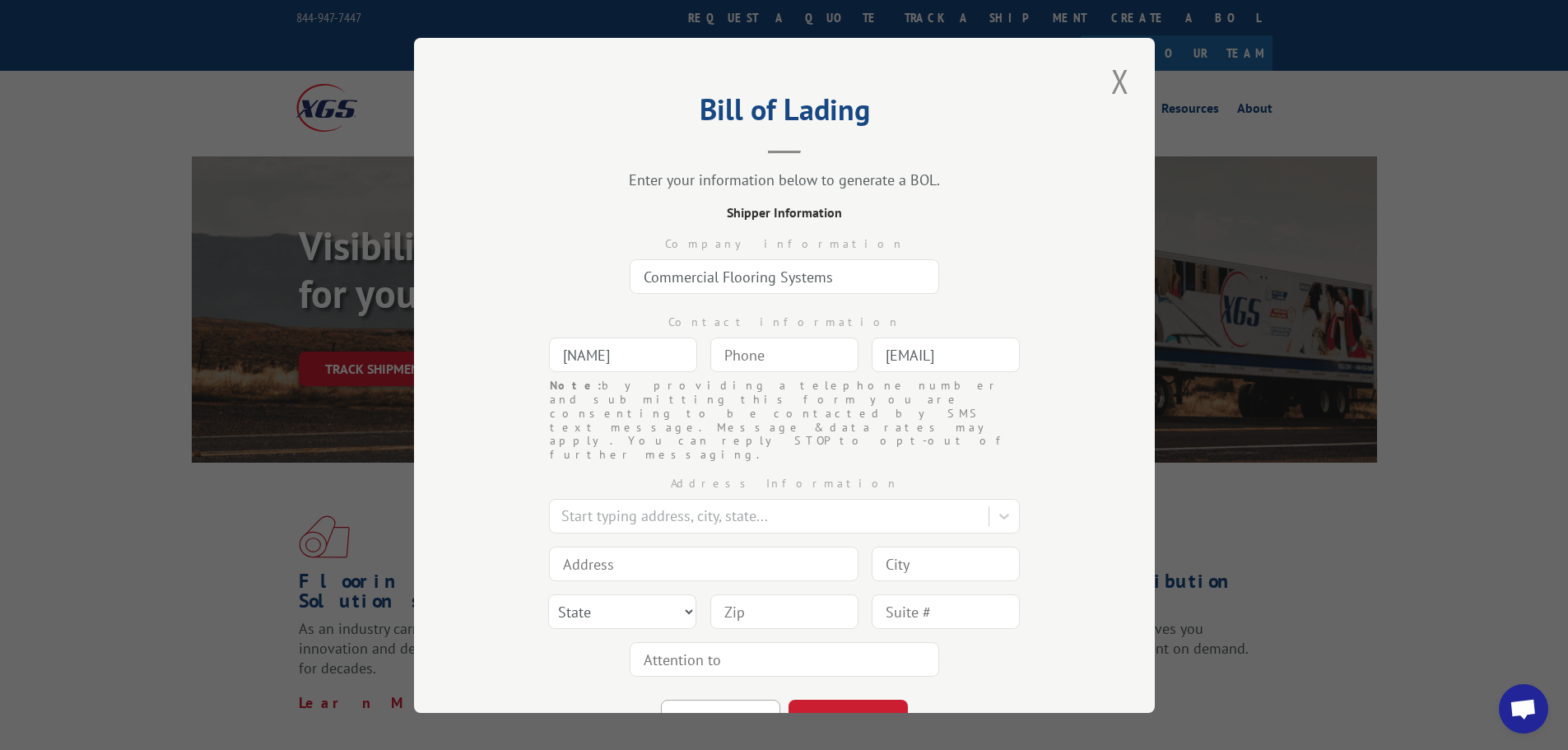 type on "[CITY]" 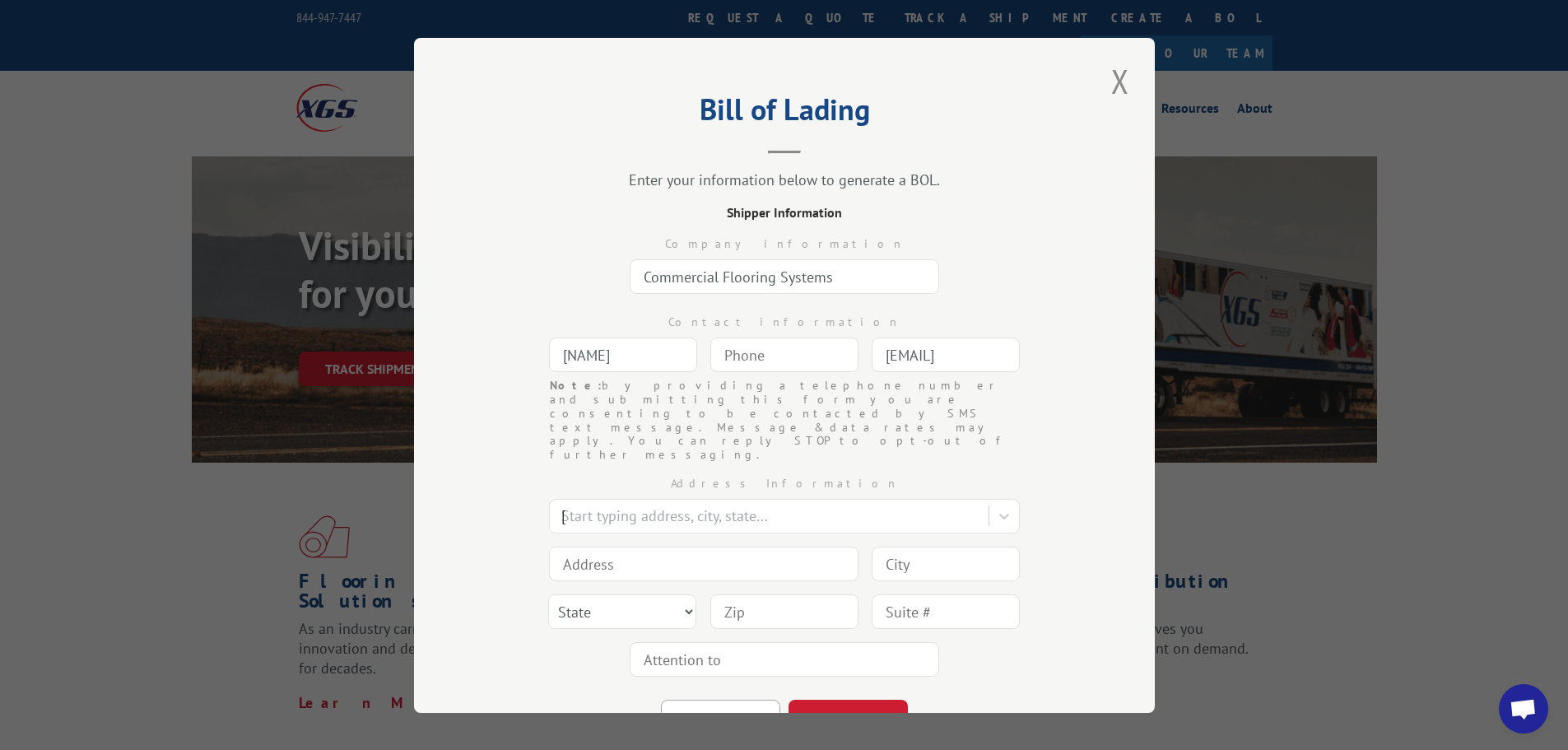 type on "1004 S State St" 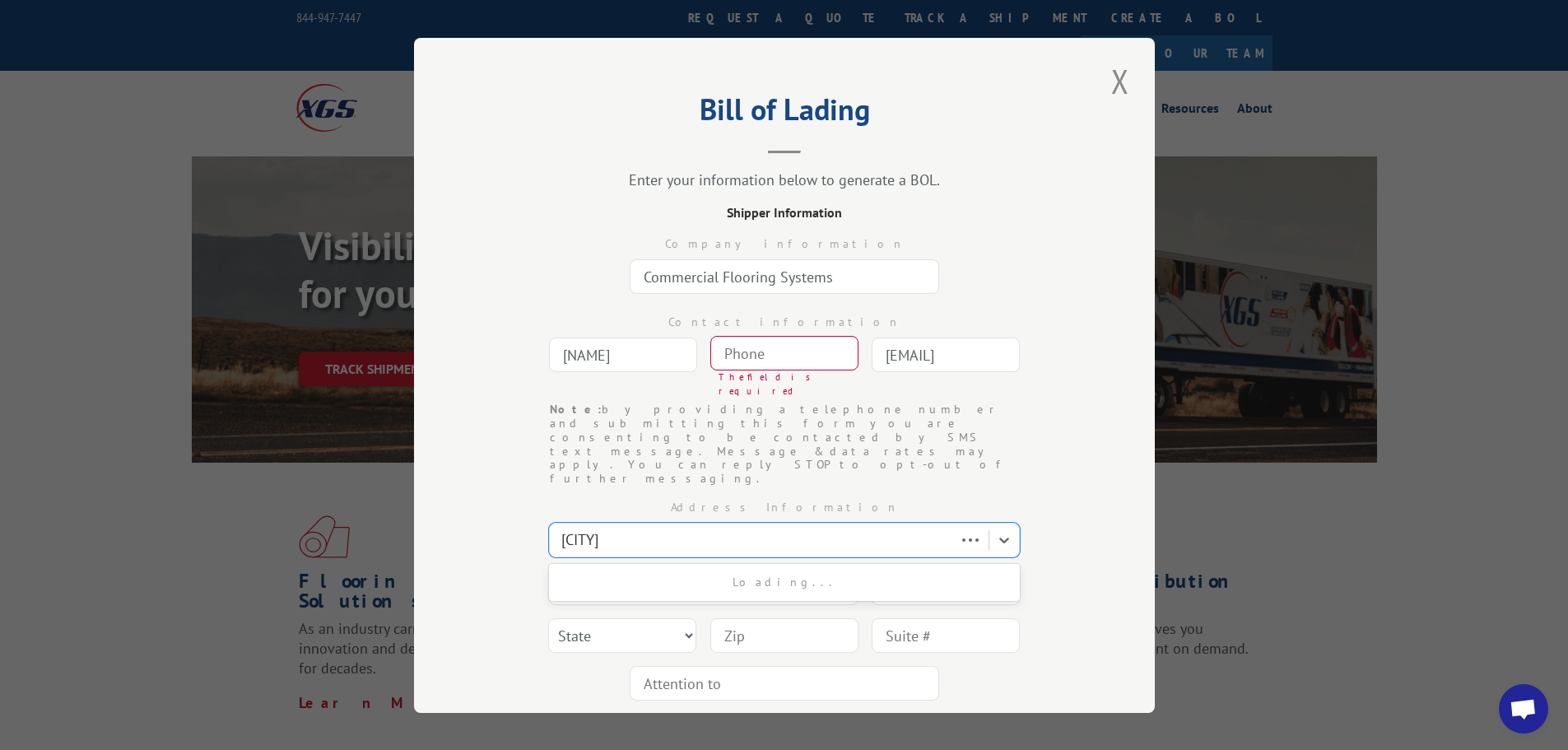 type 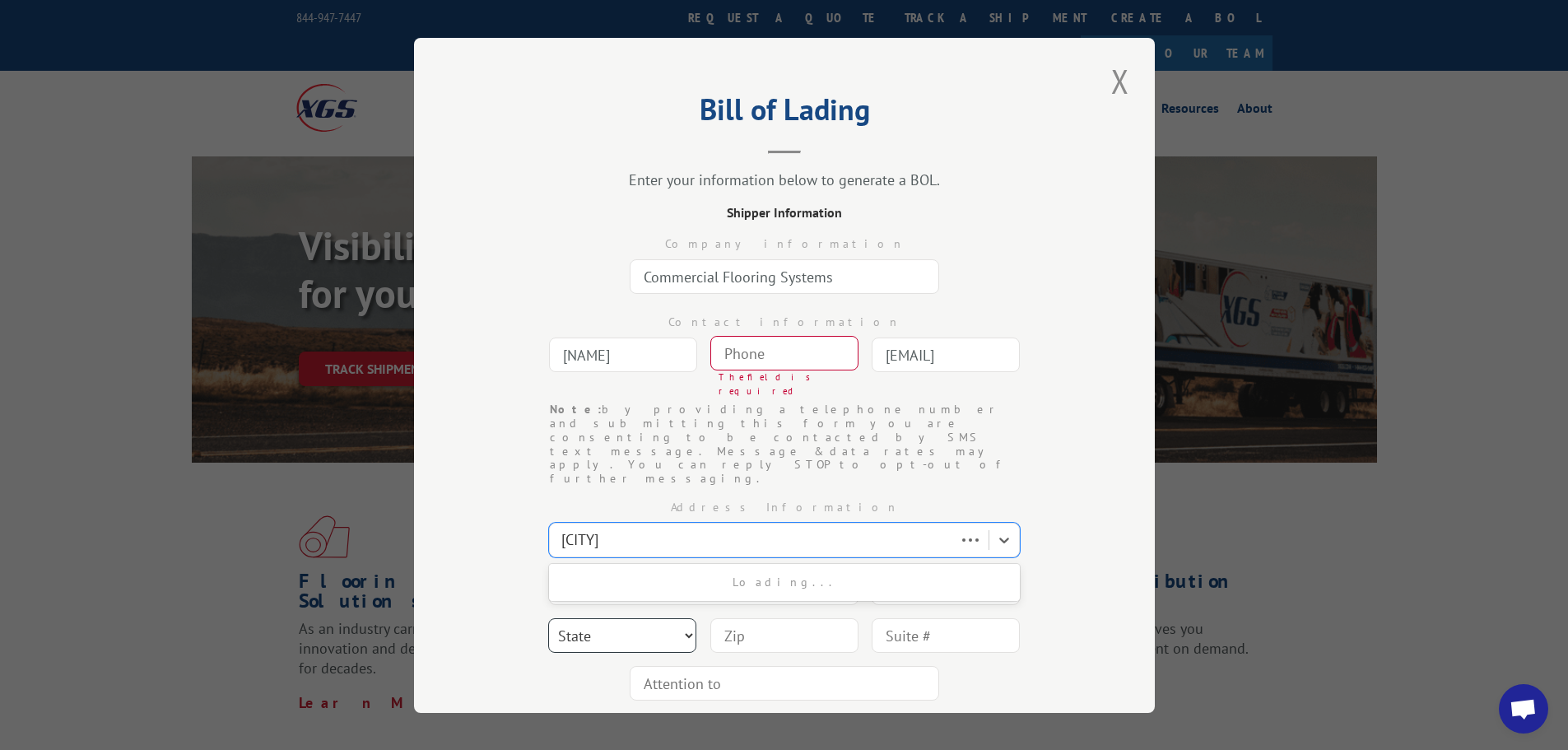 select on "UT" 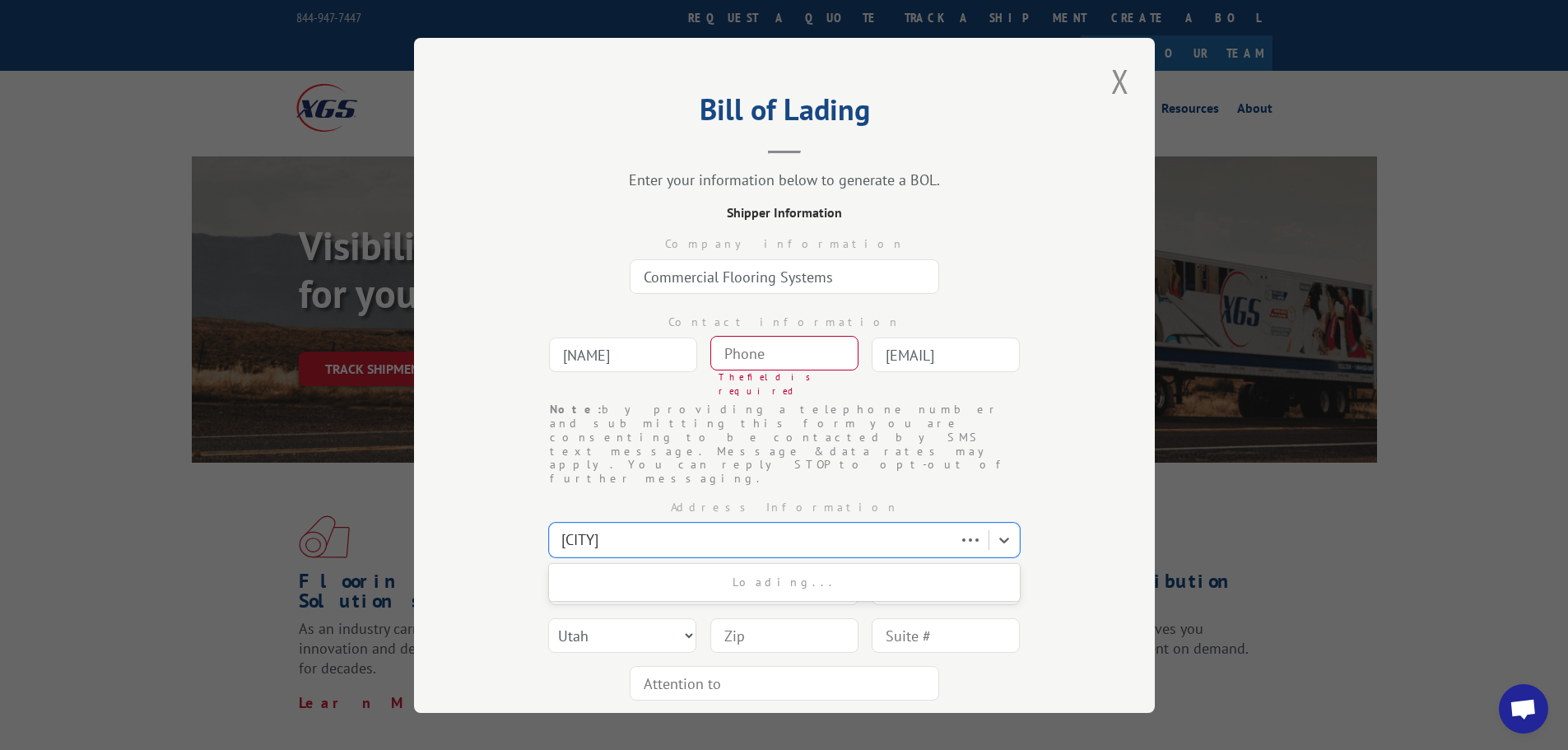 type on "[ZIP]" 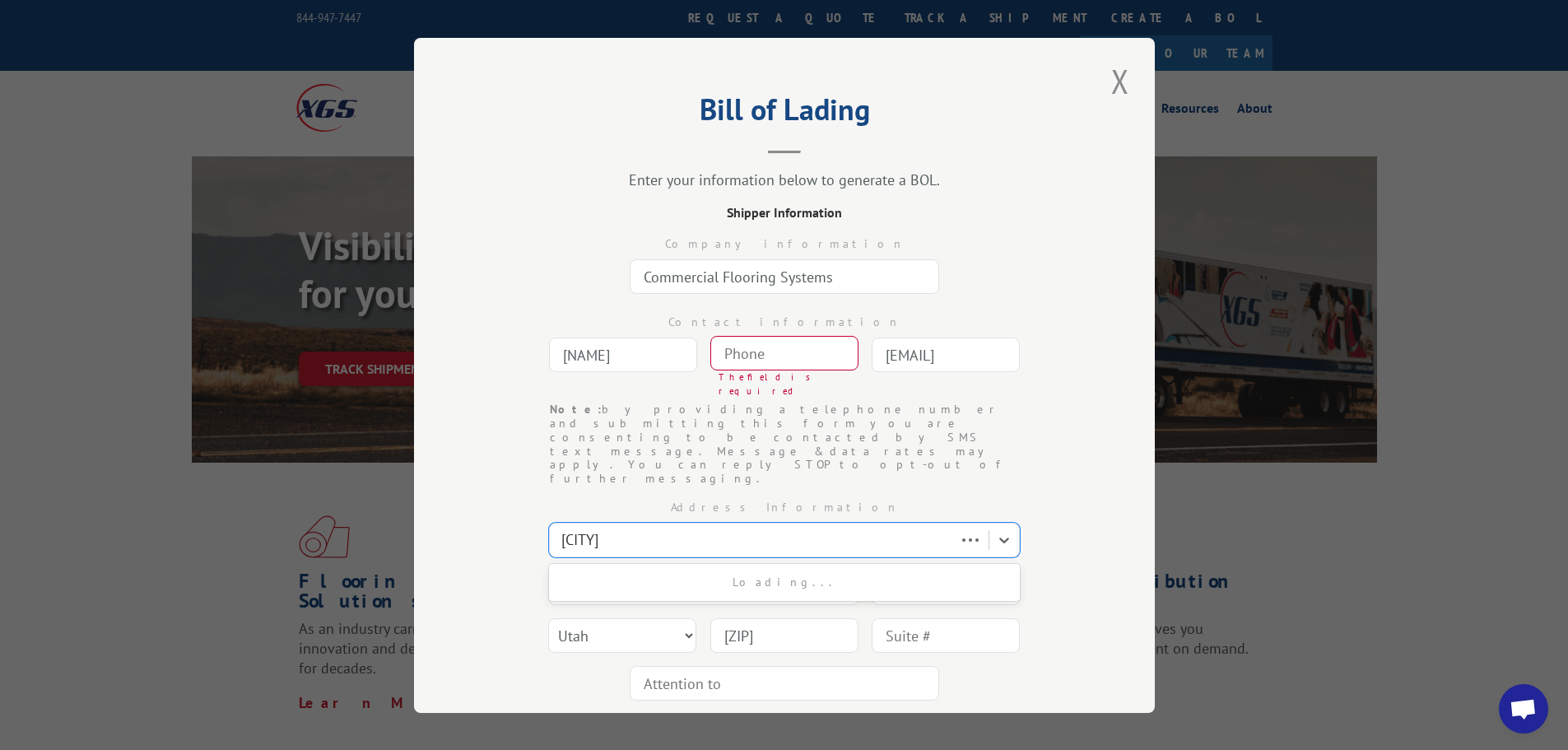 type on "(___) ___-____" 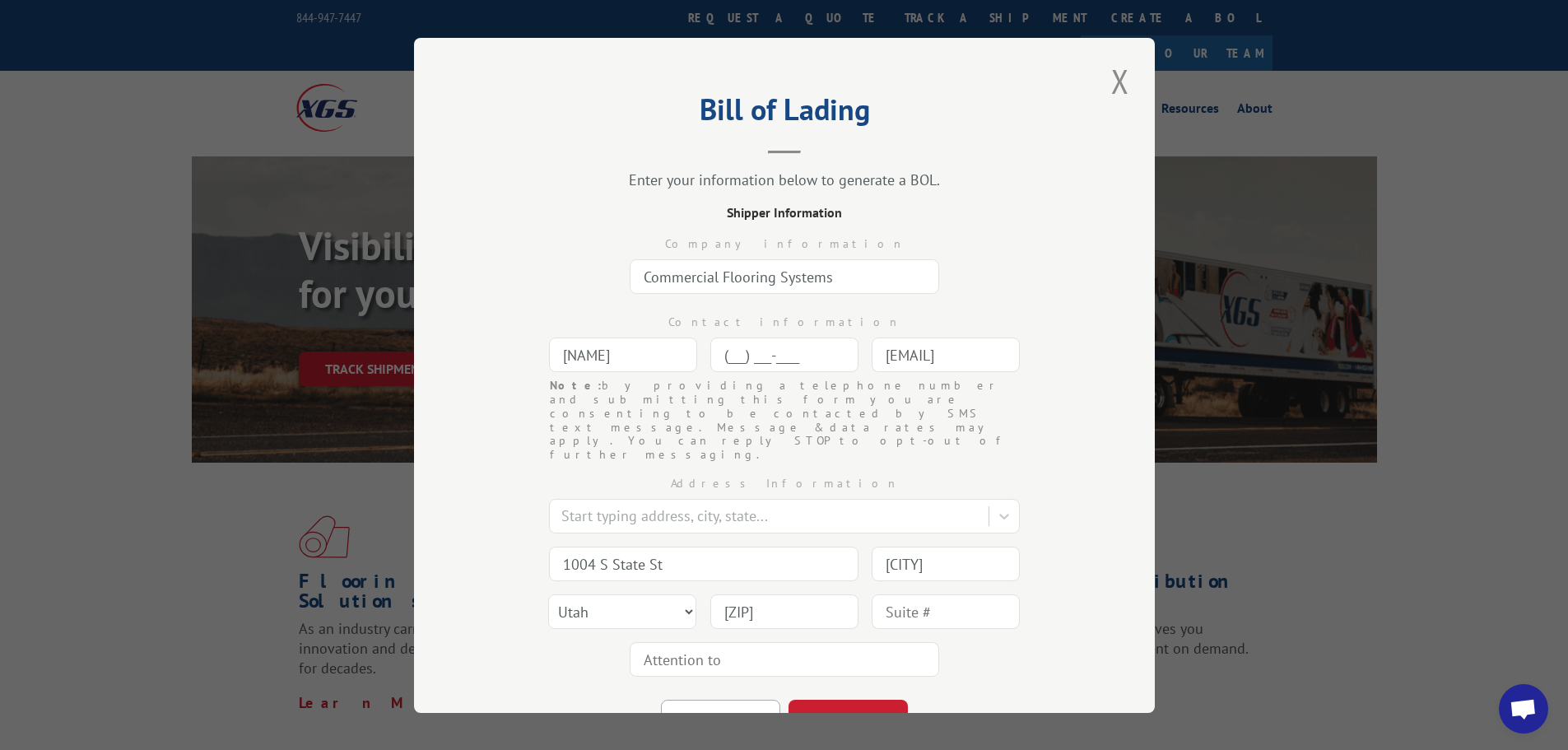 click on "(___) ___-____" at bounding box center [784, 355] 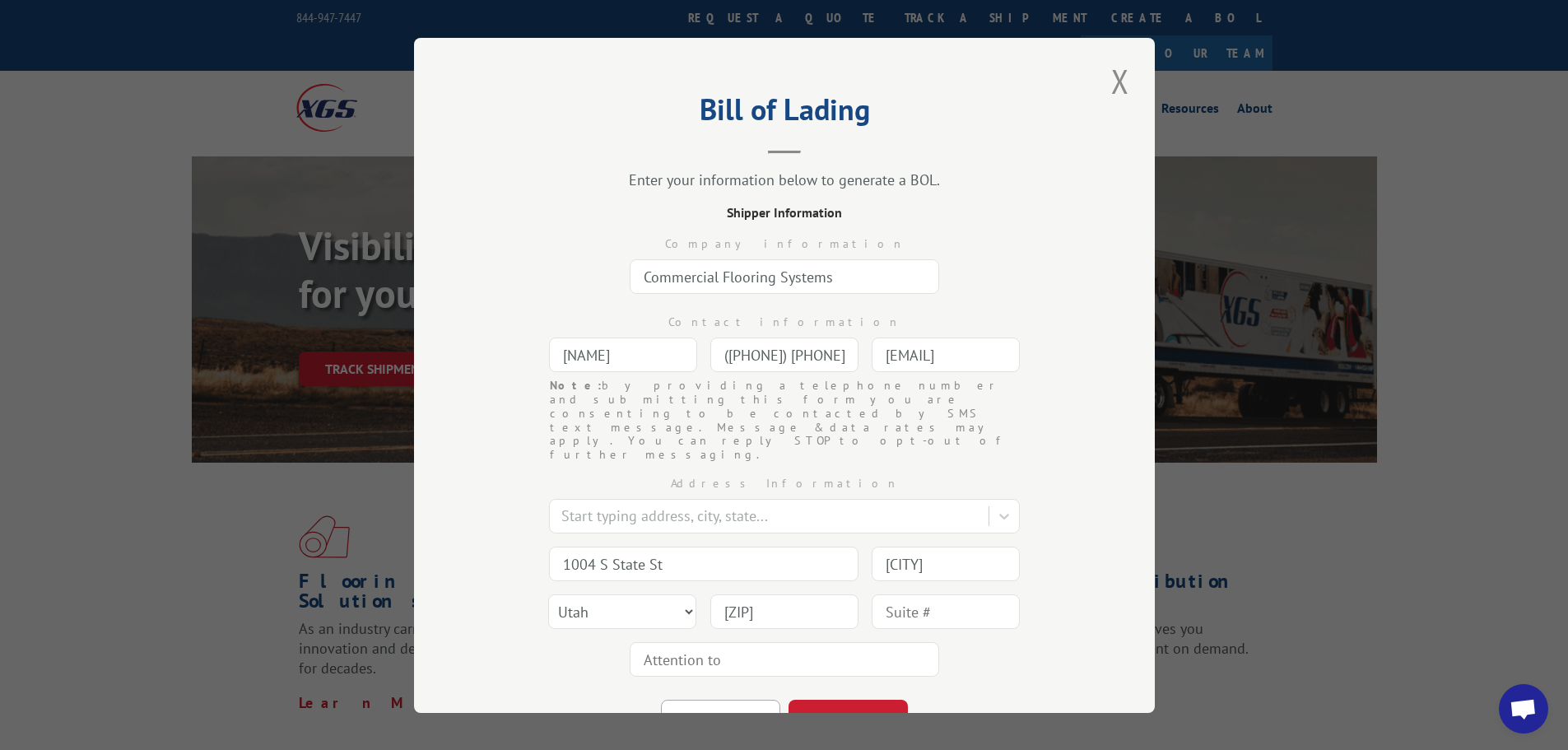 type on "([PHONE]) [PHONE]-[PHONE]" 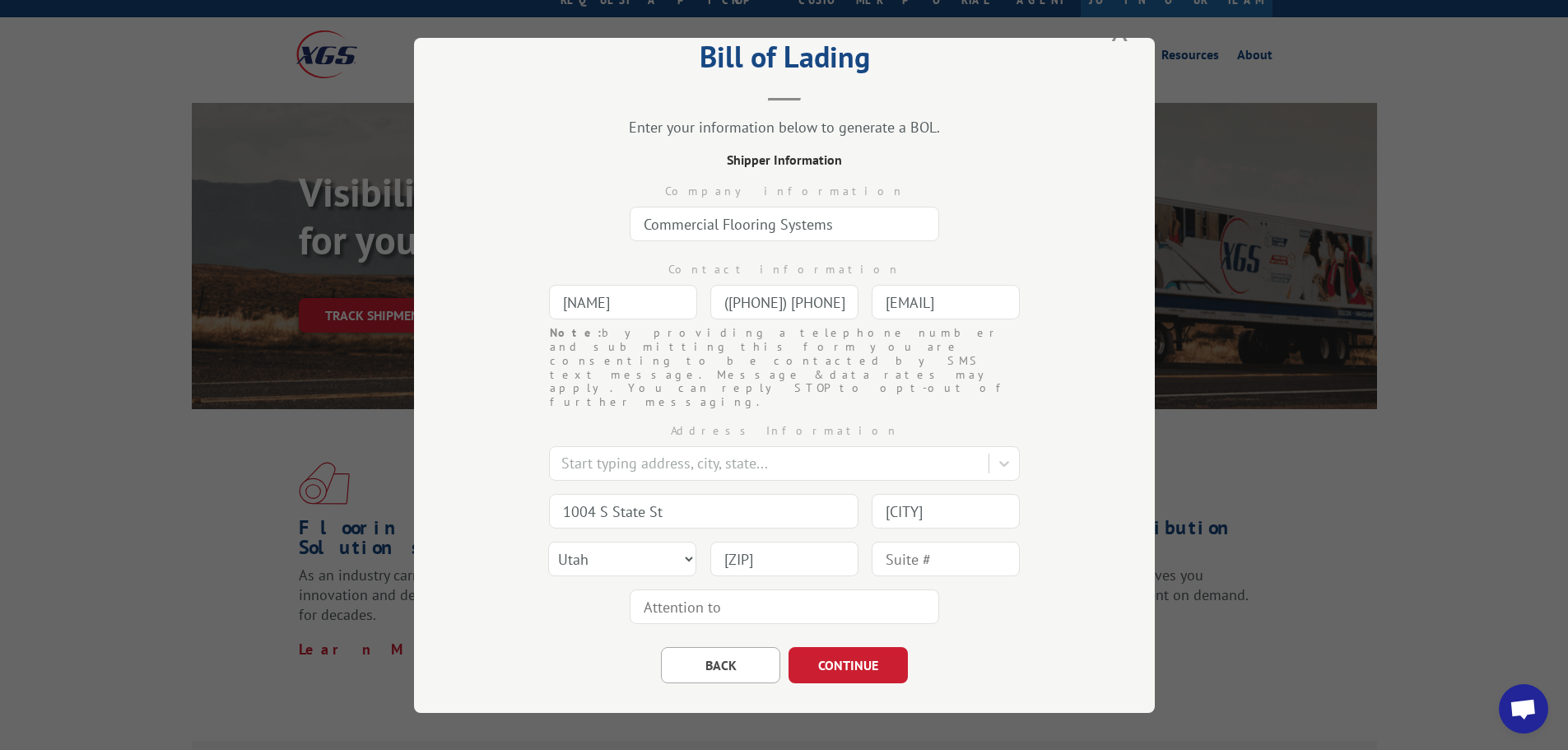 scroll, scrollTop: 82, scrollLeft: 0, axis: vertical 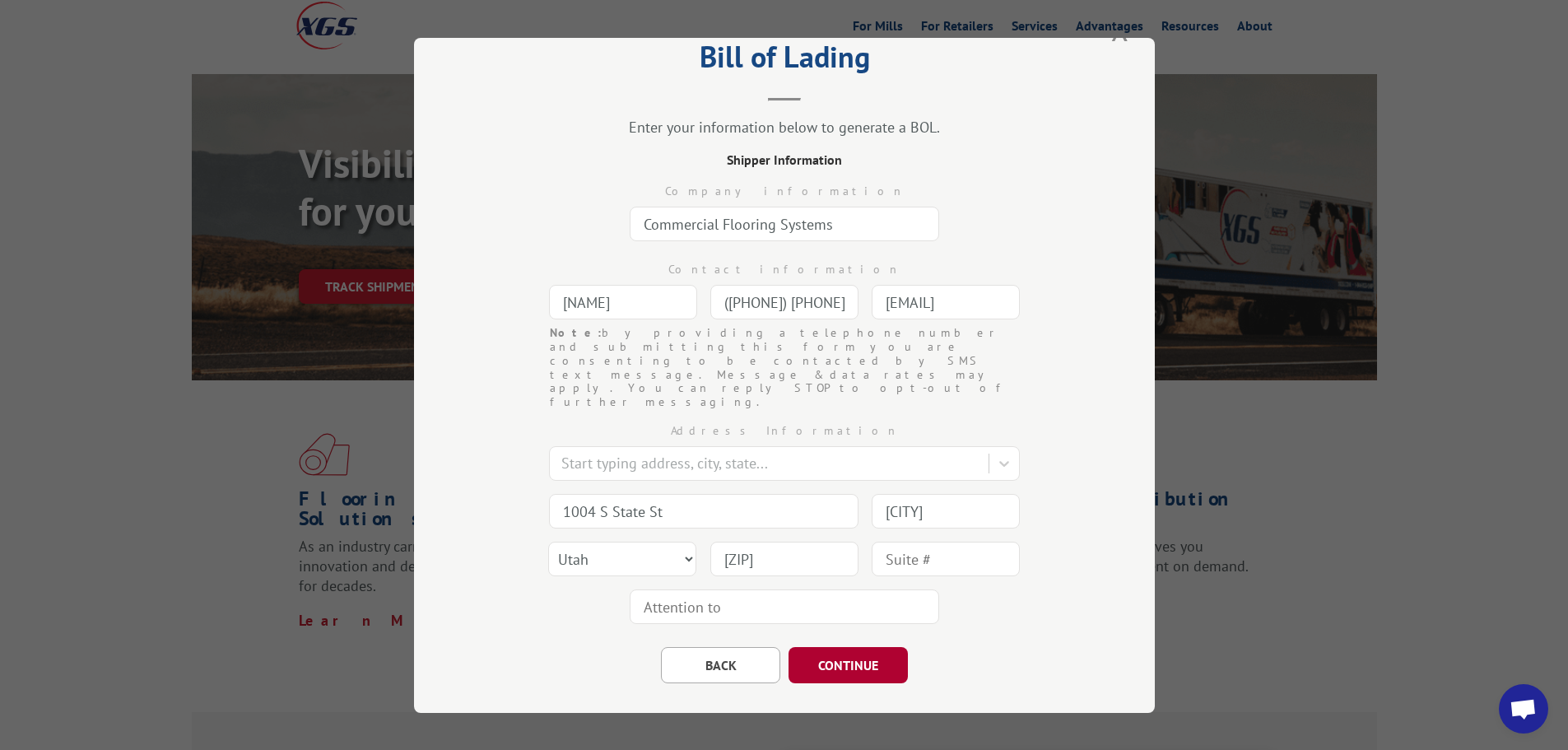 click on "CONTINUE" at bounding box center [848, 664] 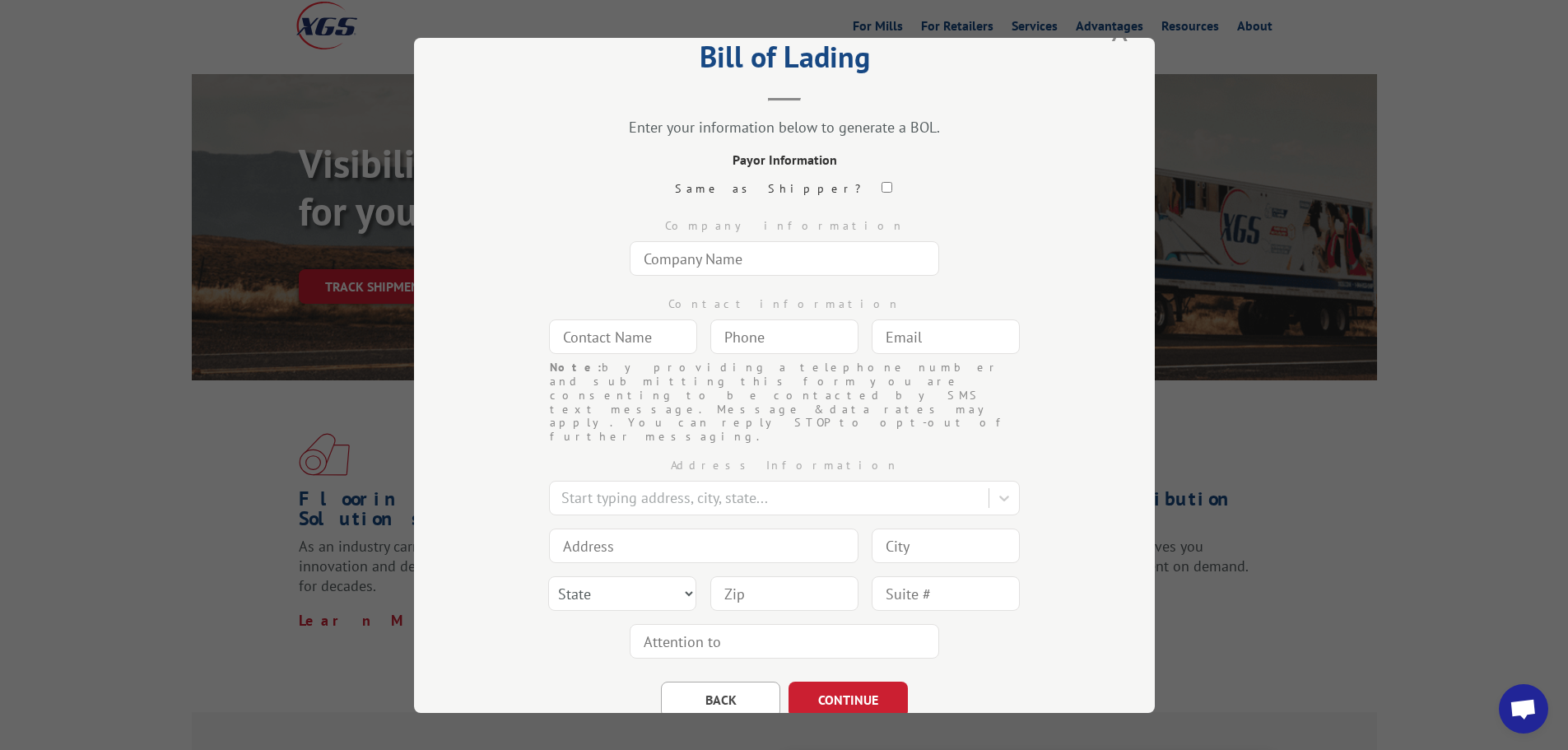 click at bounding box center [886, 187] 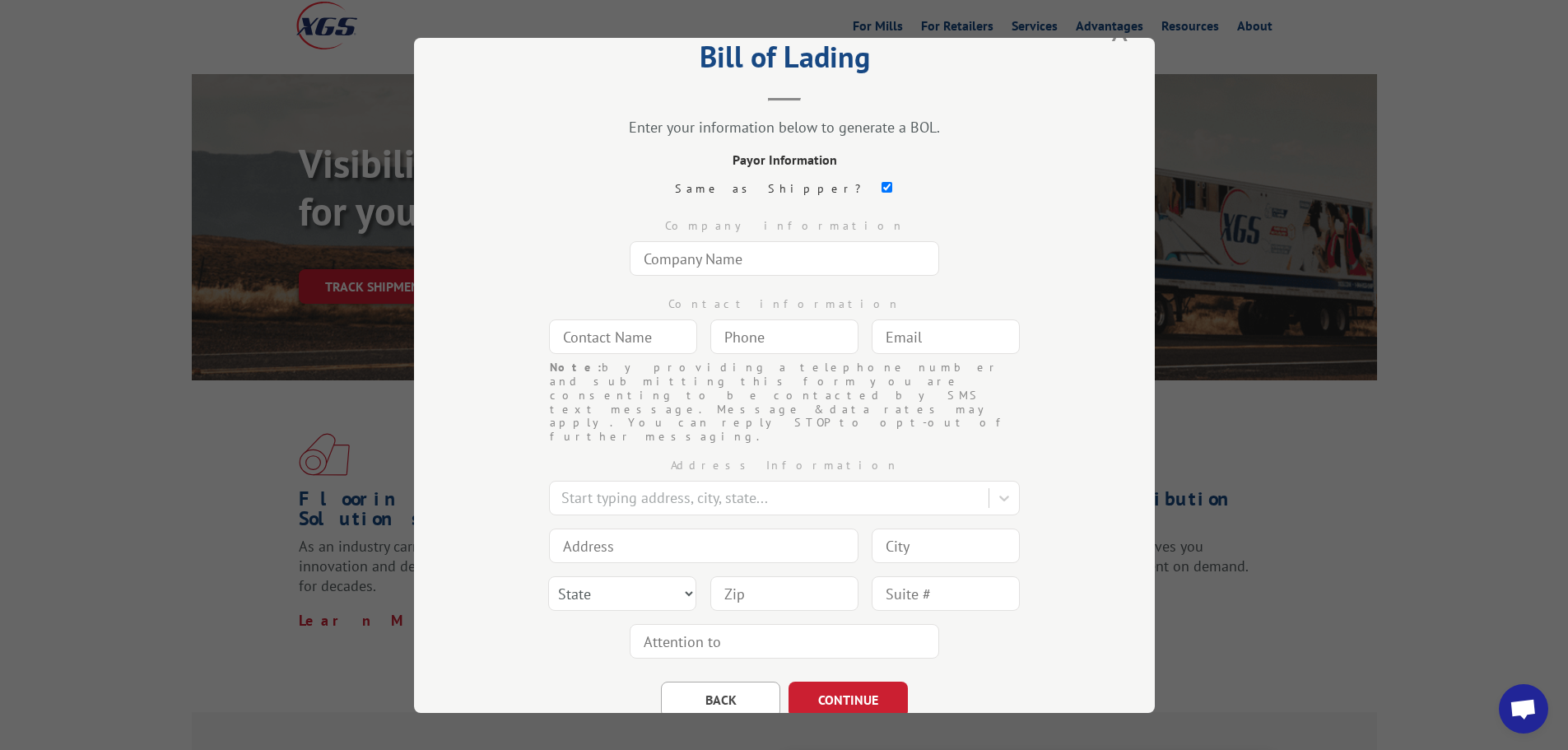 type on "Commercial Flooring Systems" 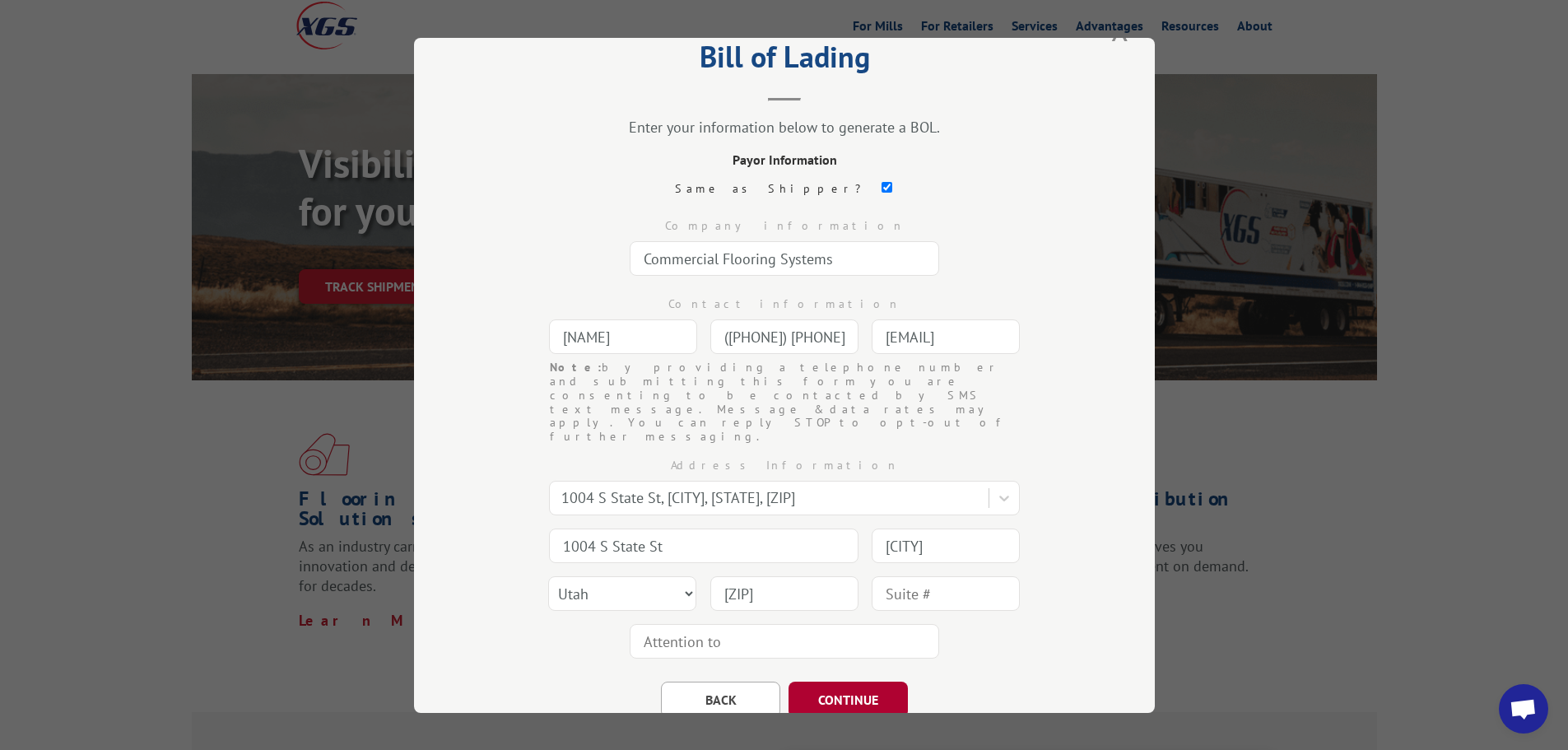 click on "CONTINUE" at bounding box center [848, 699] 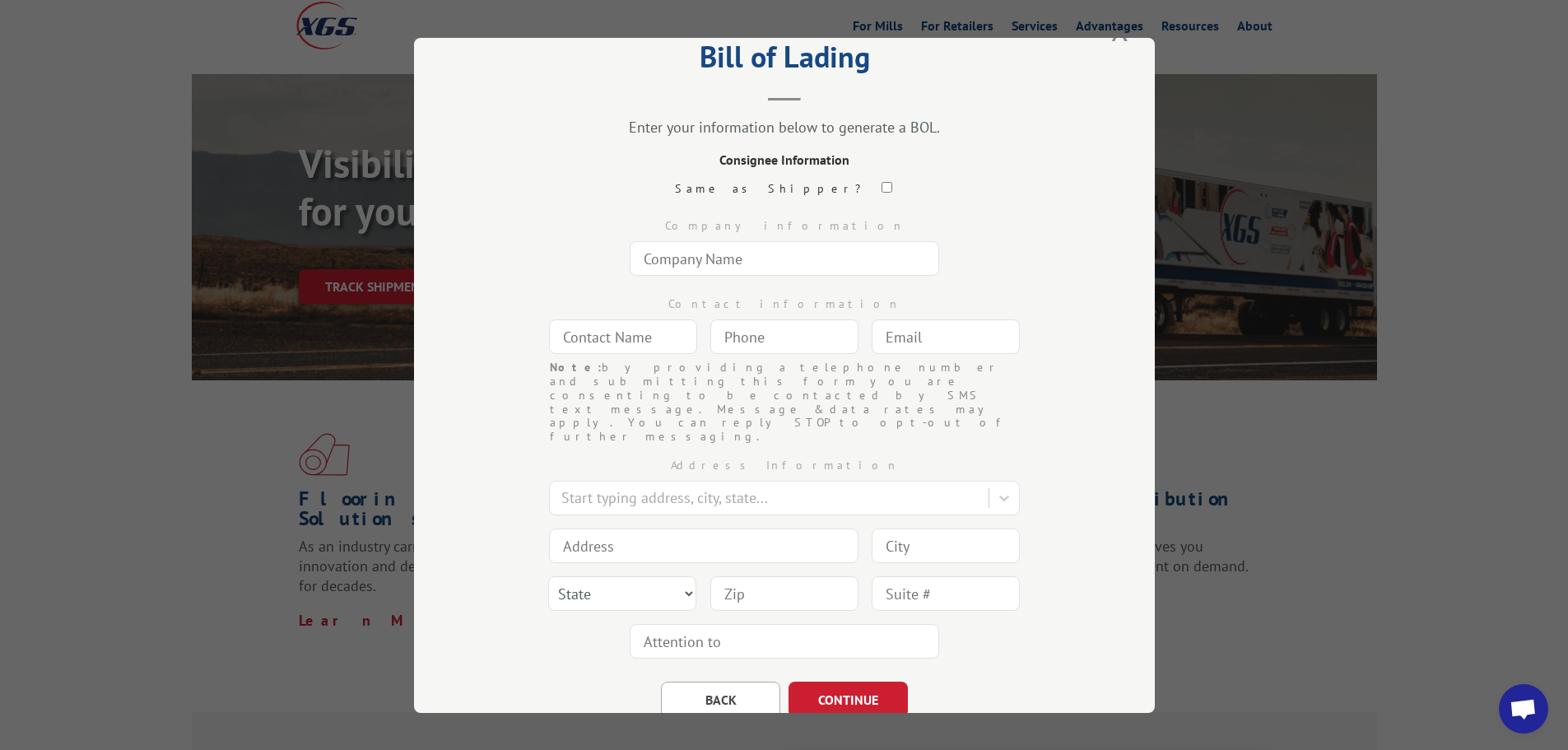 click at bounding box center [886, 187] 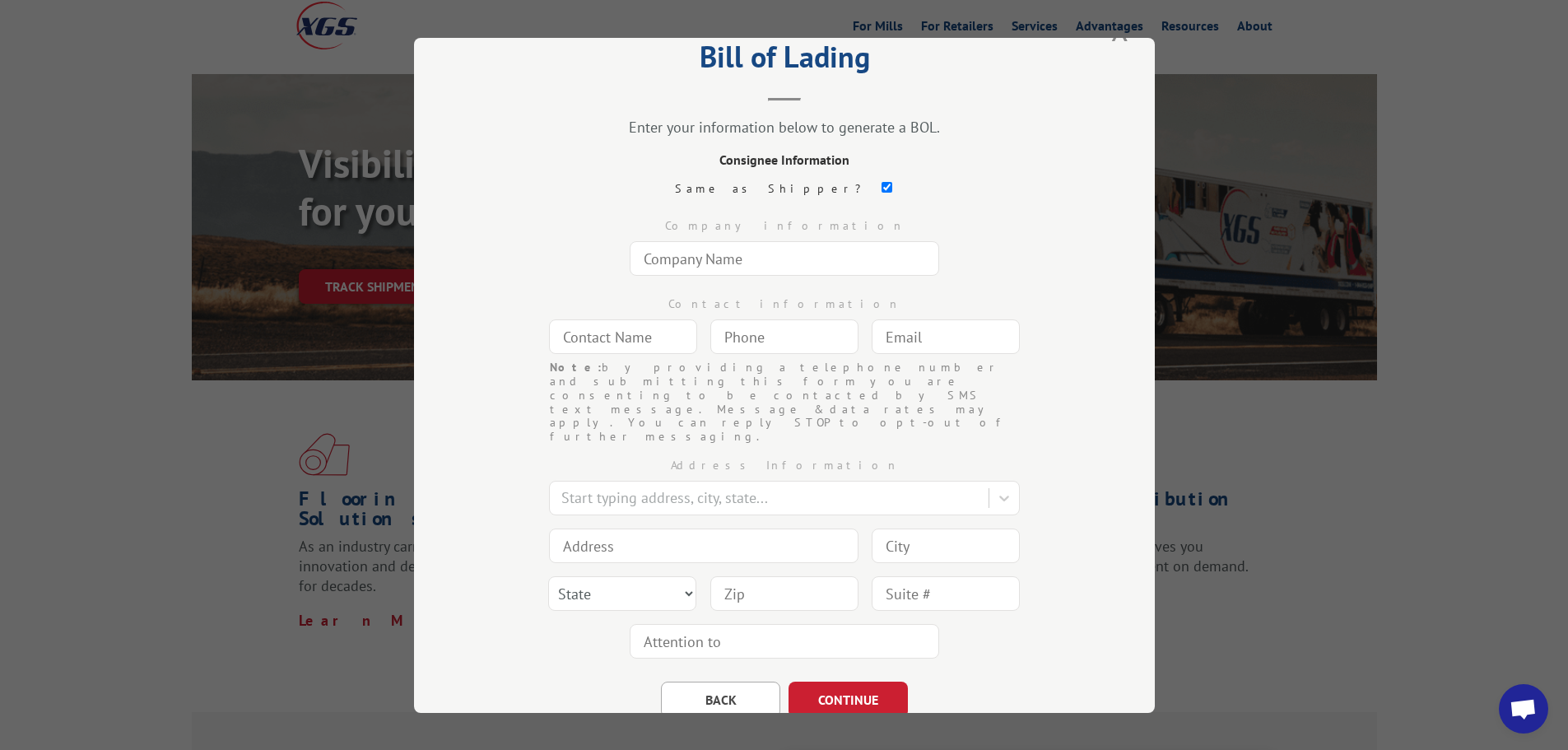 type on "Commercial Flooring Systems" 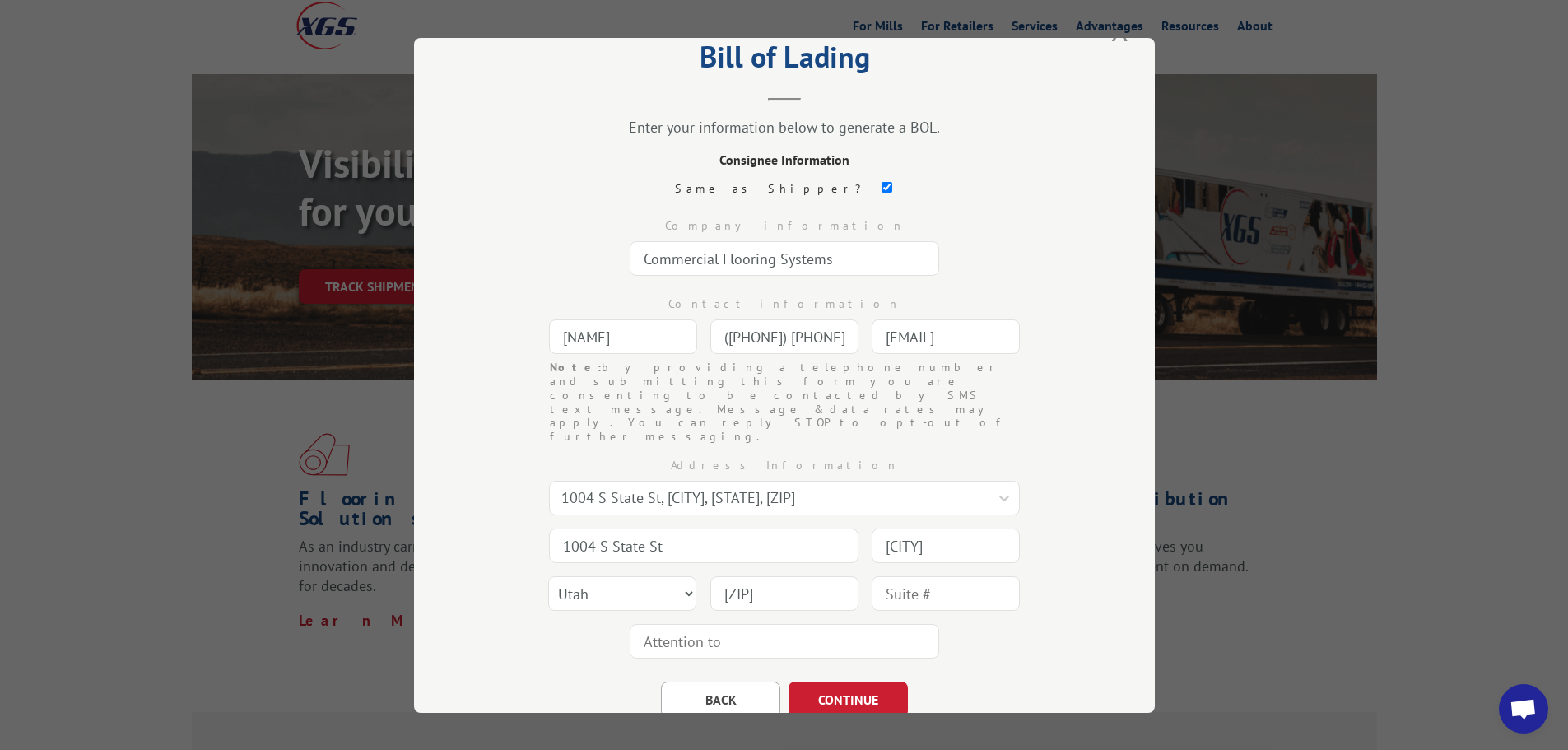 click on "CONTINUE" at bounding box center [848, 699] 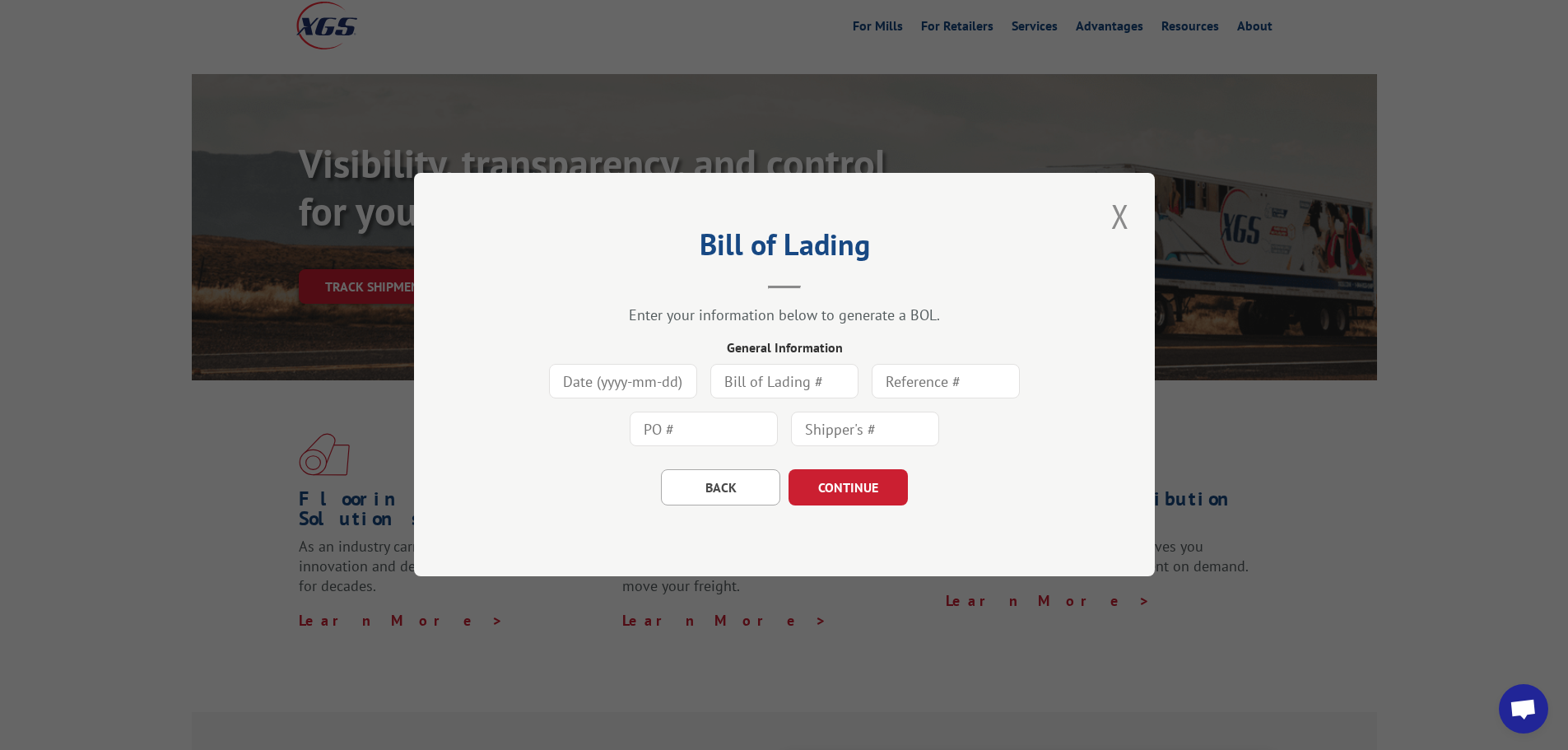 scroll, scrollTop: 0, scrollLeft: 0, axis: both 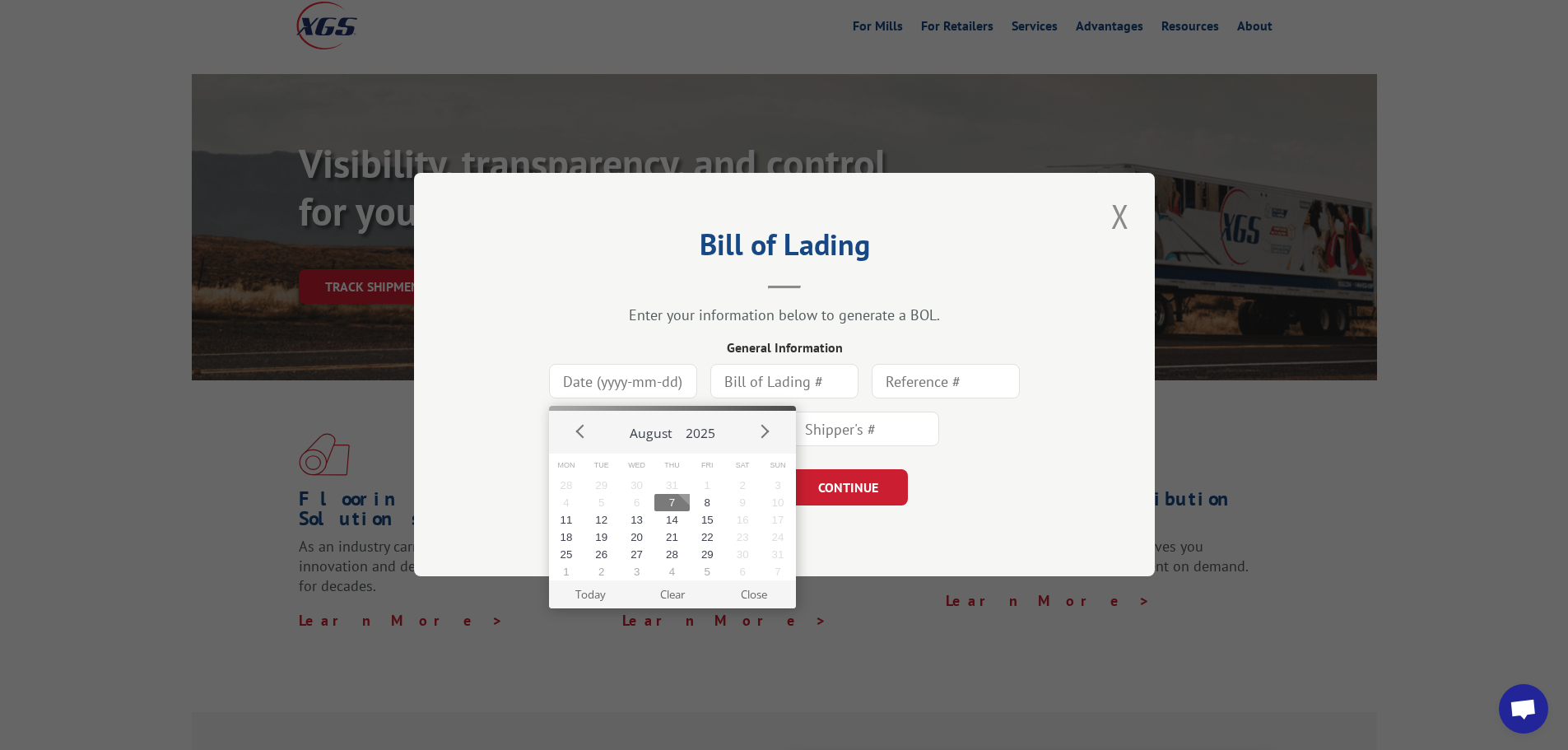 click at bounding box center [623, 382] 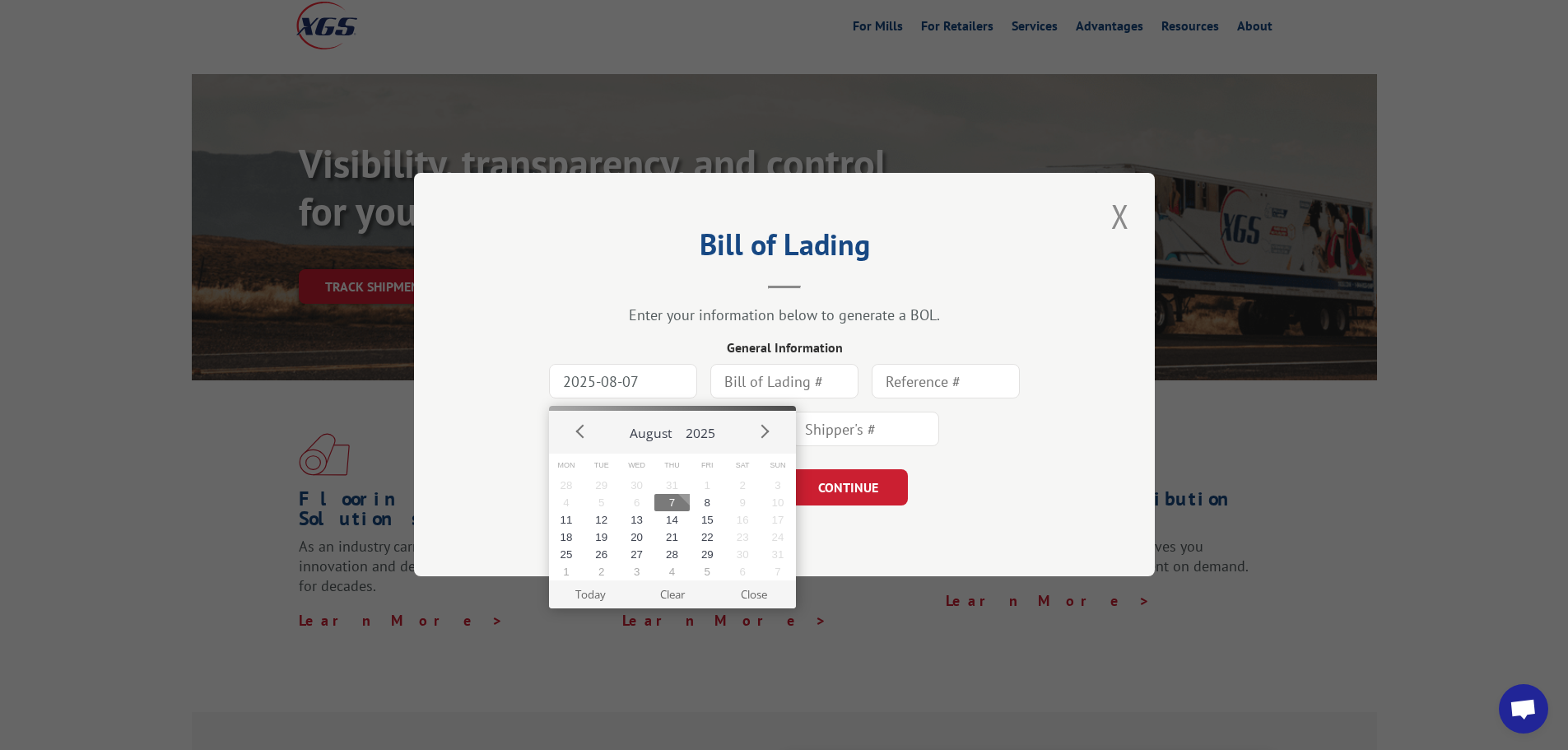 type on "2025-08-07" 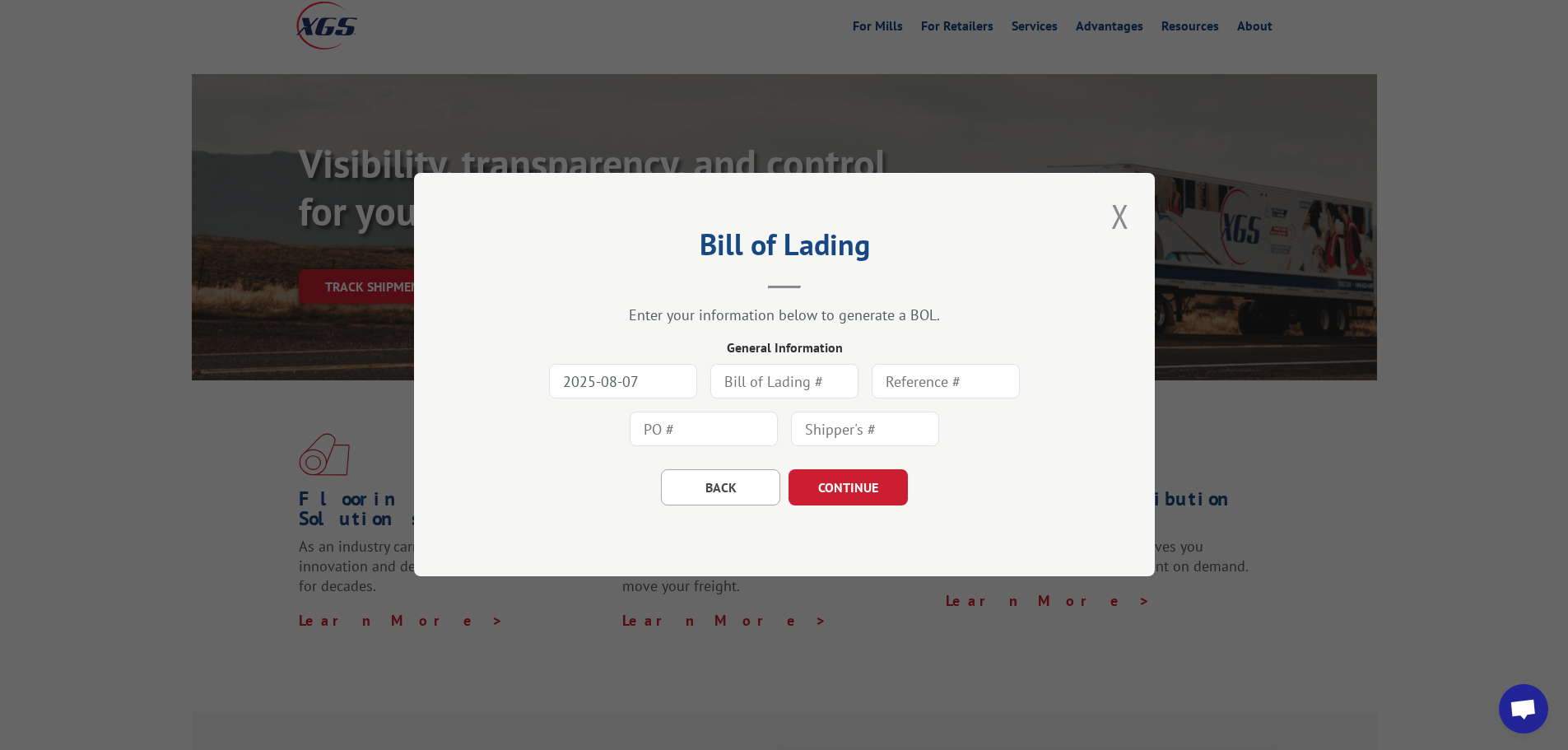 click at bounding box center [784, 382] 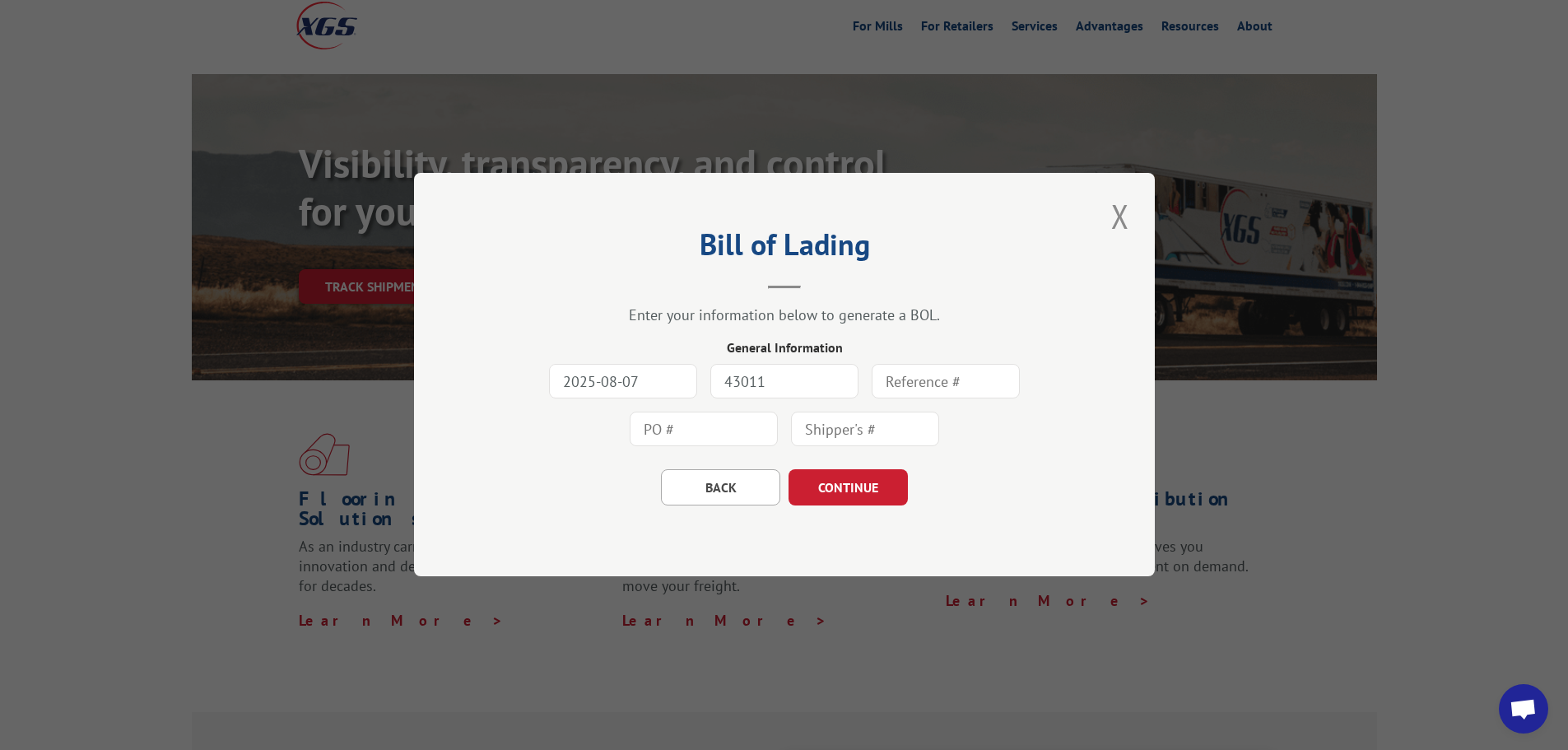 type on "430118" 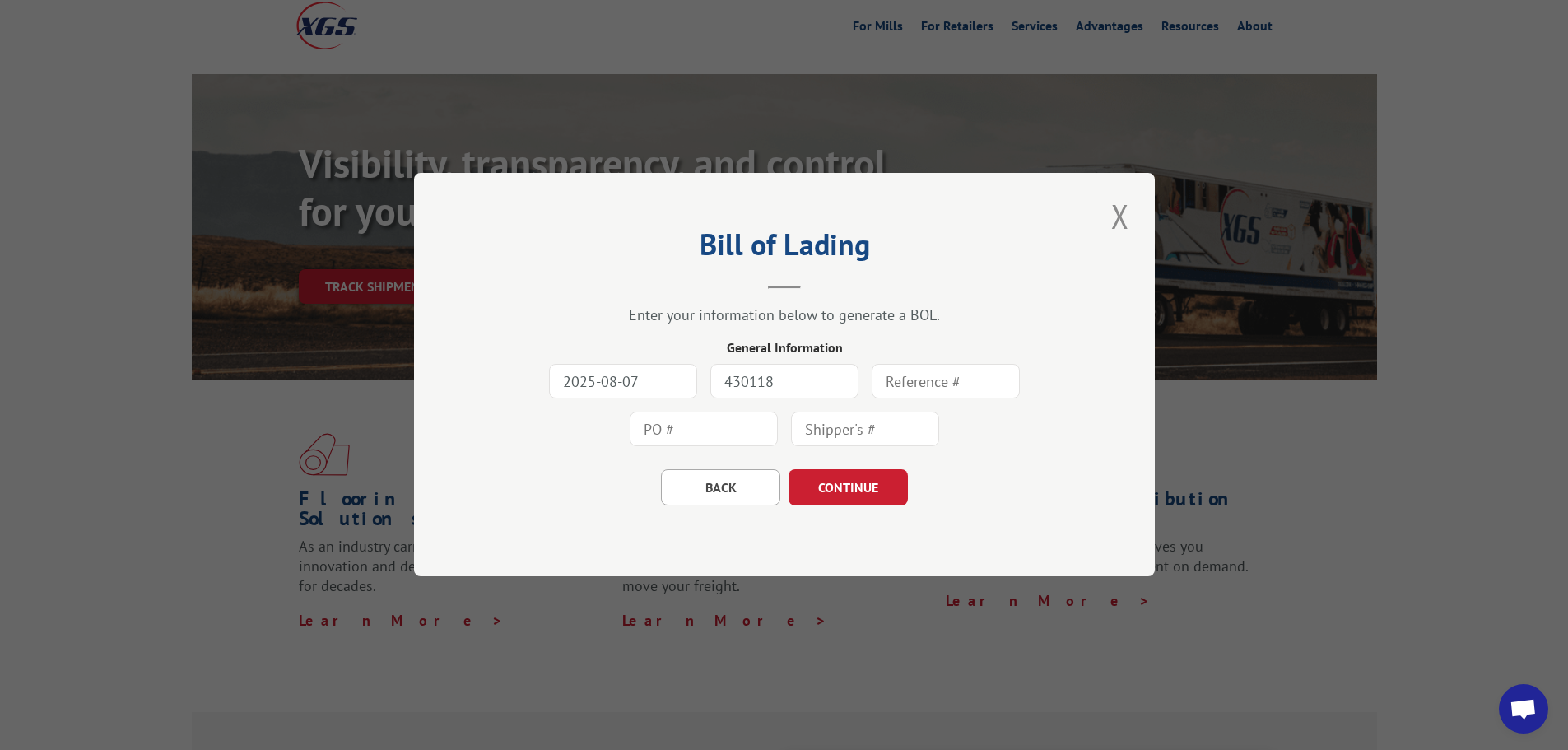 drag, startPoint x: 779, startPoint y: 377, endPoint x: 715, endPoint y: 384, distance: 64.38167 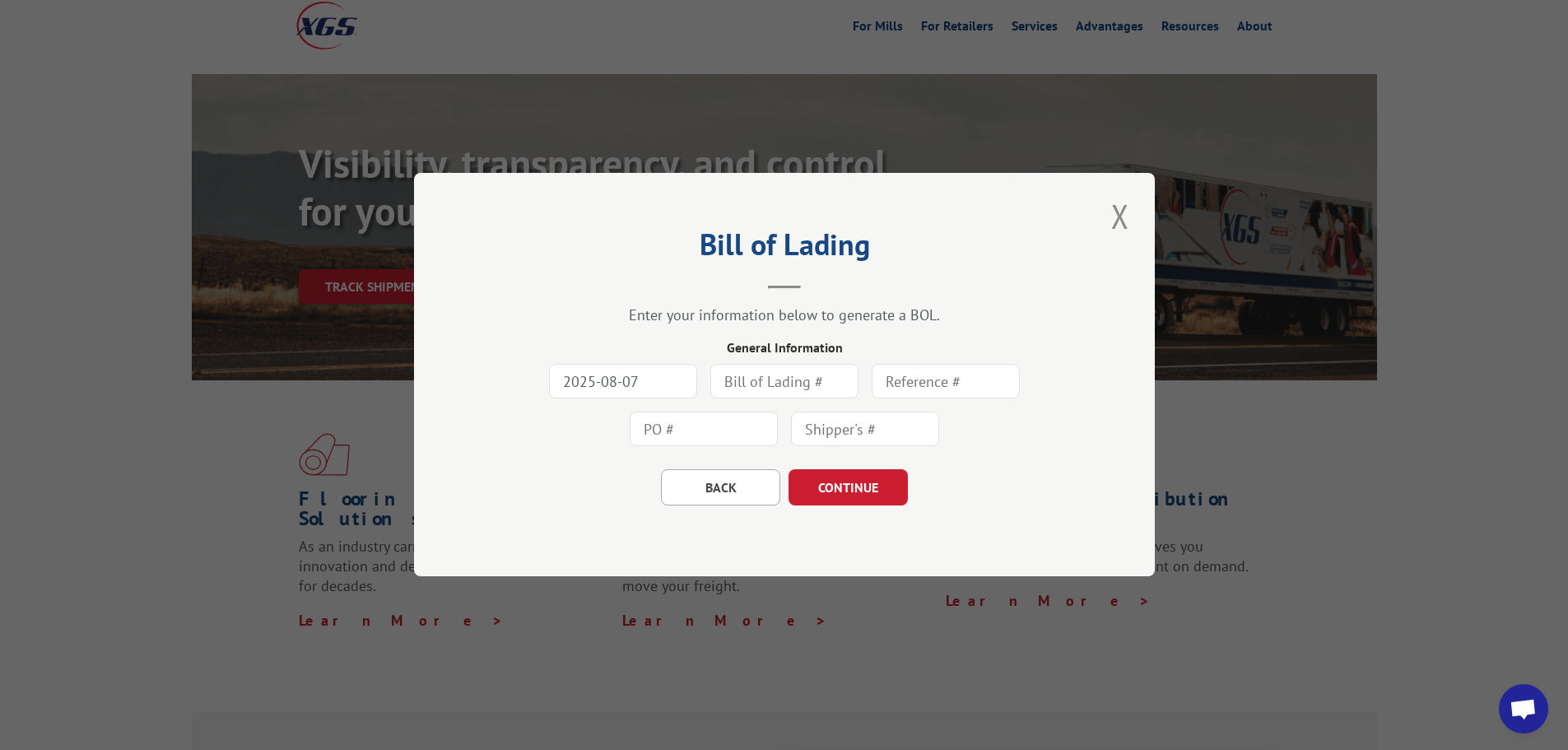 click at bounding box center [784, 382] 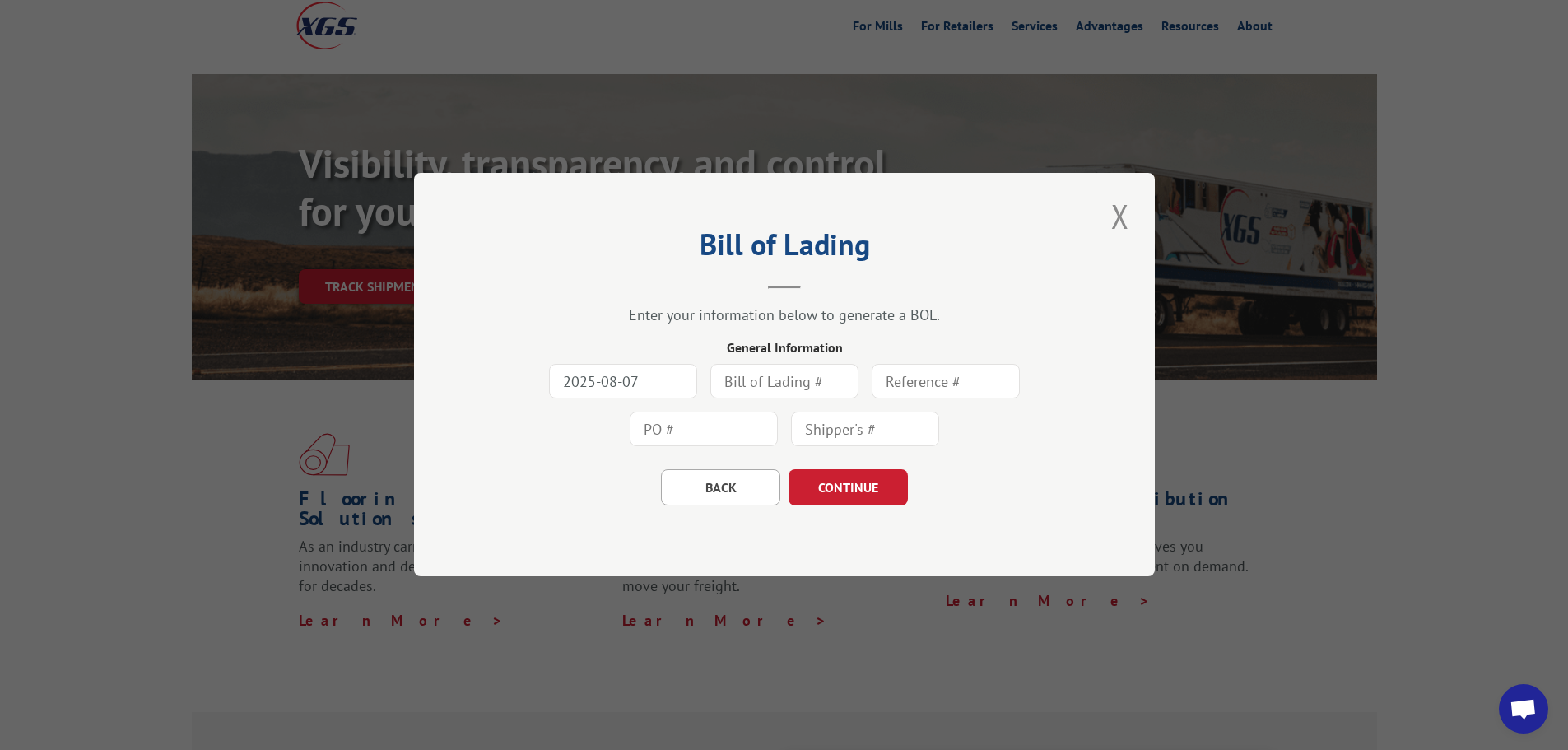 click at bounding box center (784, 382) 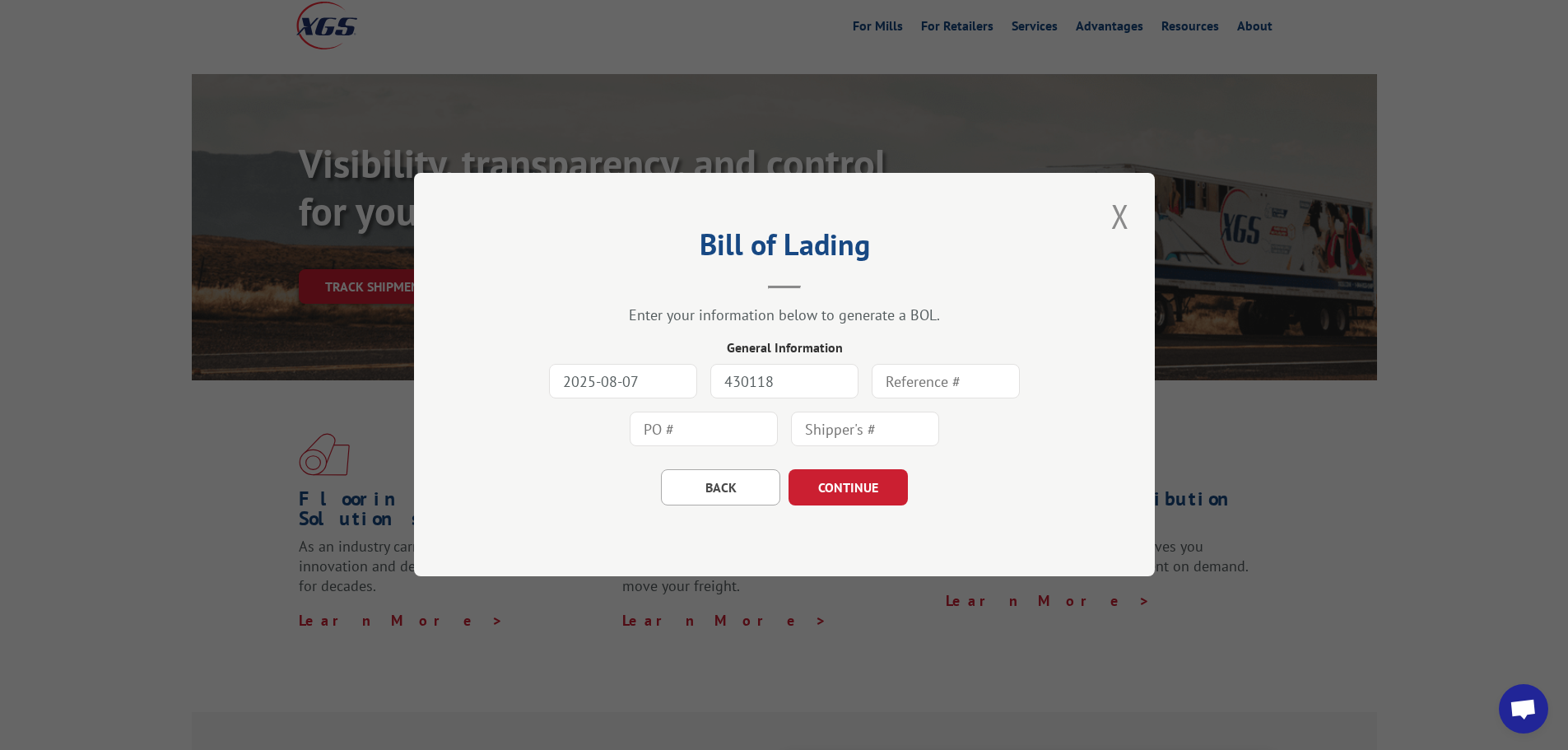 type on "430118" 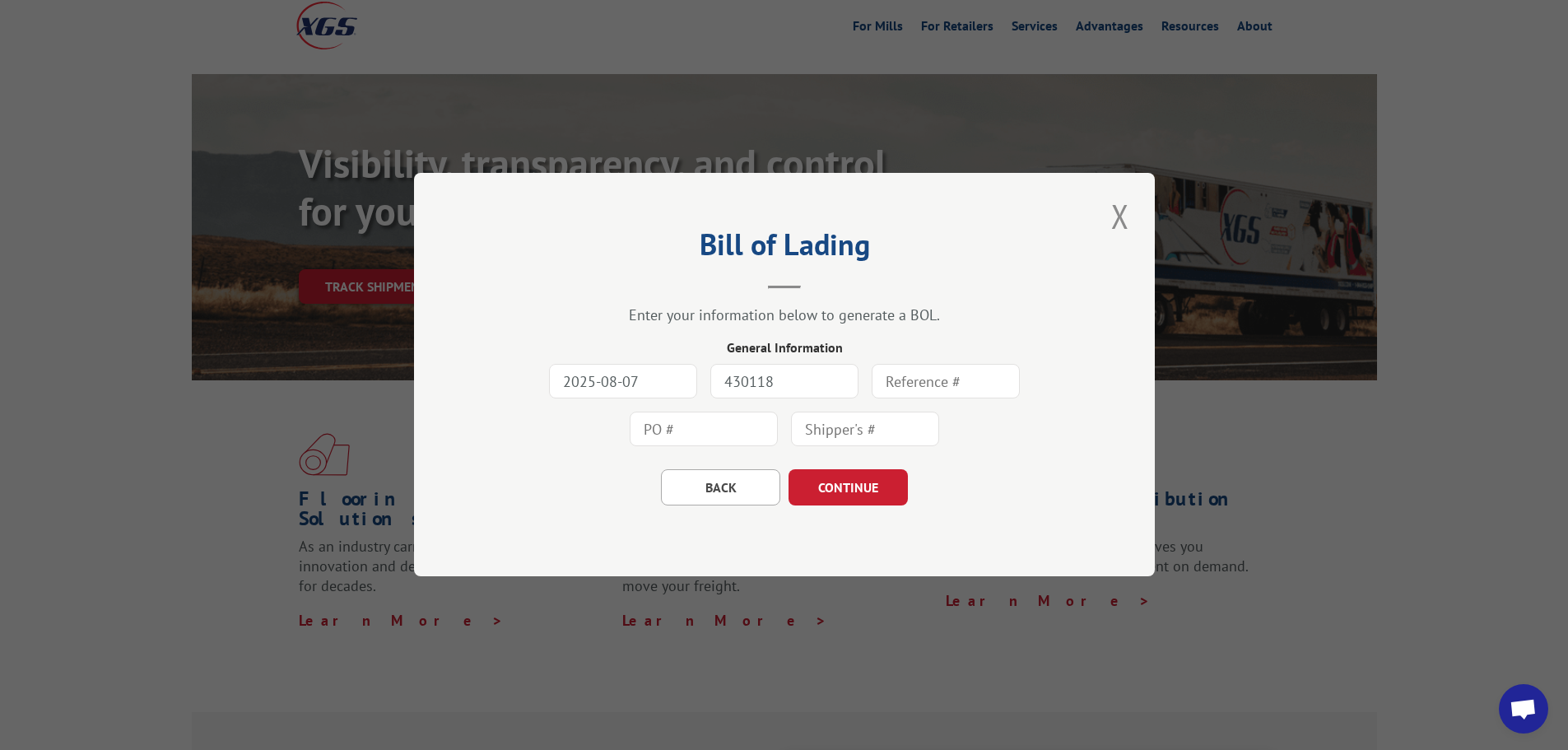 click at bounding box center [946, 382] 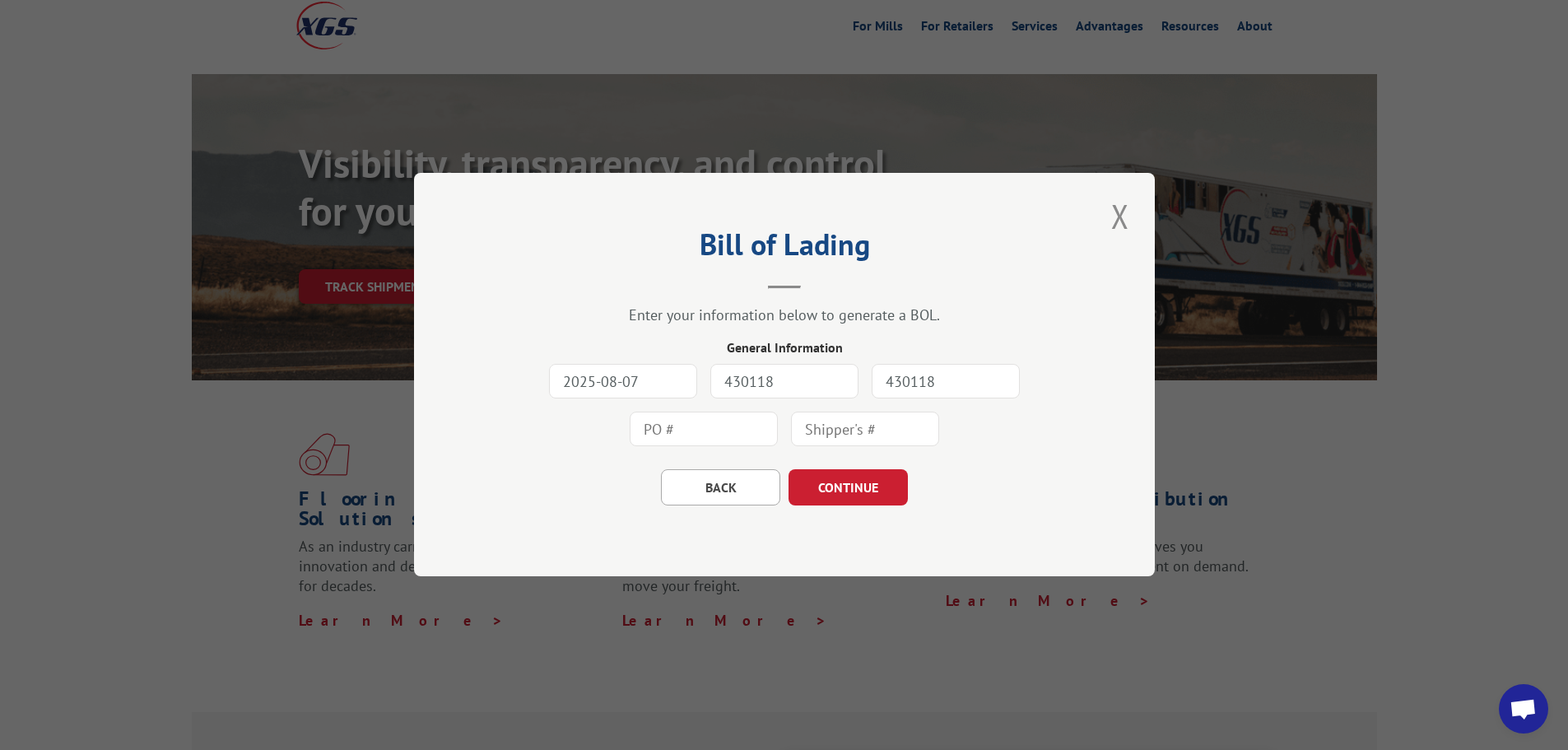 type on "430118" 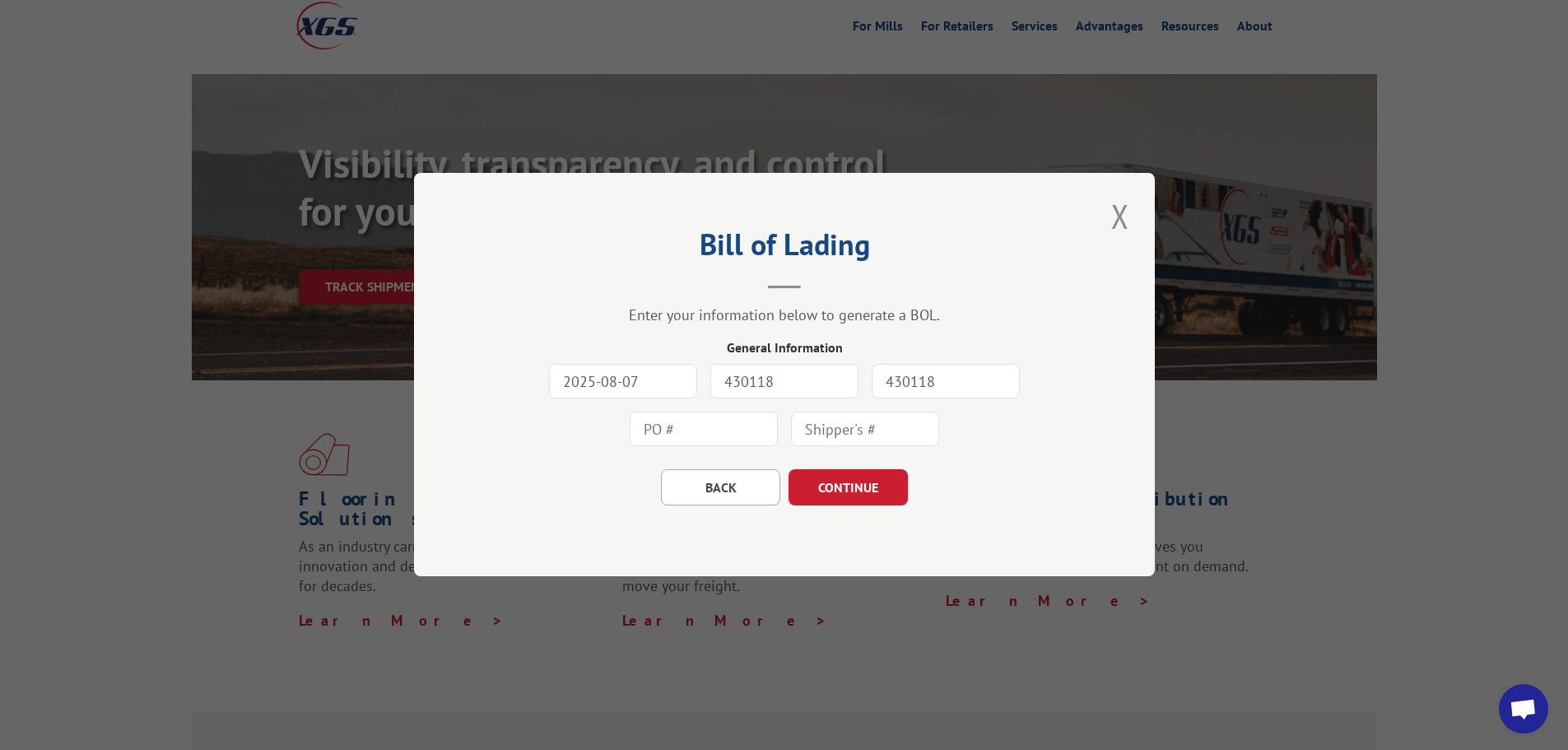 click at bounding box center [865, 430] 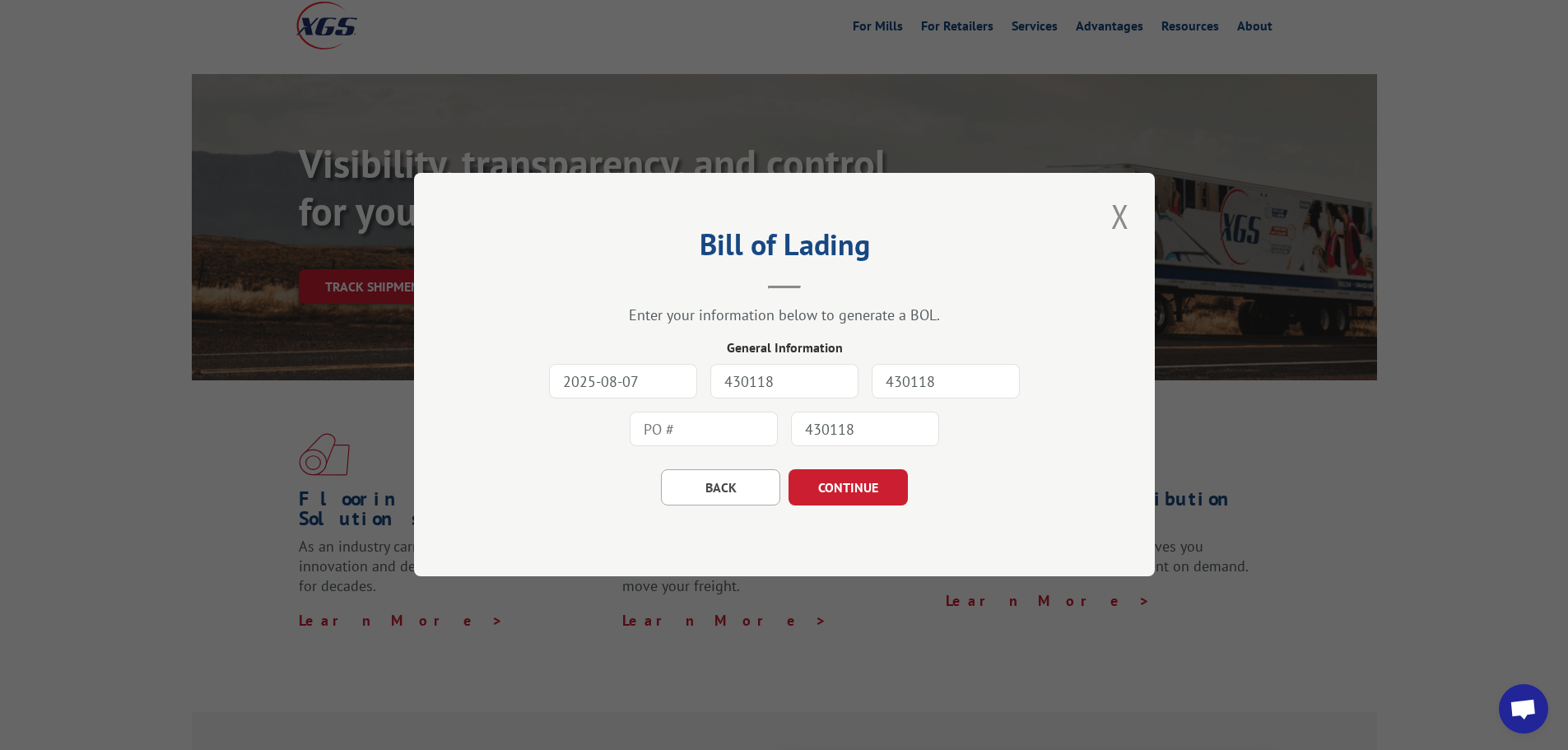 type on "430118" 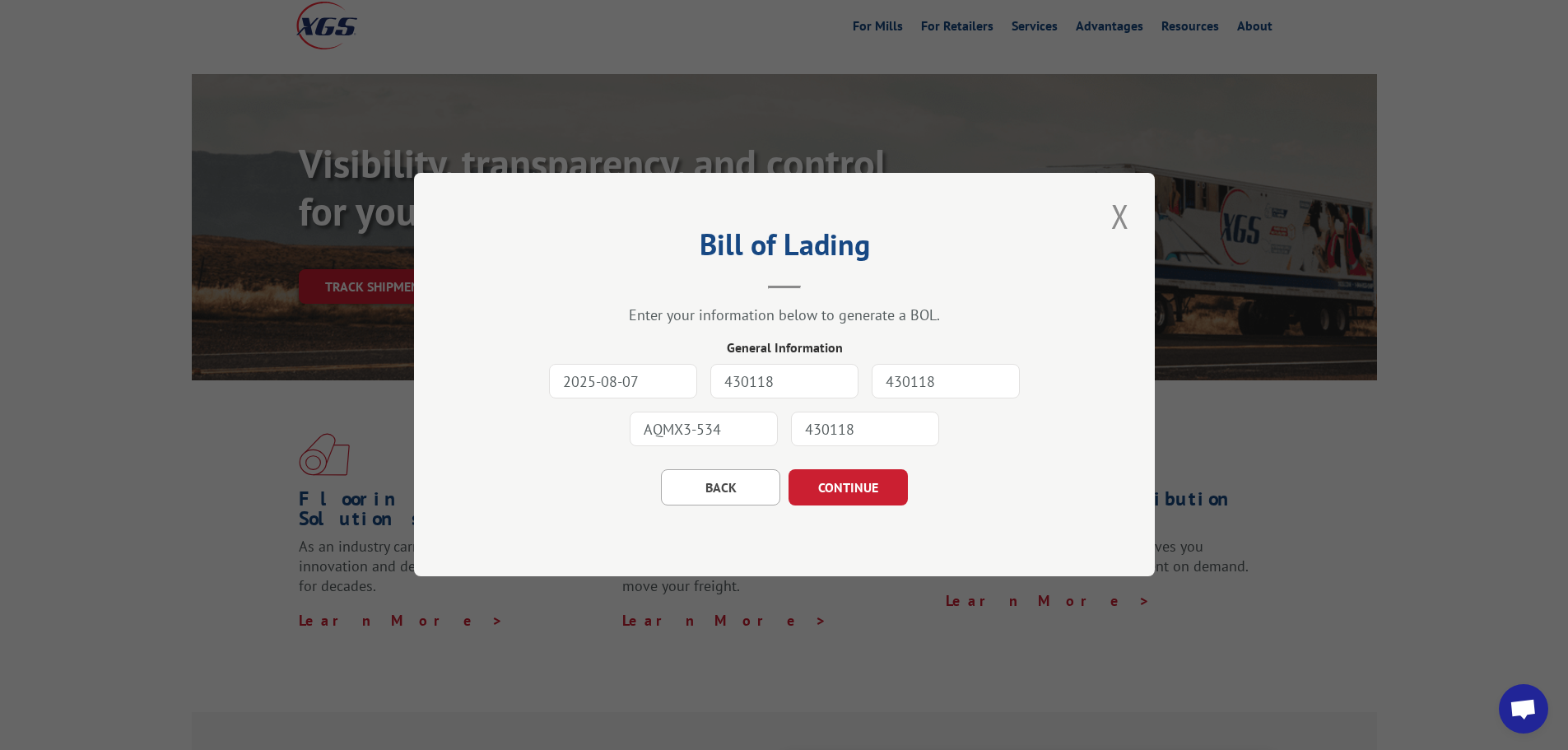 type on "AQMX3-534" 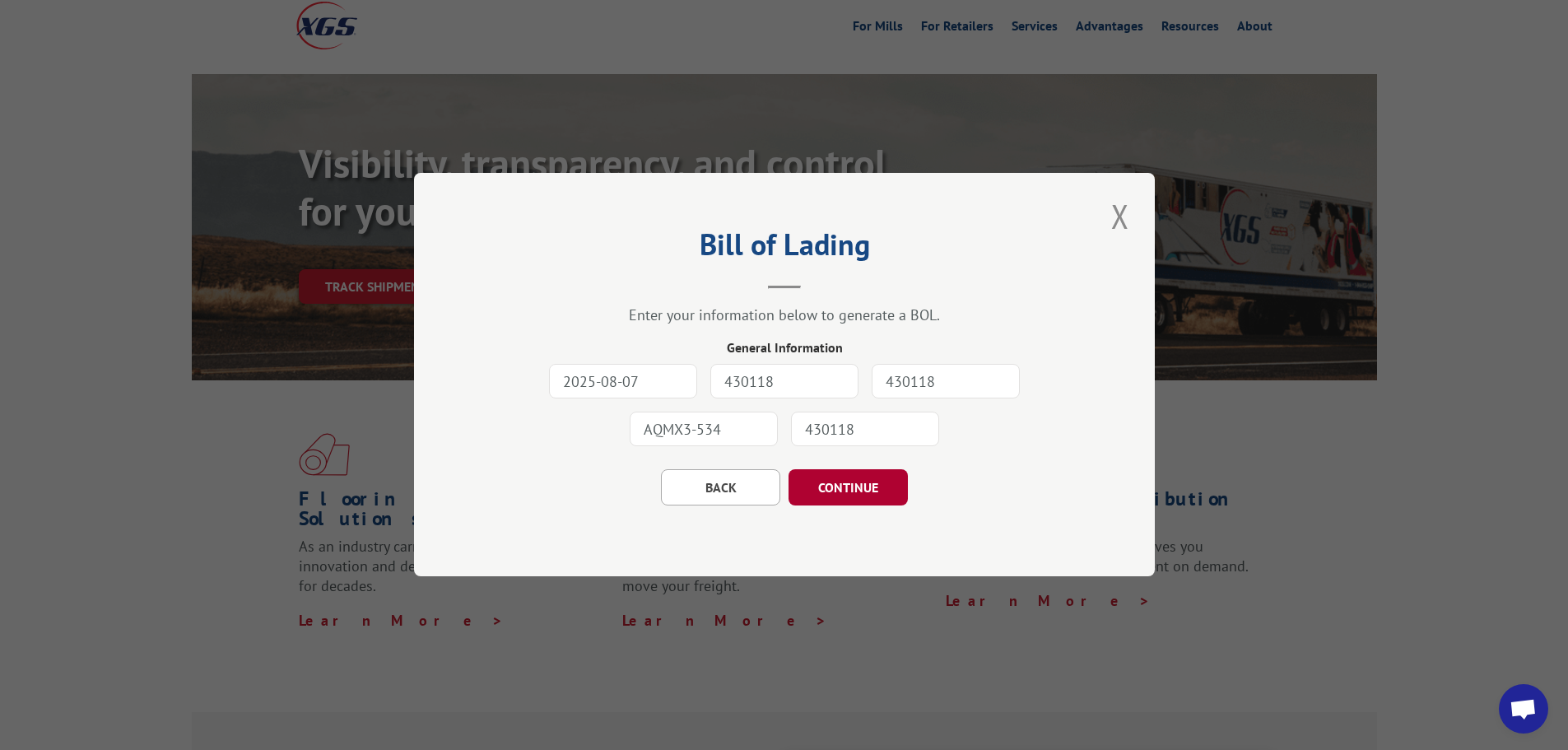 click on "CONTINUE" at bounding box center (848, 488) 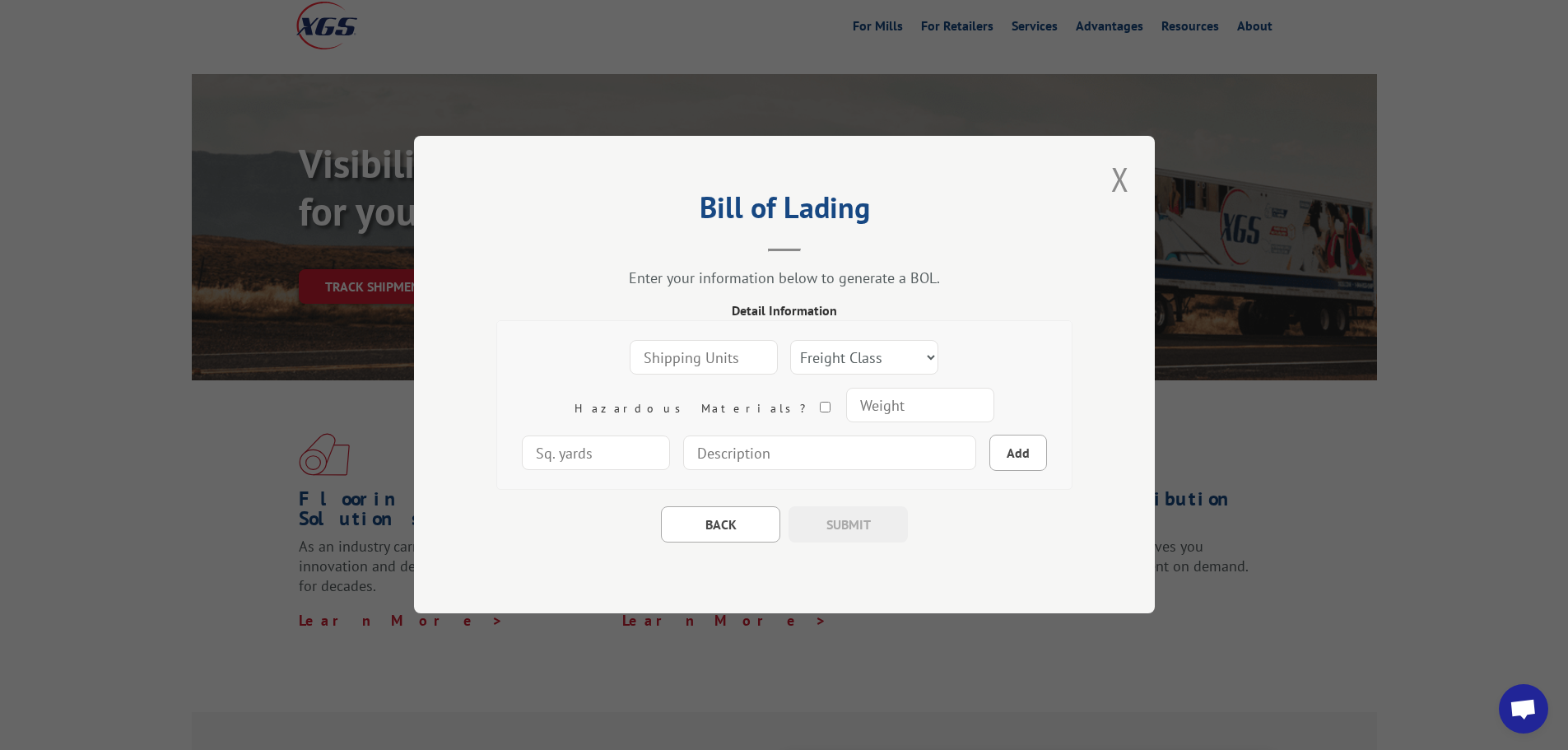 click at bounding box center [704, 358] 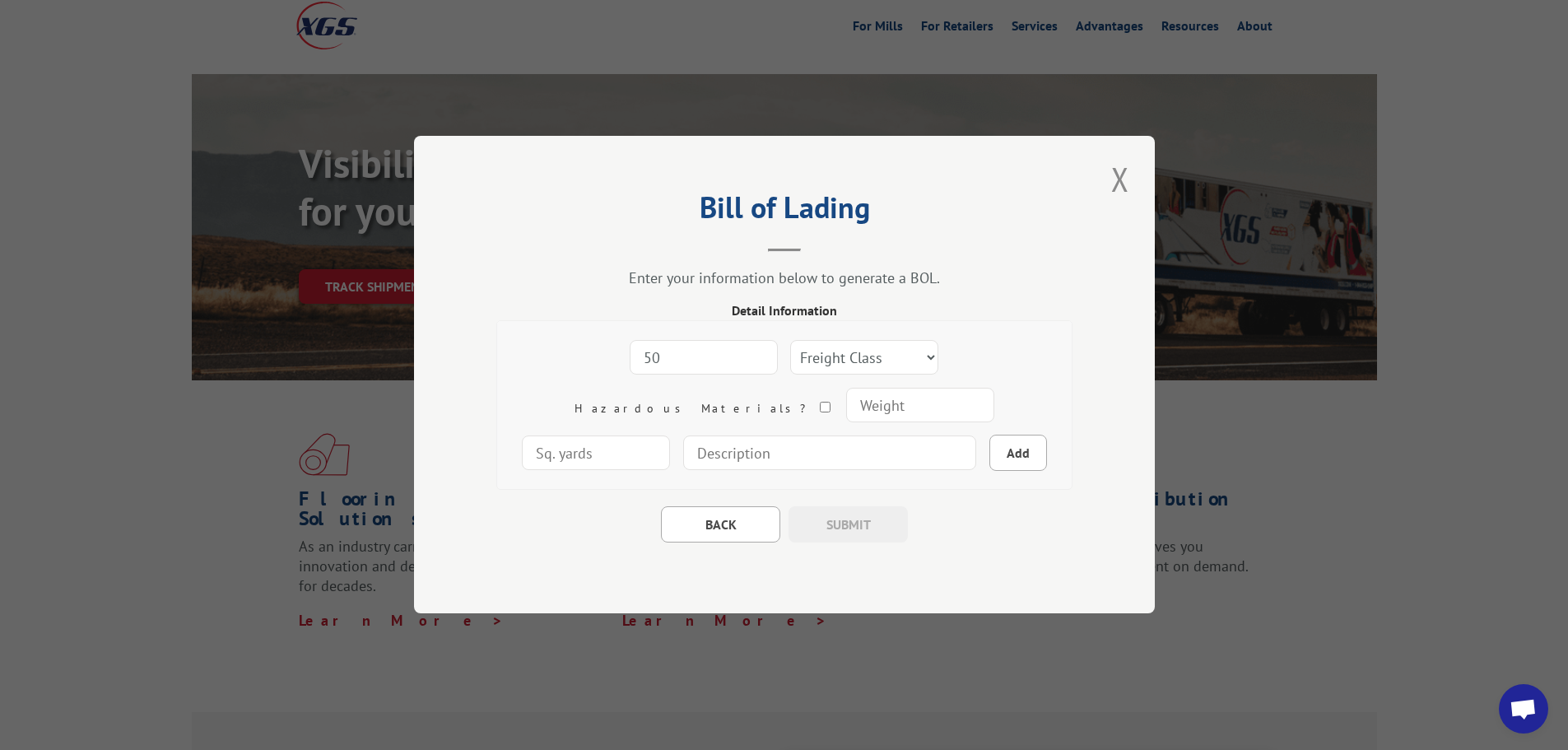 type on "5" 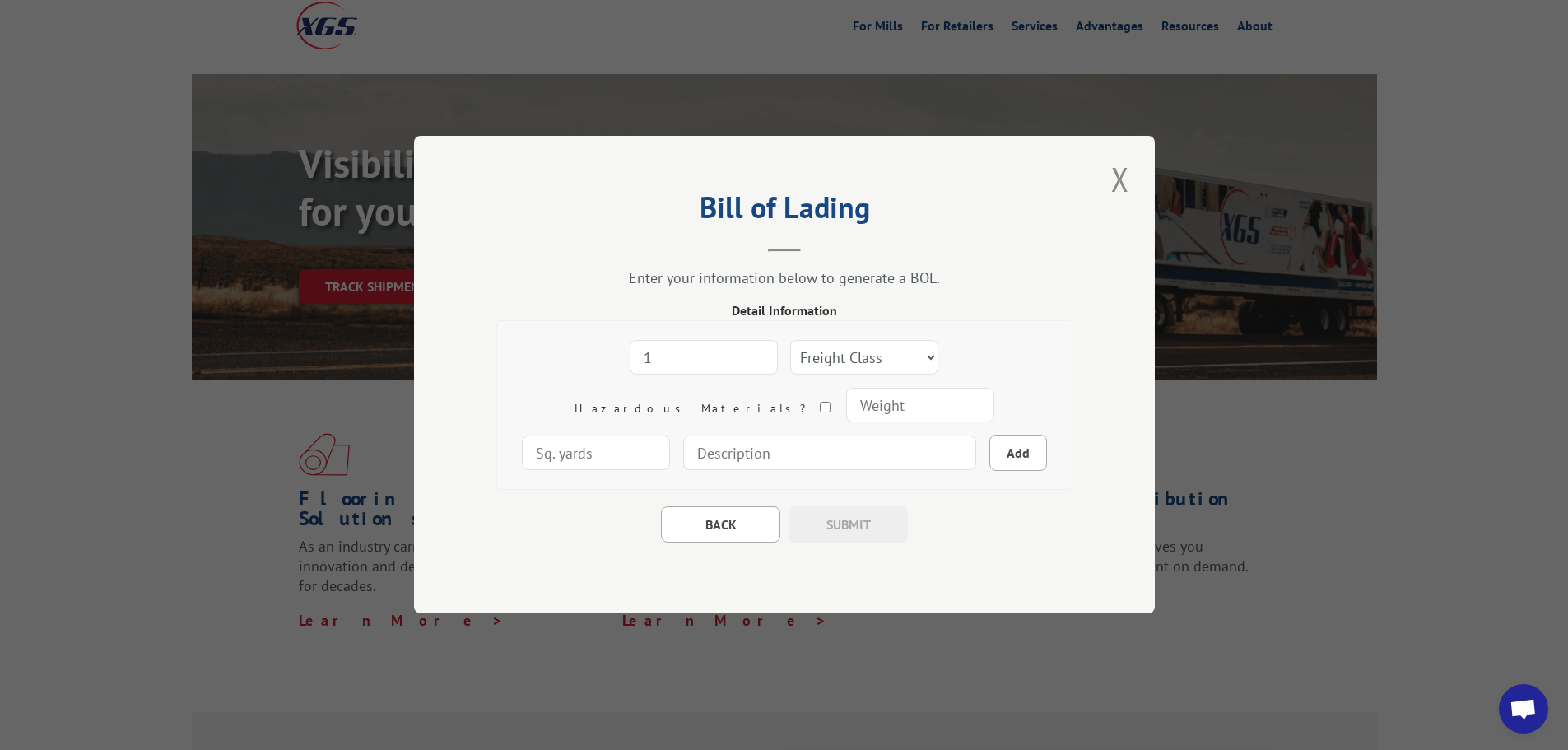type on "1" 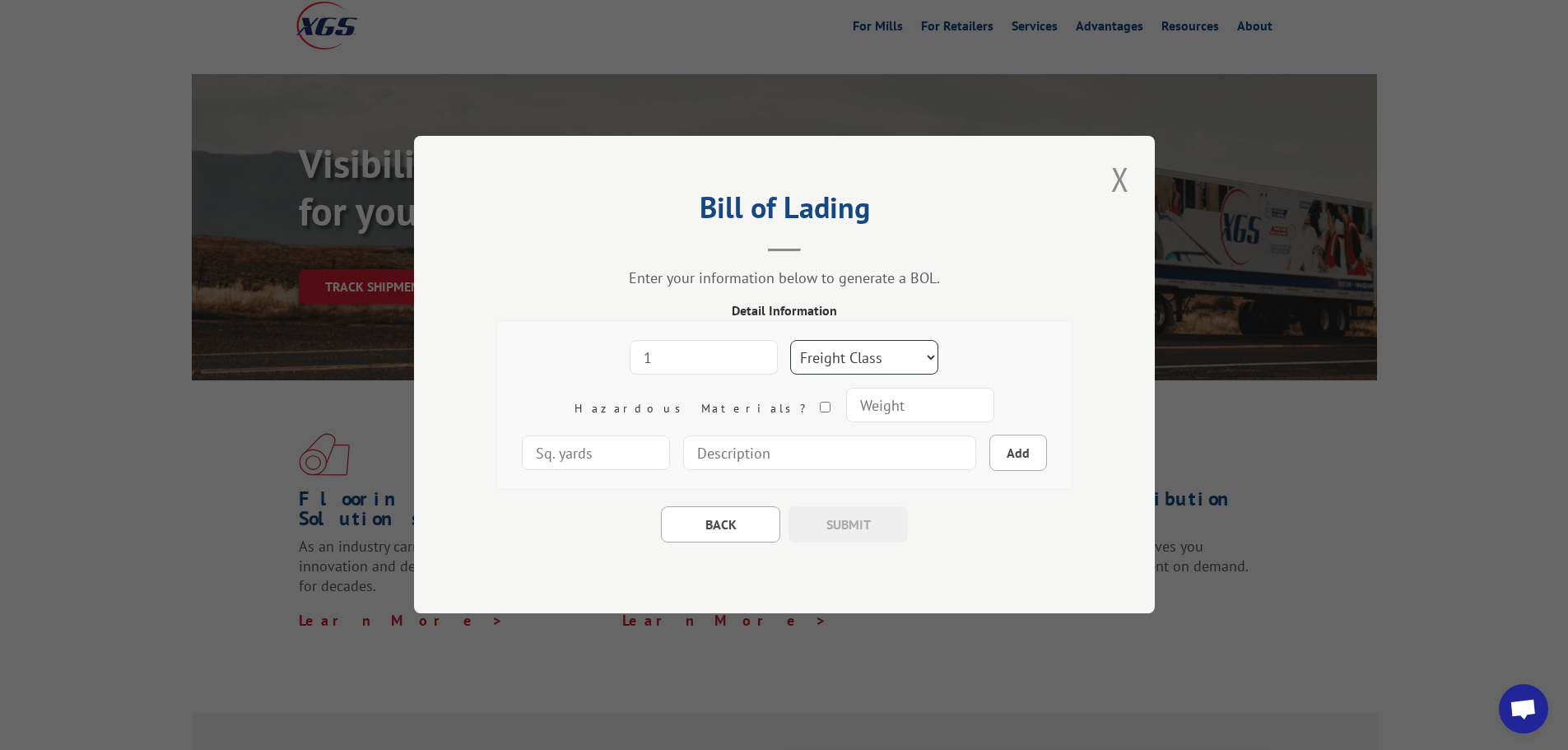 click on "Freight Class 50 55 60 65 70 77 85 92 100 110 125 150 175 200 250 300 400 500 Carpet Carpet Tile" at bounding box center [864, 358] 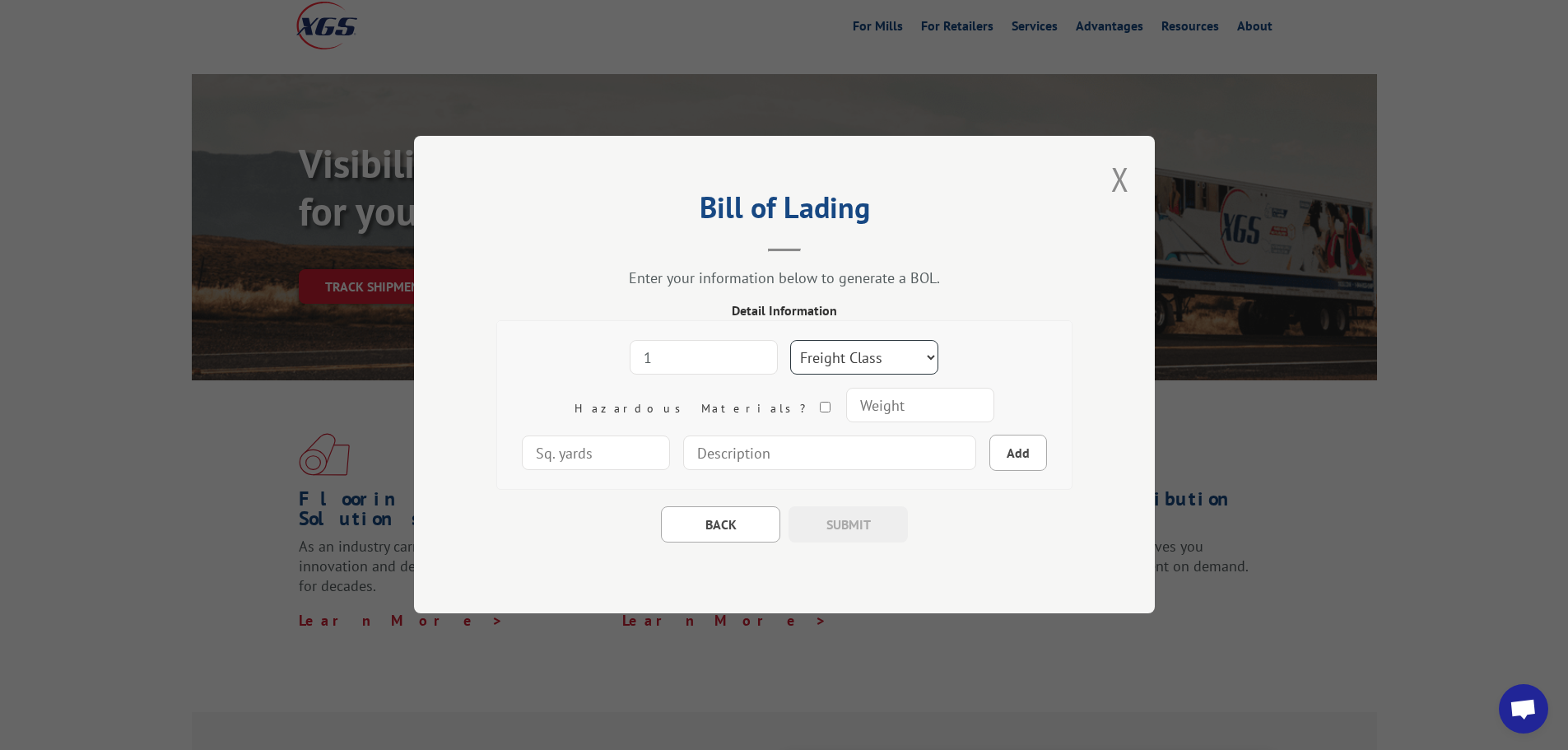 select on "50" 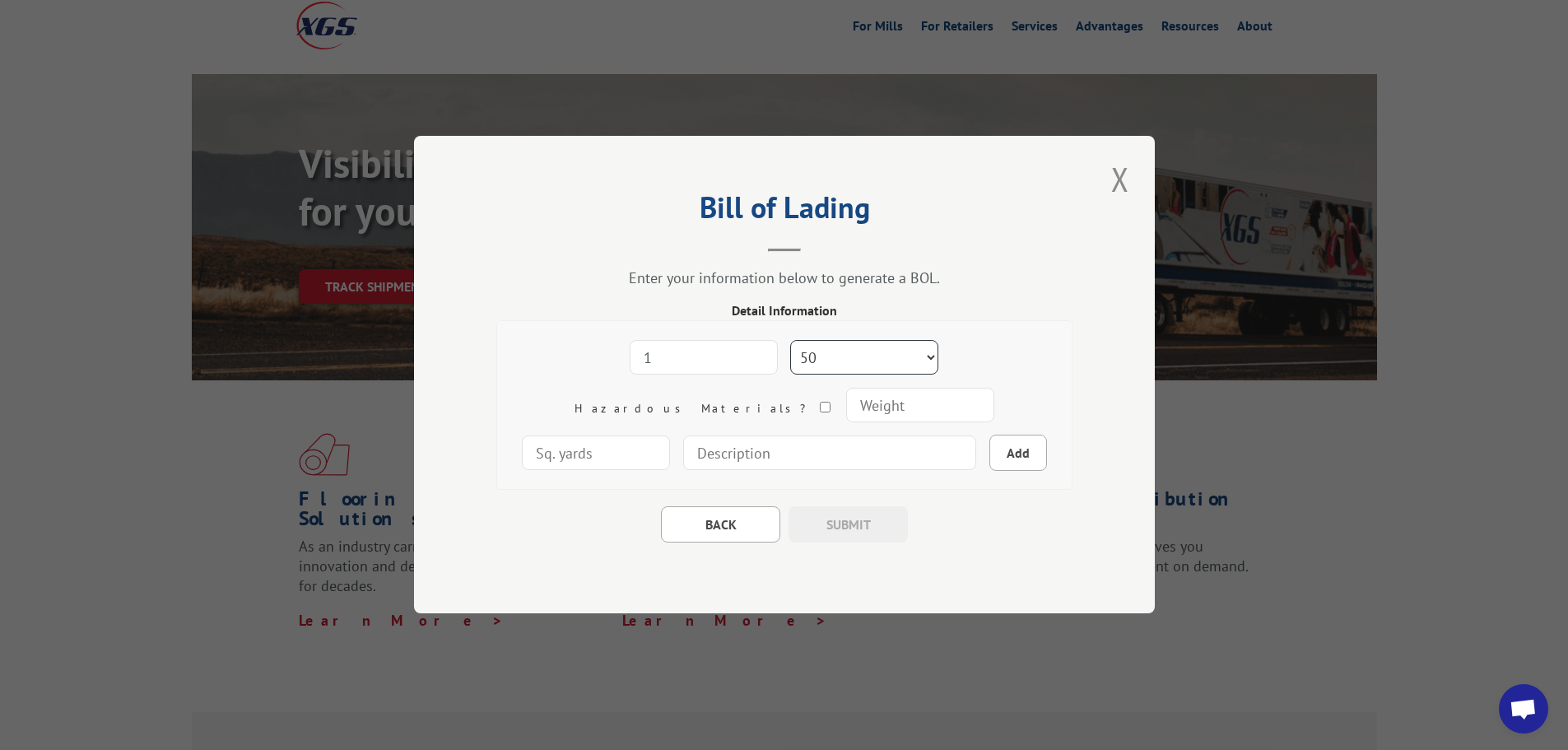 click on "Freight Class 50 55 60 65 70 77 85 92 100 110 125 150 175 200 250 300 400 500 Carpet Carpet Tile" at bounding box center (864, 358) 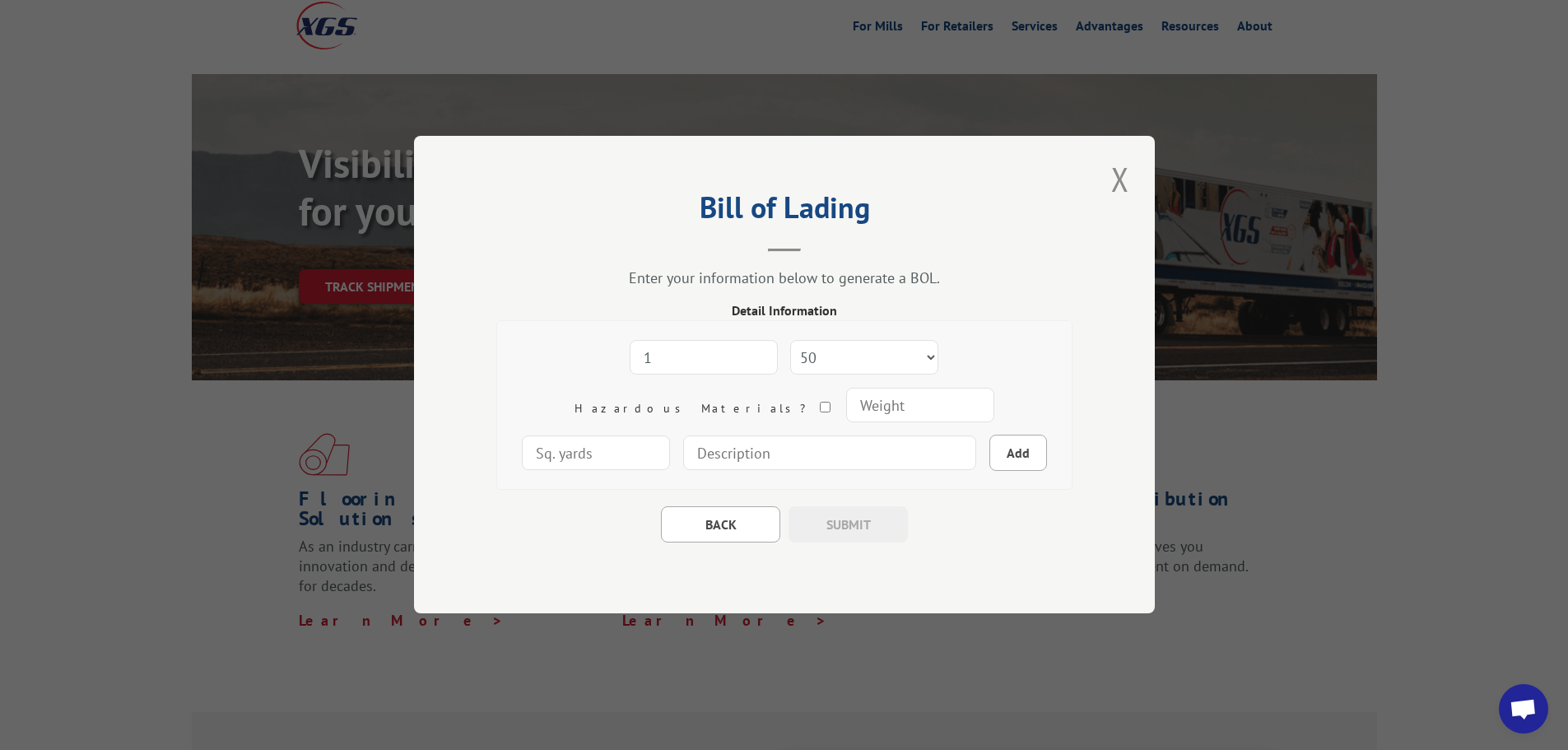 click at bounding box center [920, 406] 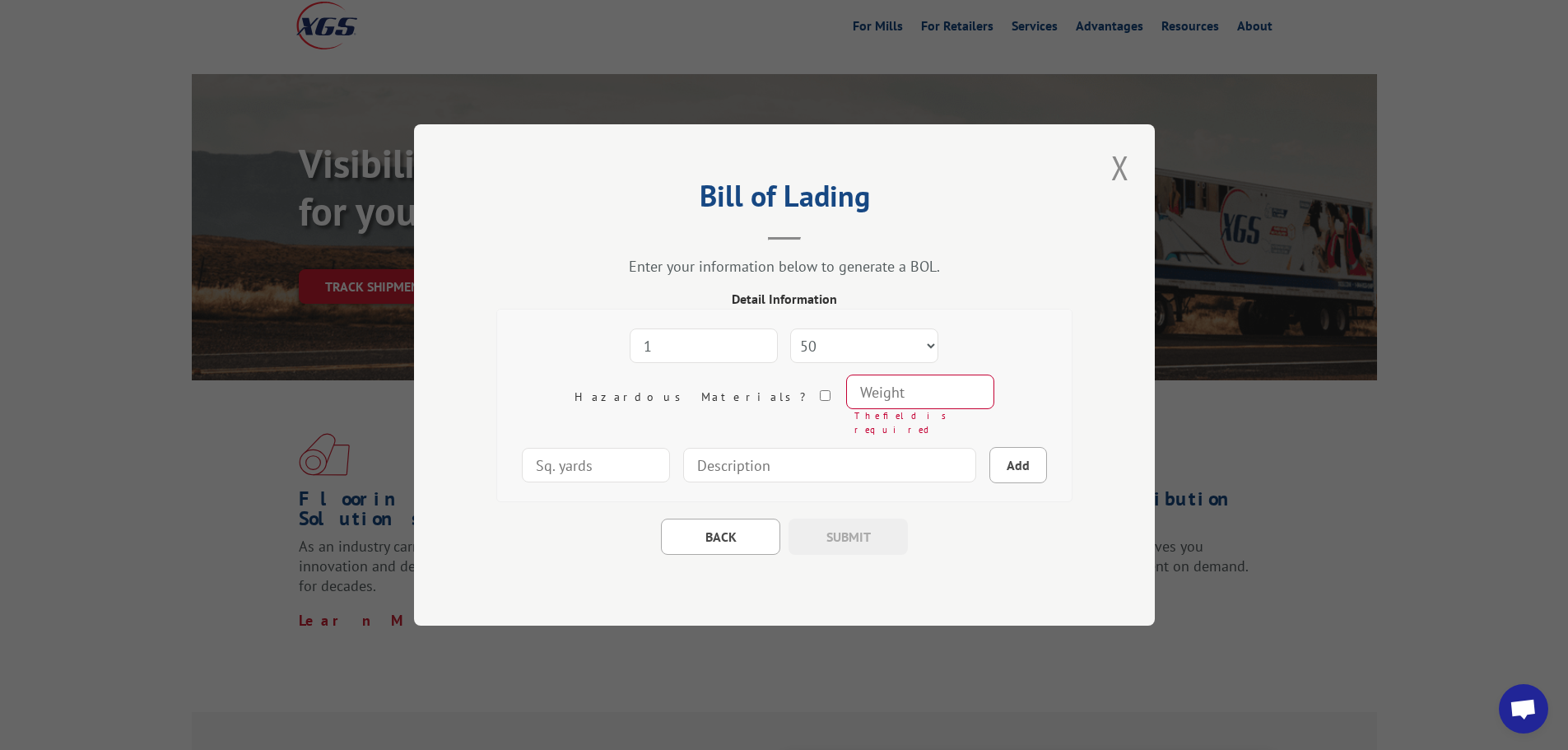 click at bounding box center (920, 392) 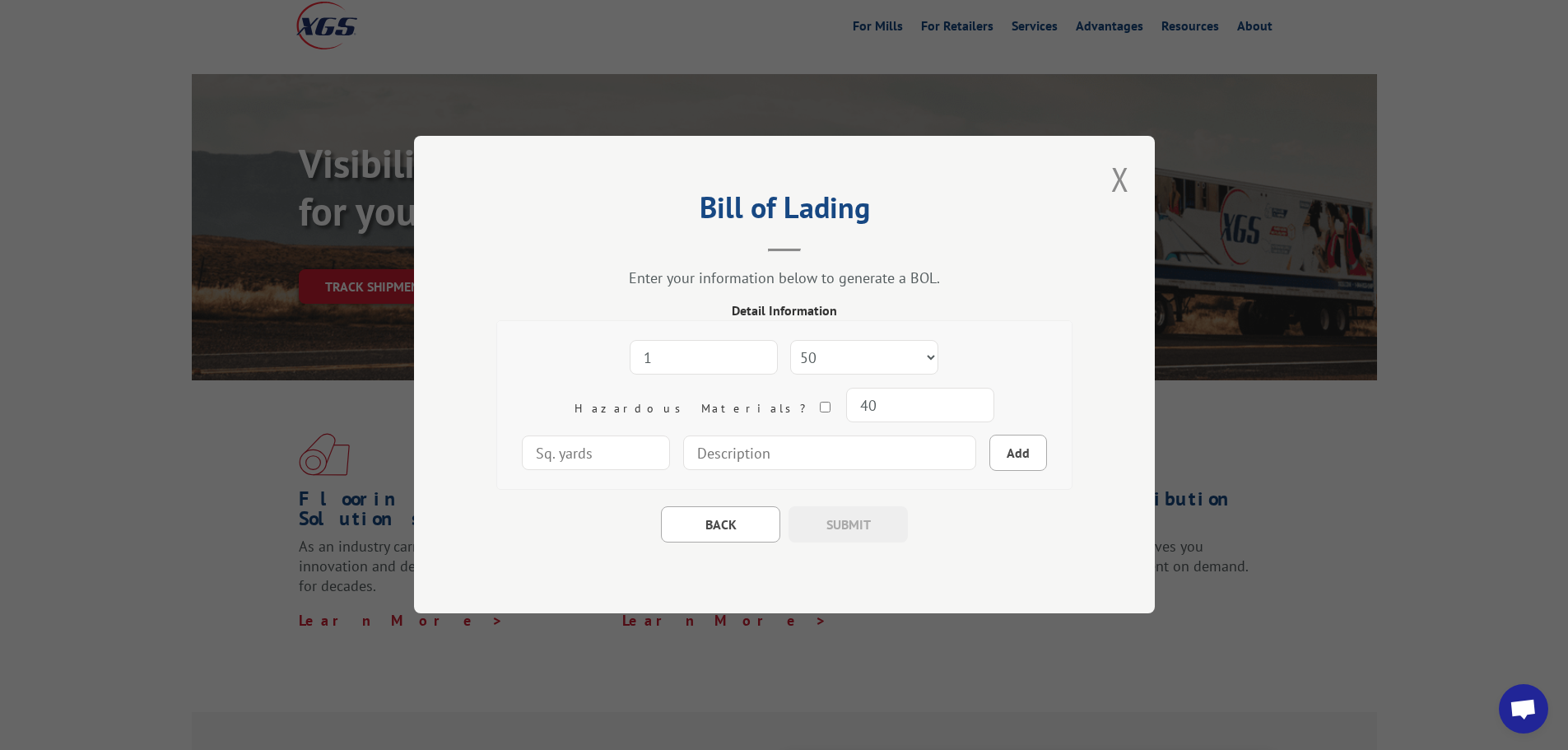 type on "40" 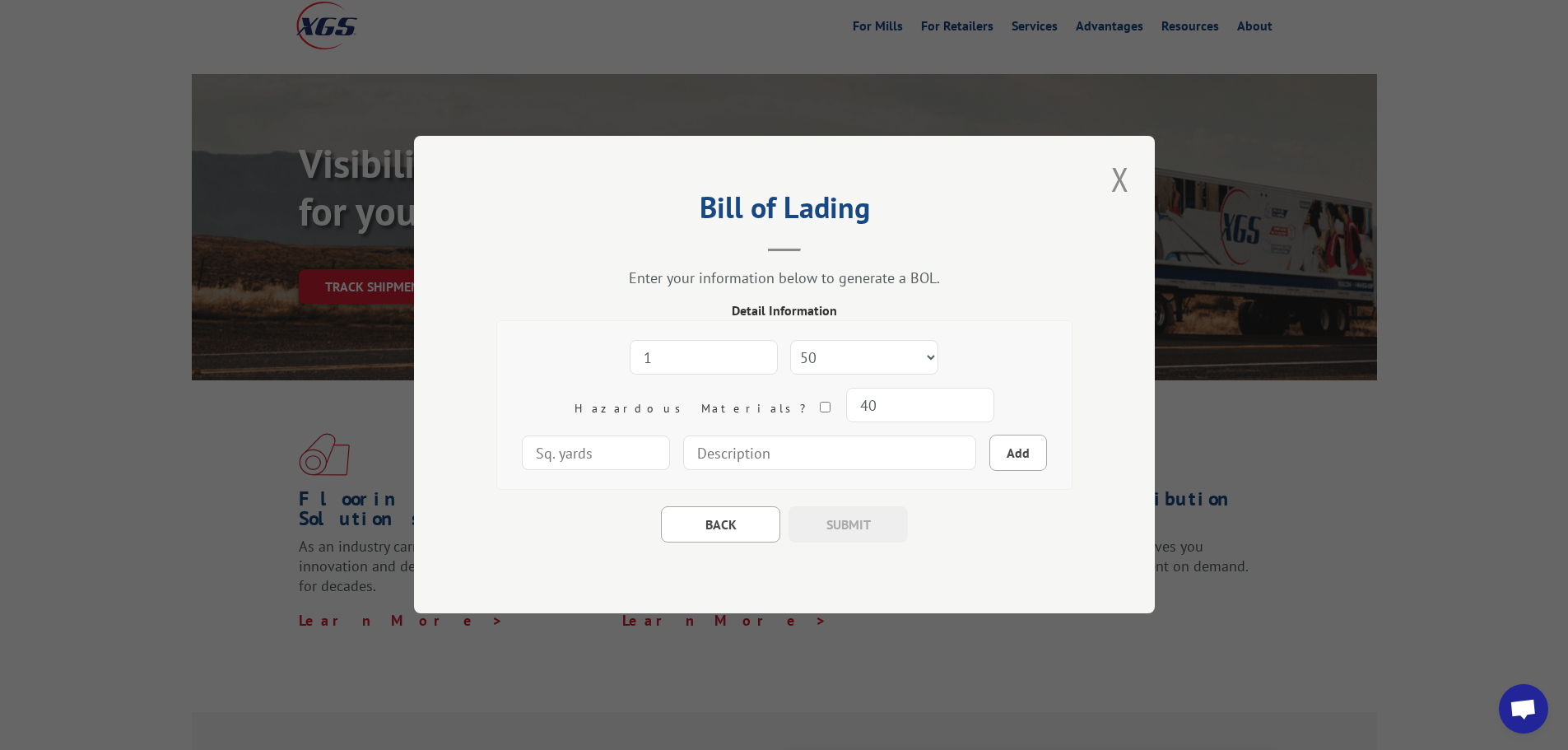 type on "UZIN 886 FLOOR PATCH (BOX)" 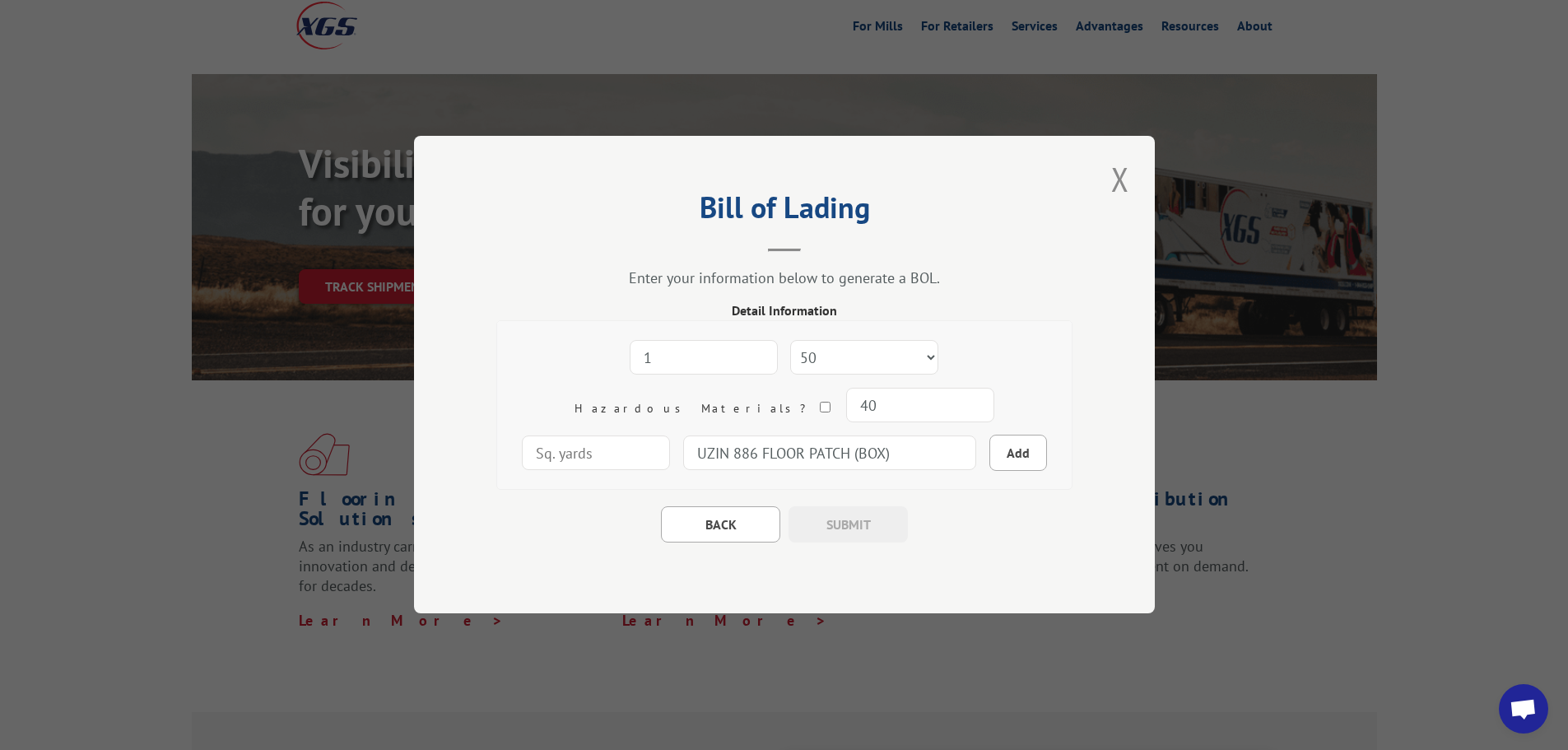 click on "BACK SUBMIT" at bounding box center (784, 517) 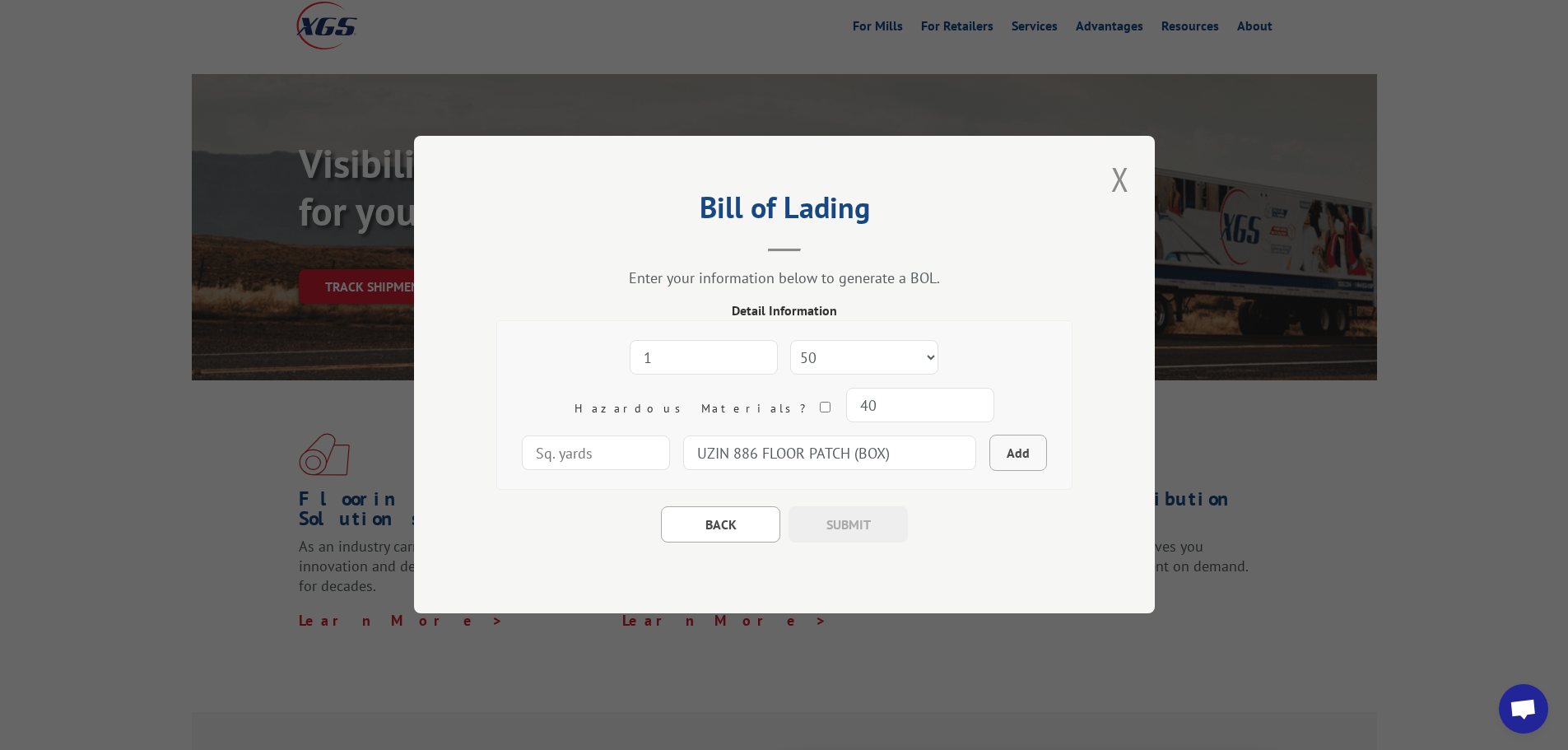 click on "Add" at bounding box center [1018, 454] 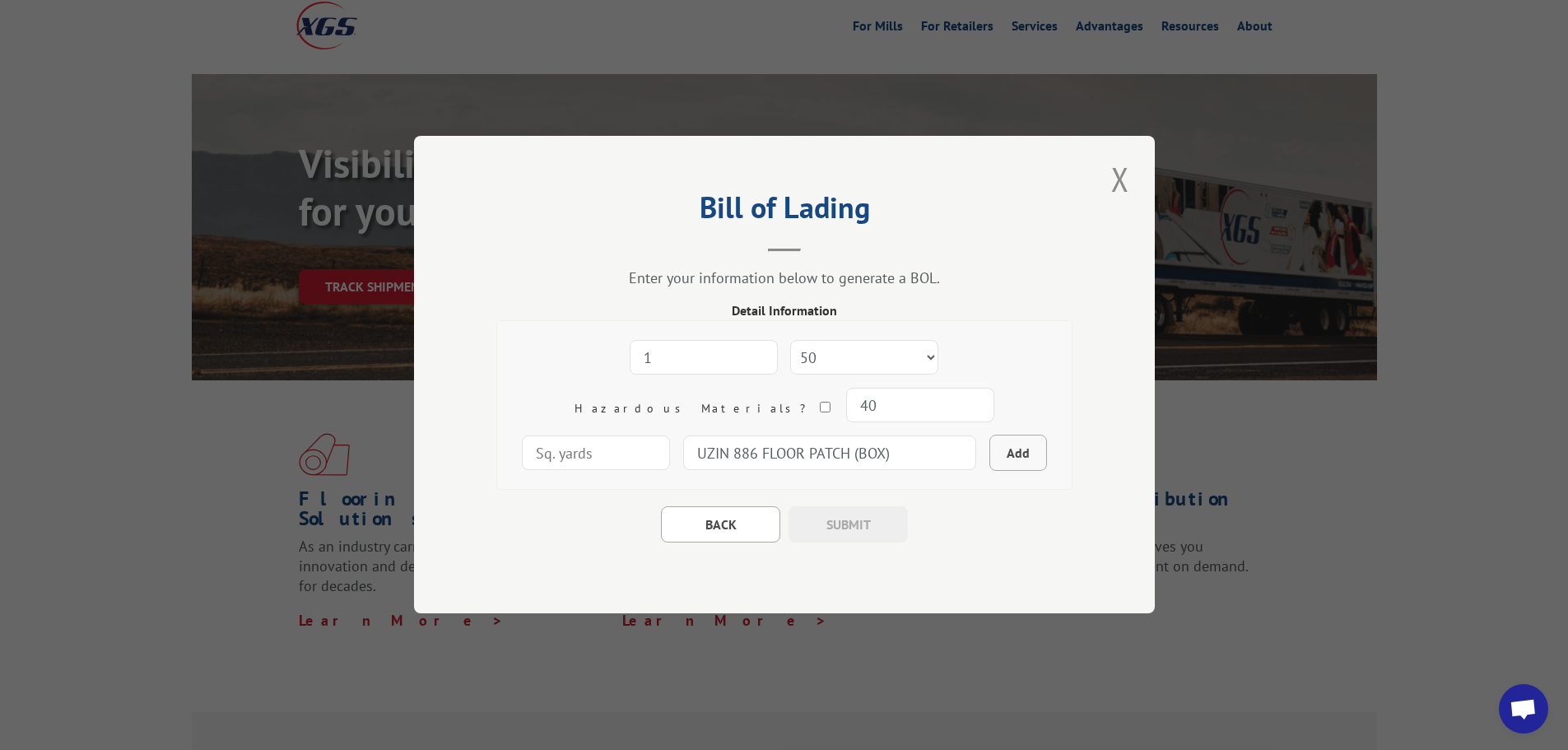 type 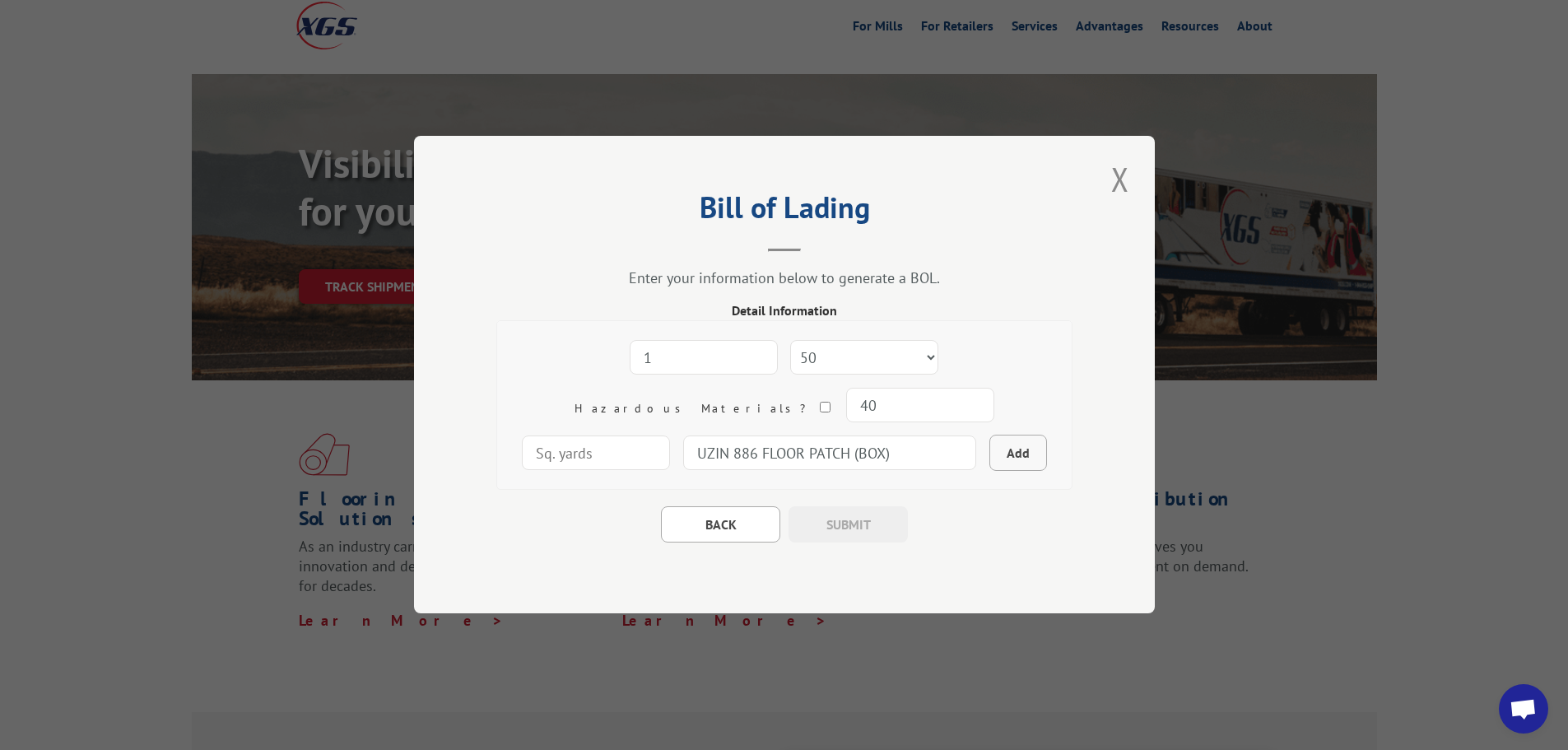 type 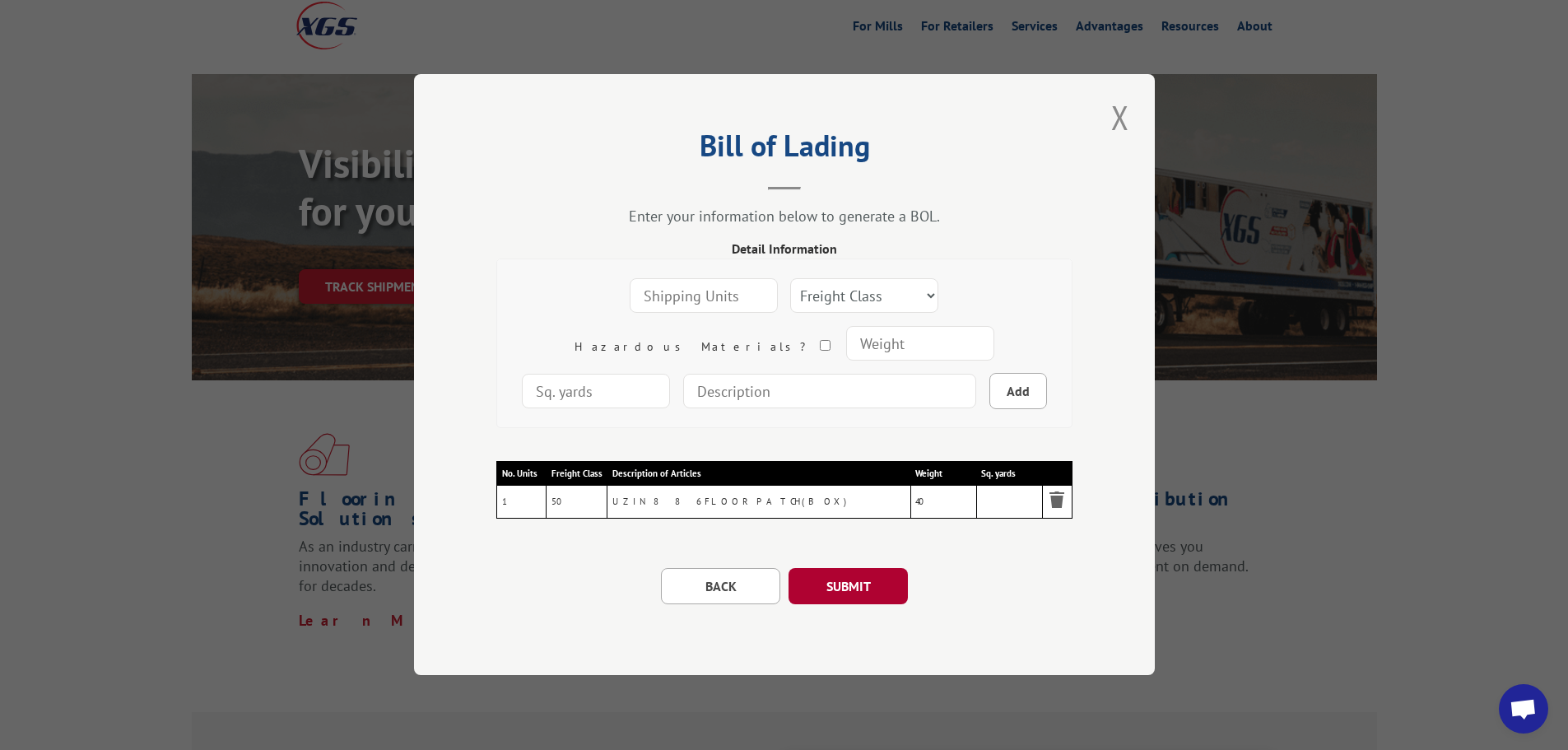 click on "SUBMIT" at bounding box center [848, 587] 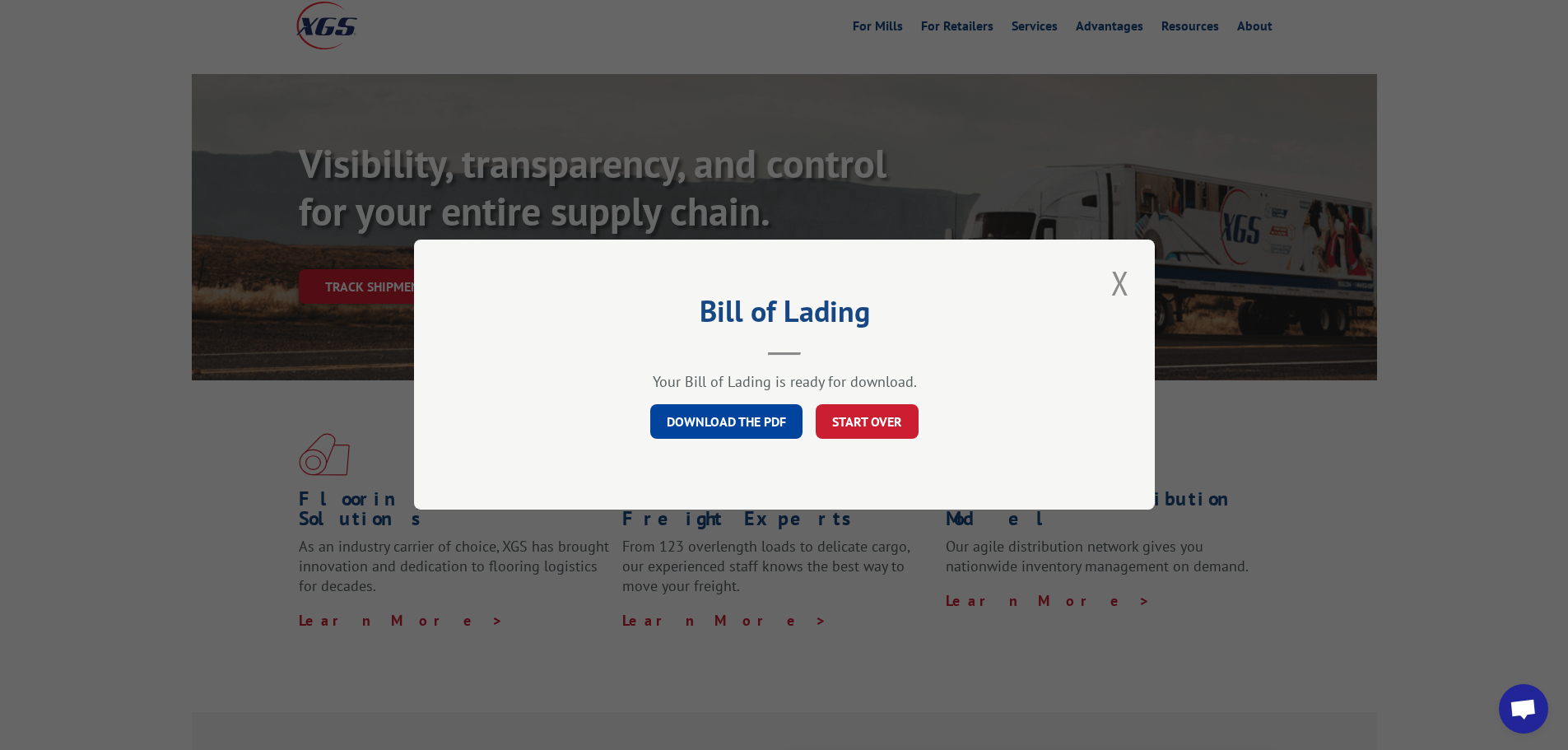 click on "DOWNLOAD THE PDF" at bounding box center [726, 422] 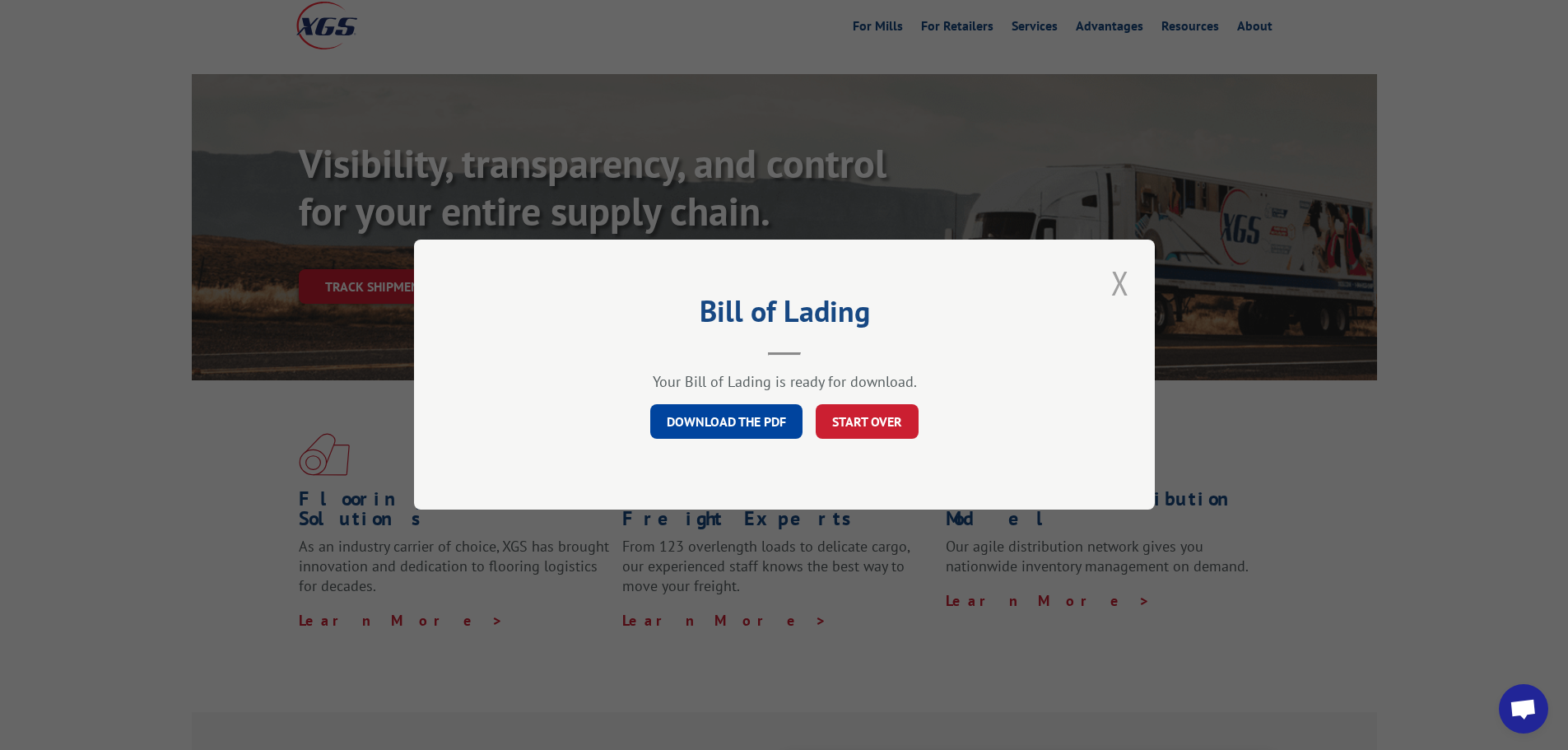 click at bounding box center [1120, 282] 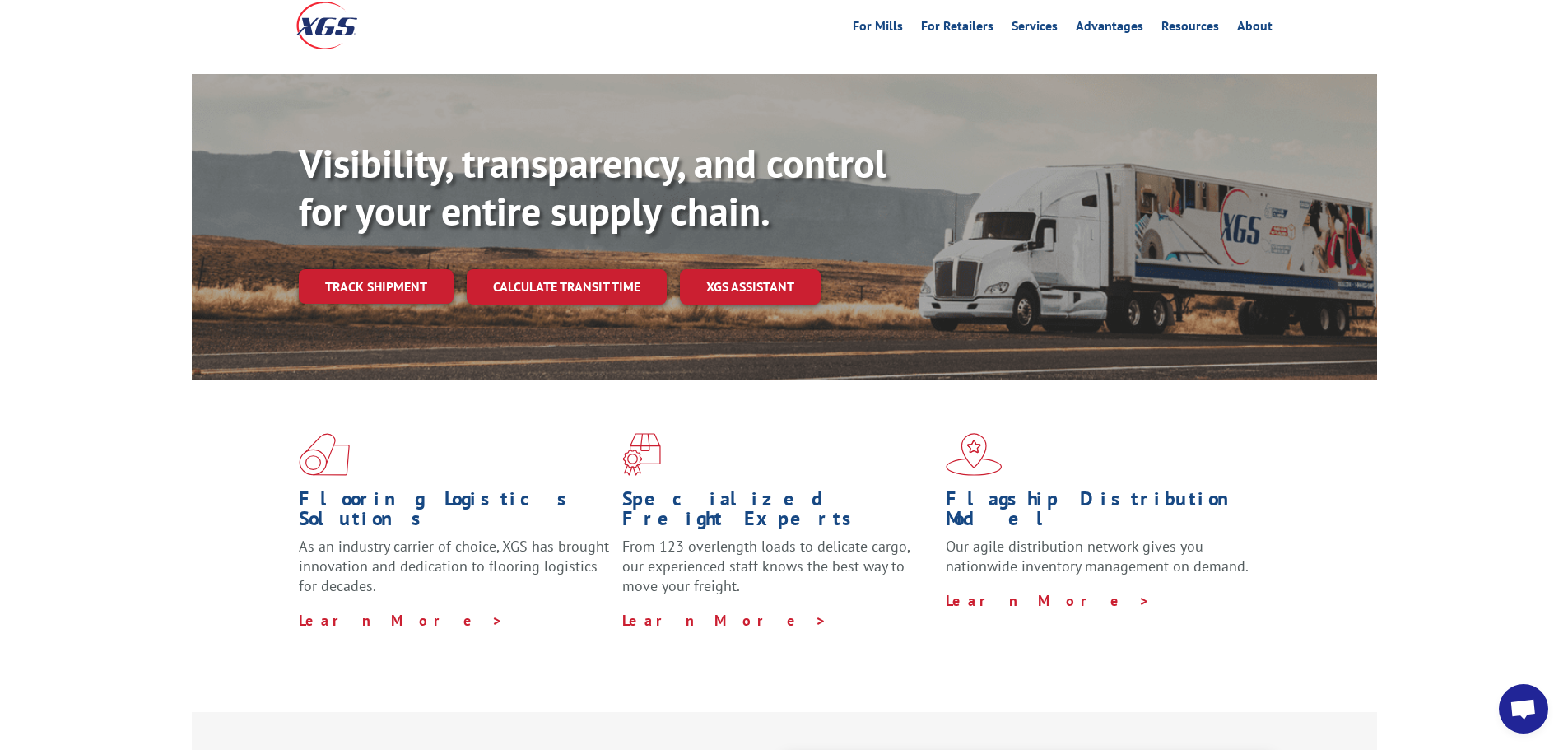 scroll, scrollTop: 0, scrollLeft: 0, axis: both 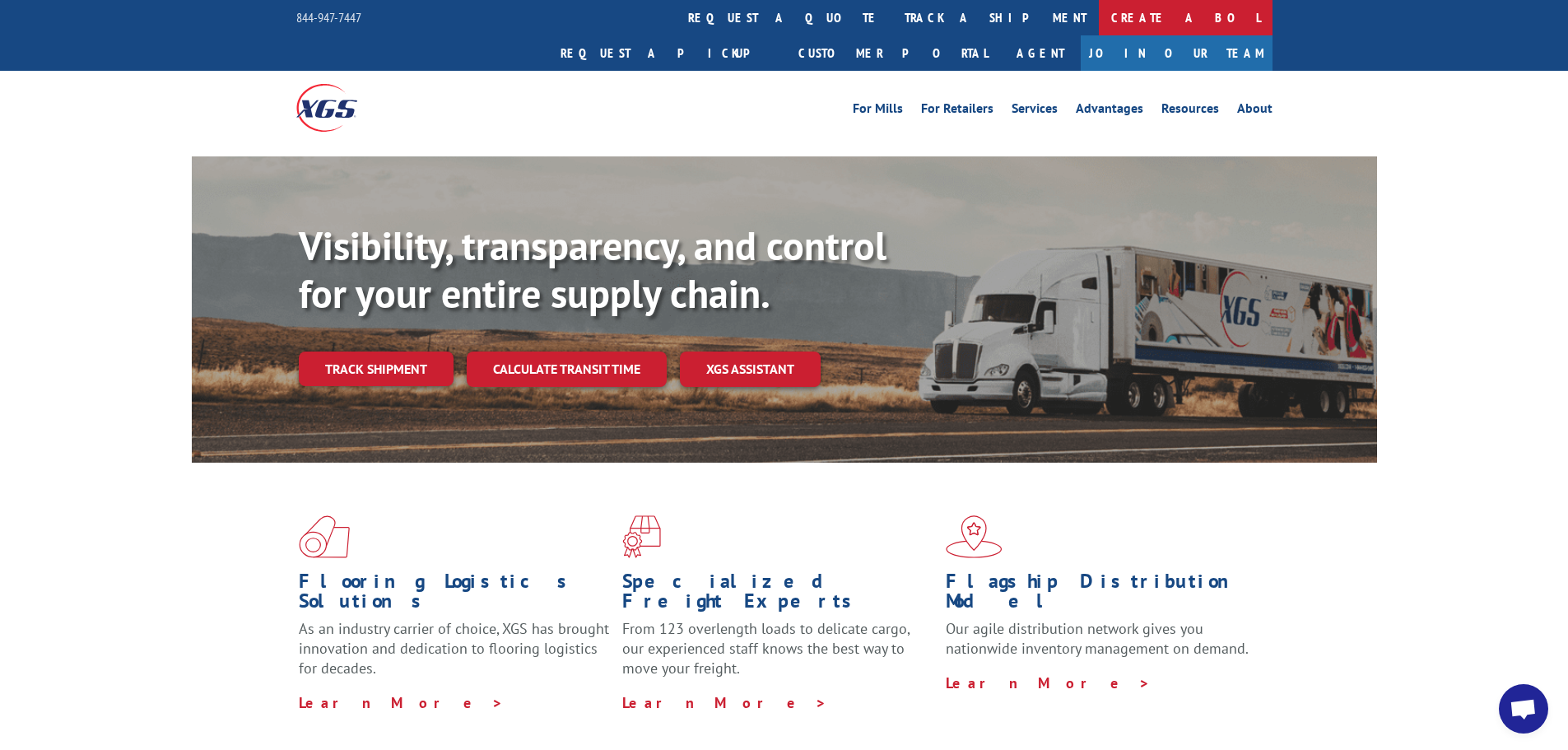 click on "Create a BOL" at bounding box center (1185, 17) 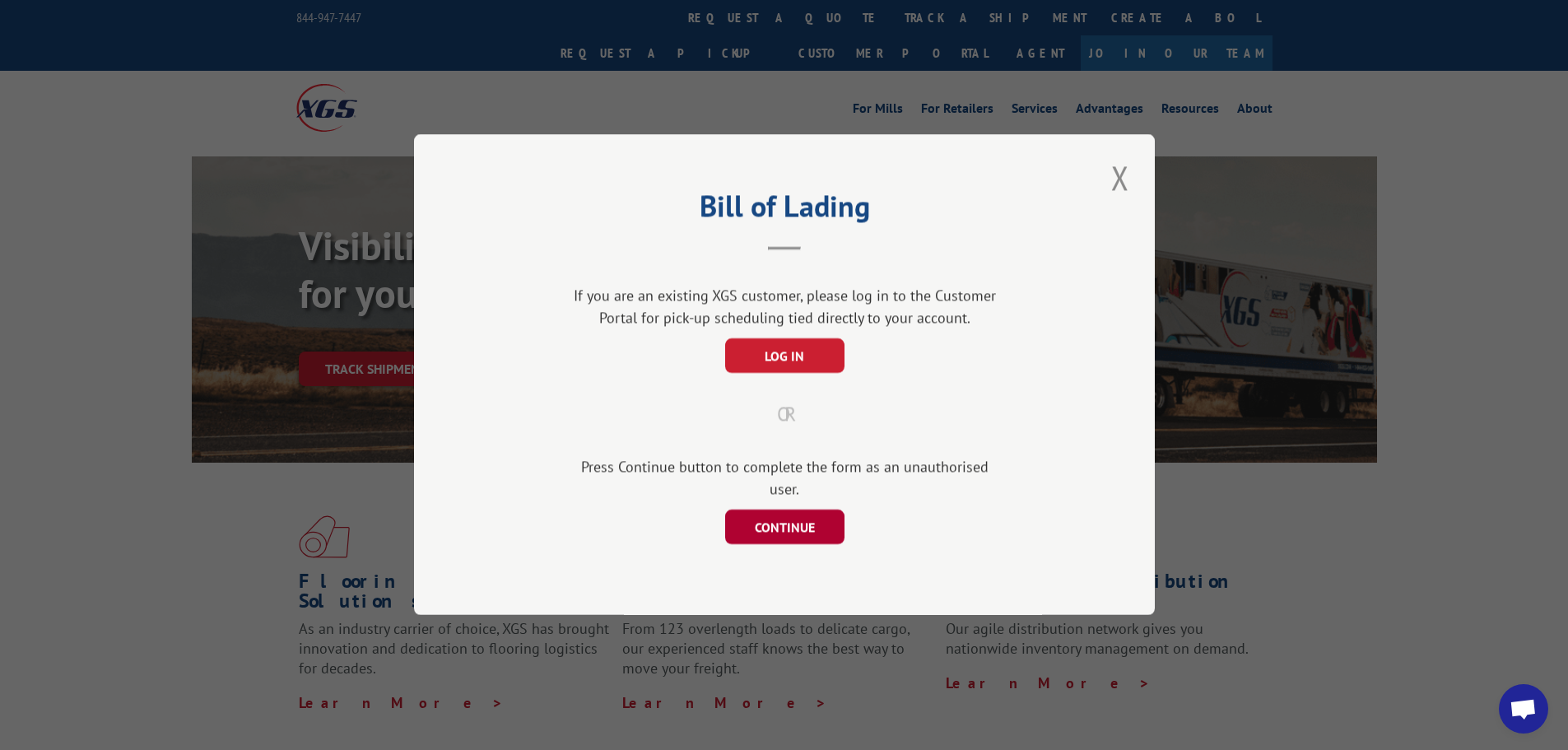 click on "CONTINUE" at bounding box center (784, 528) 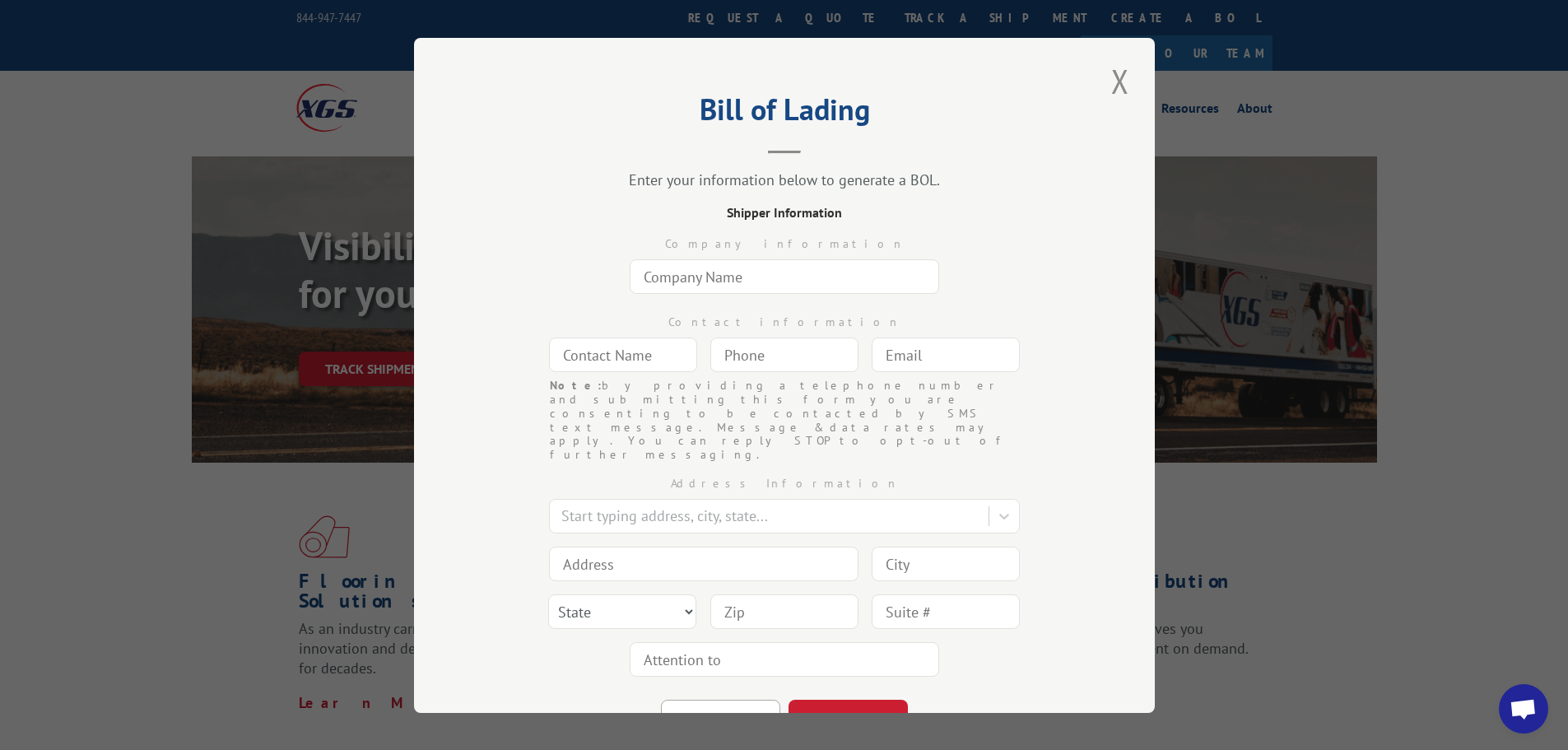 click at bounding box center (784, 277) 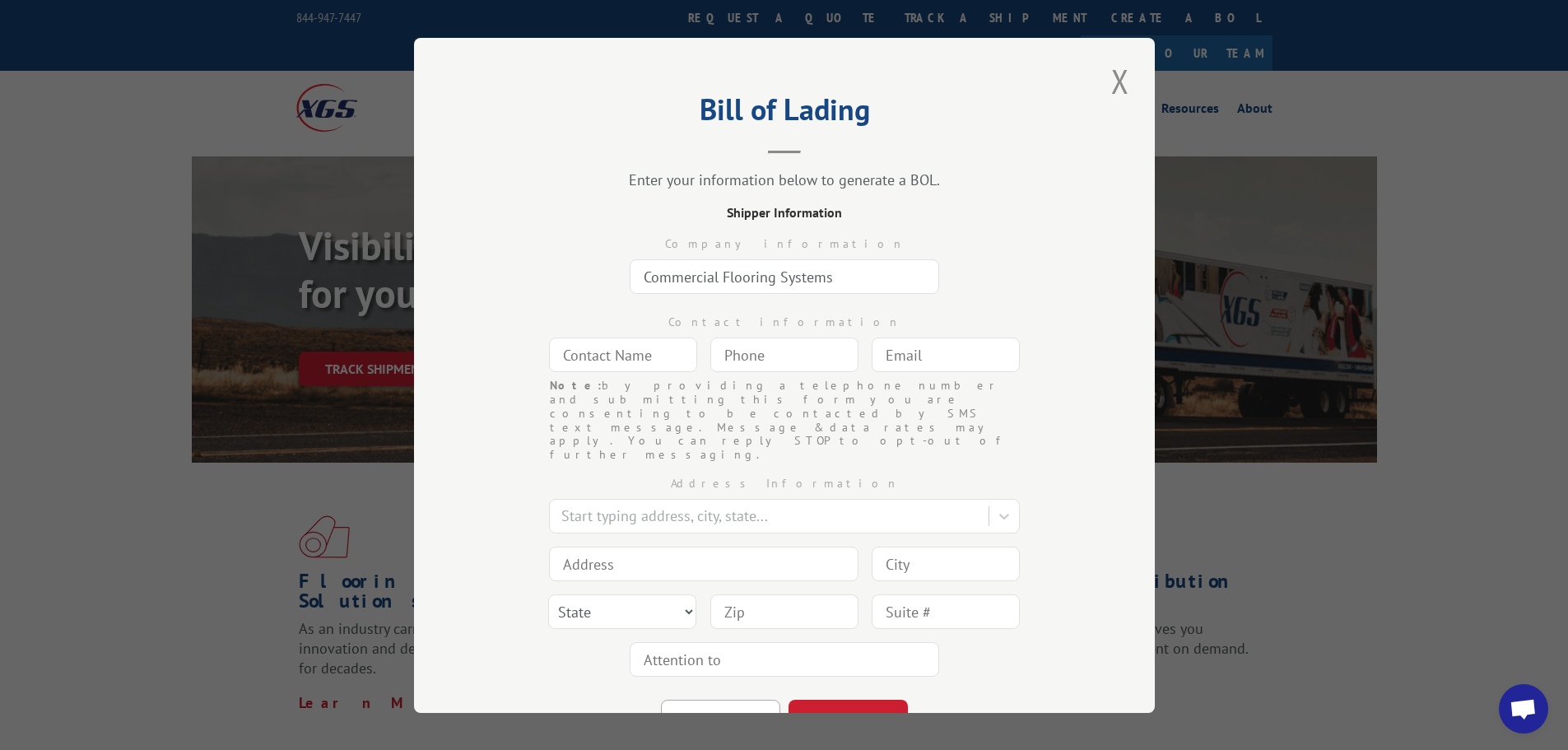 type on "[NAME]" 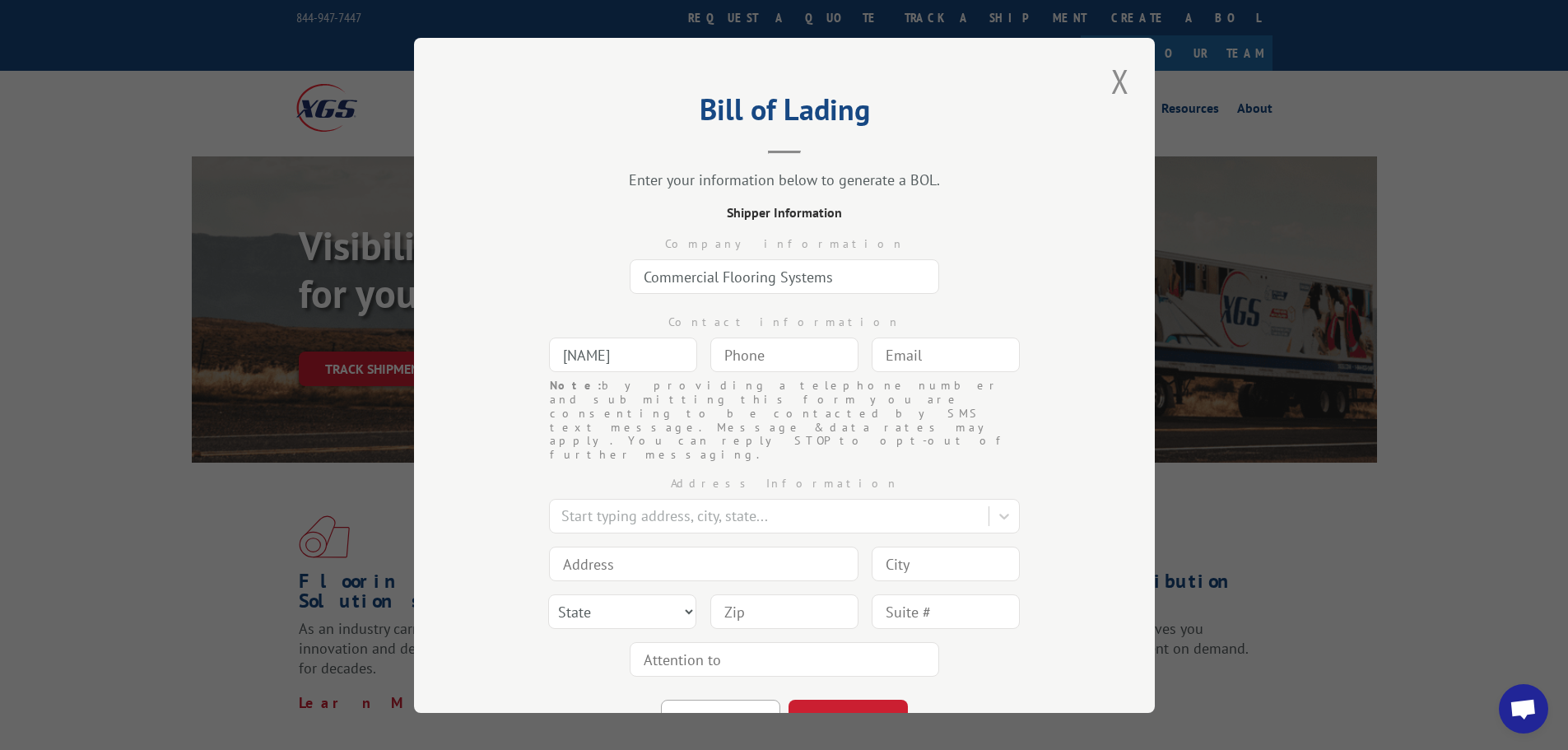 type 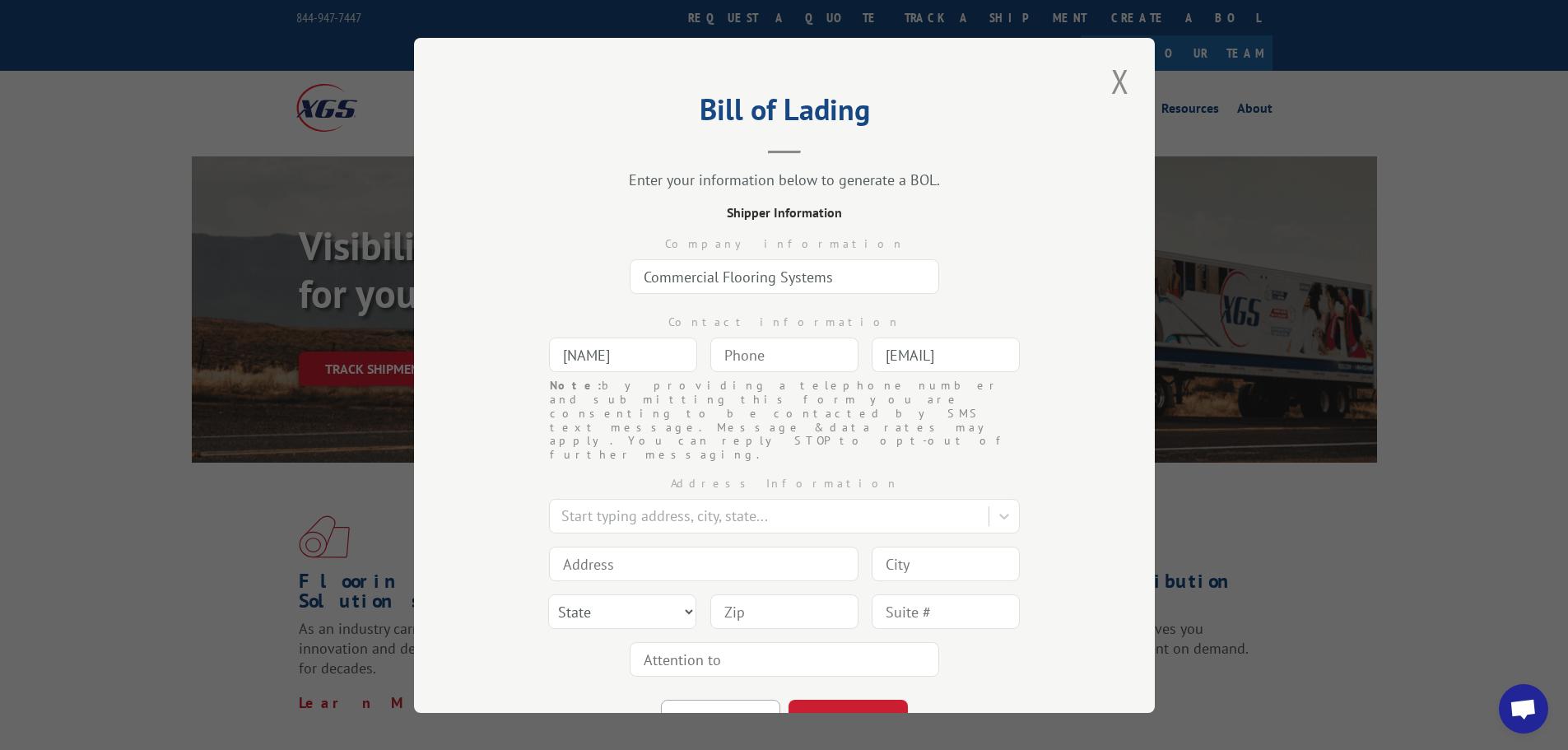 type on "[CITY]" 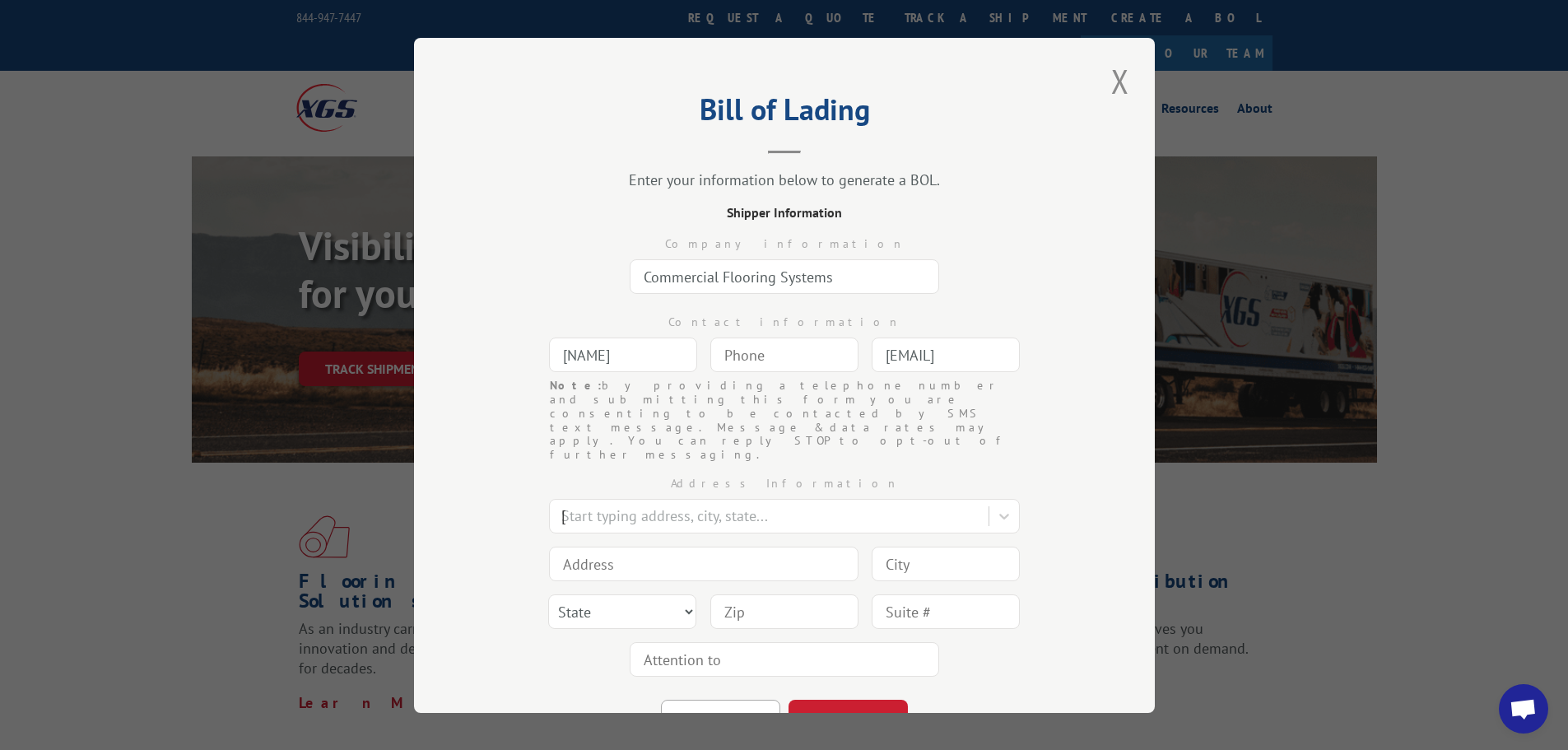 type on "1004 S State St" 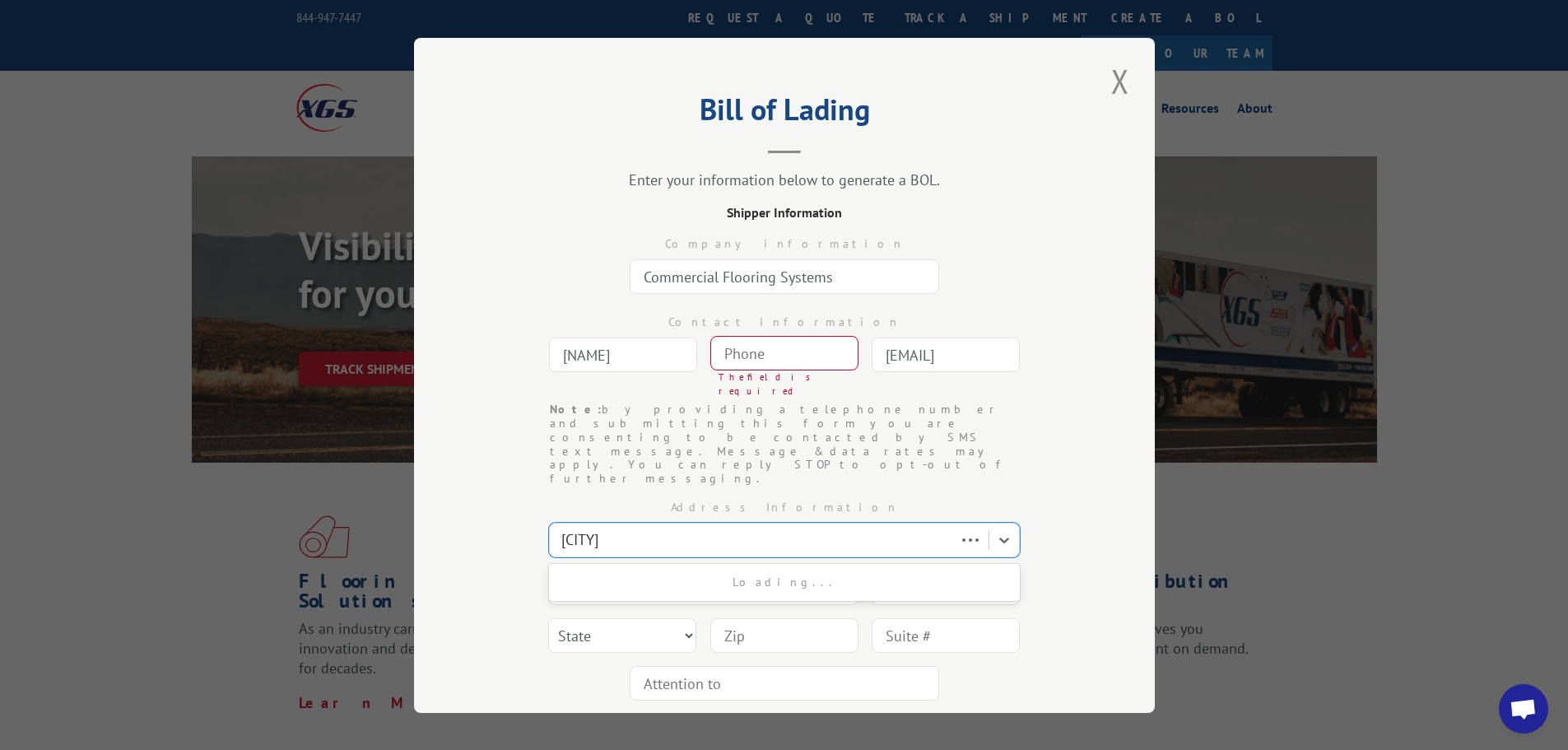 type 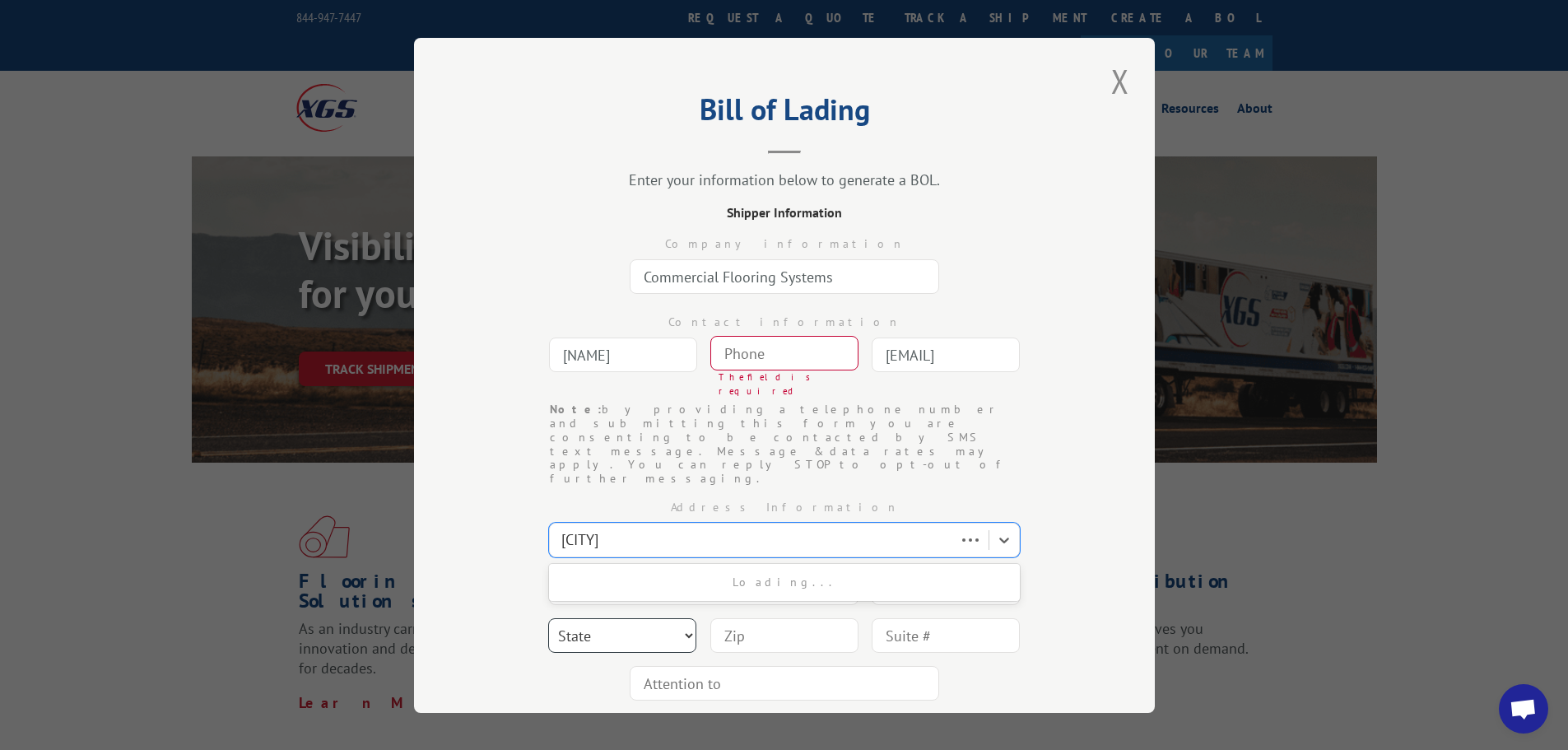 select on "UT" 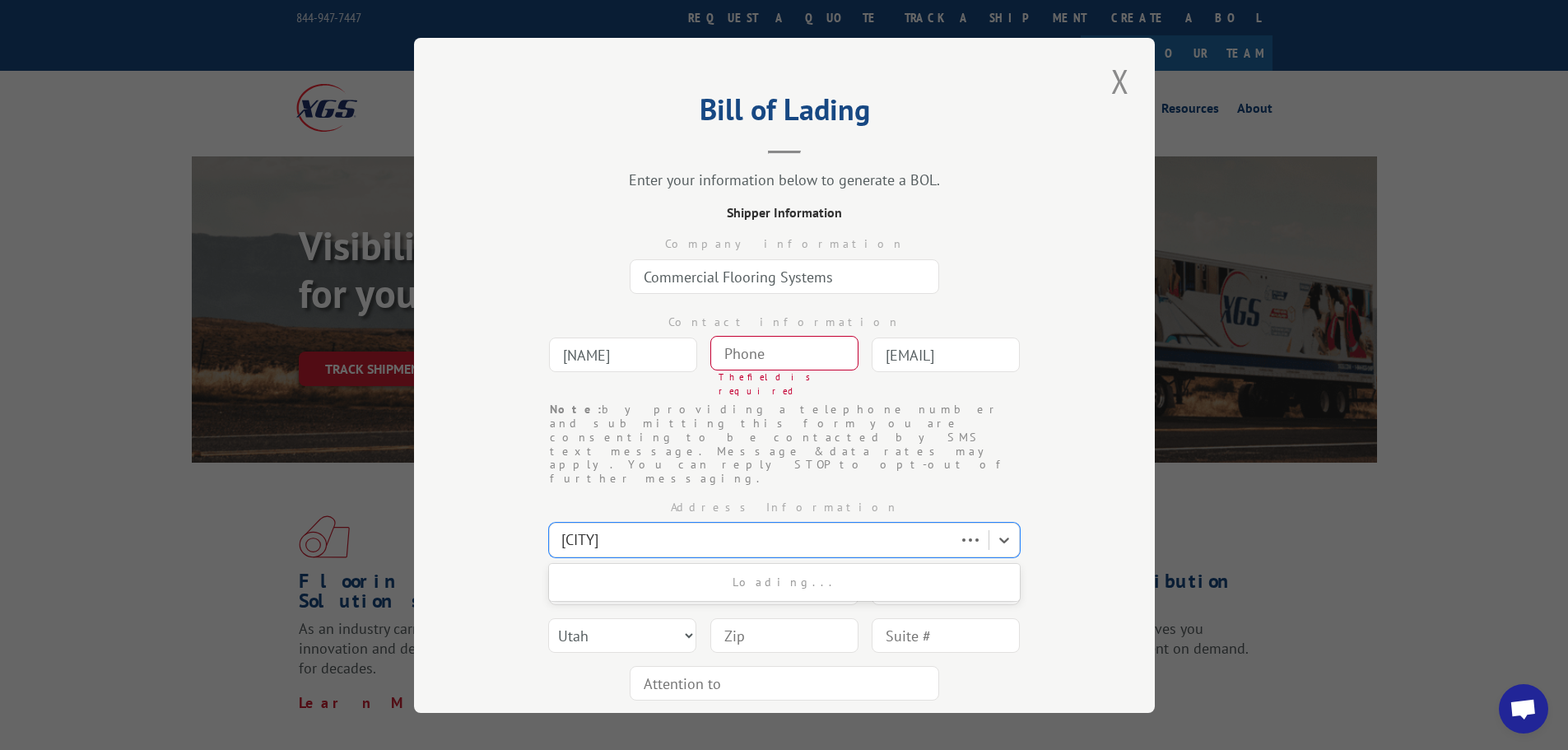 type on "[ZIP]" 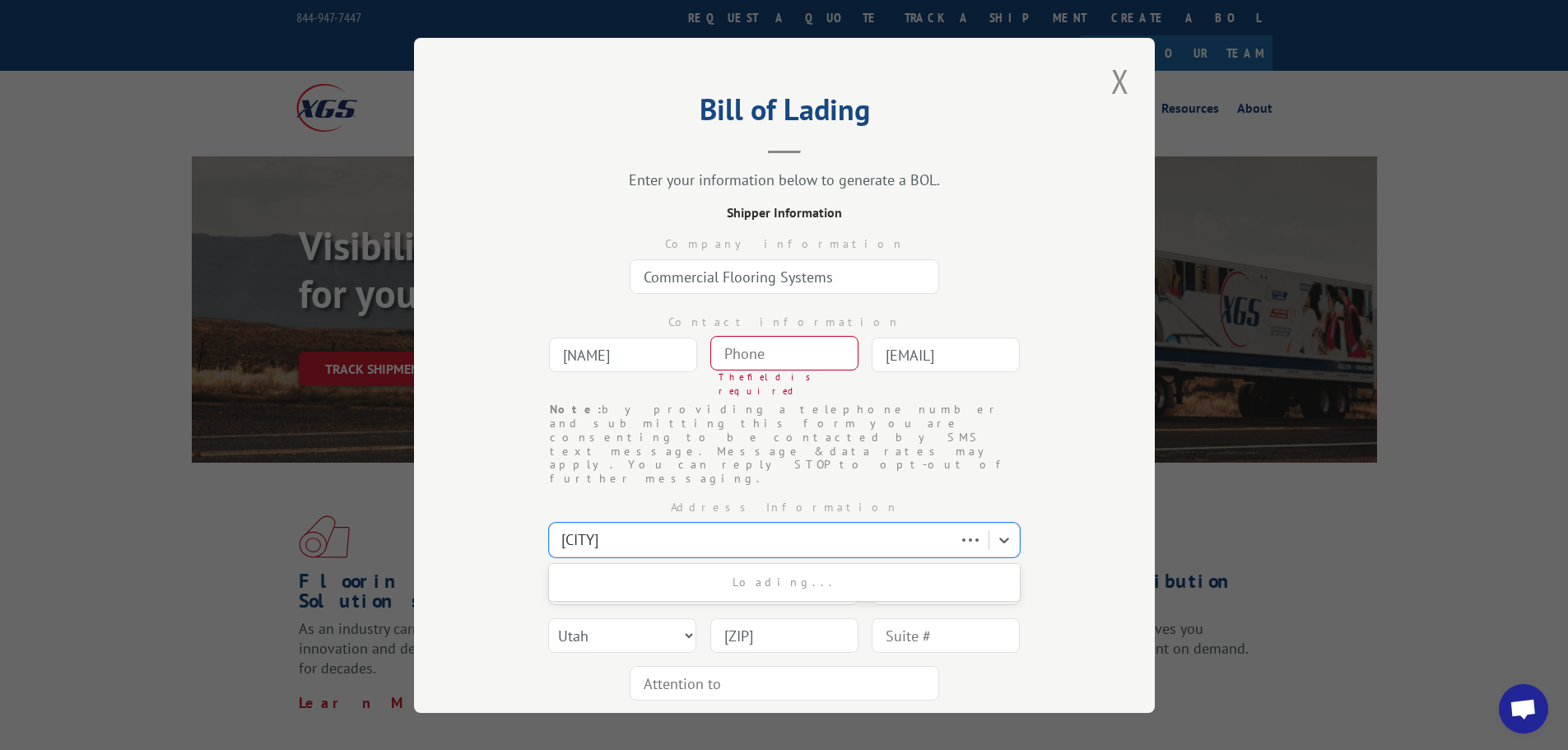 type on "(___) ___-____" 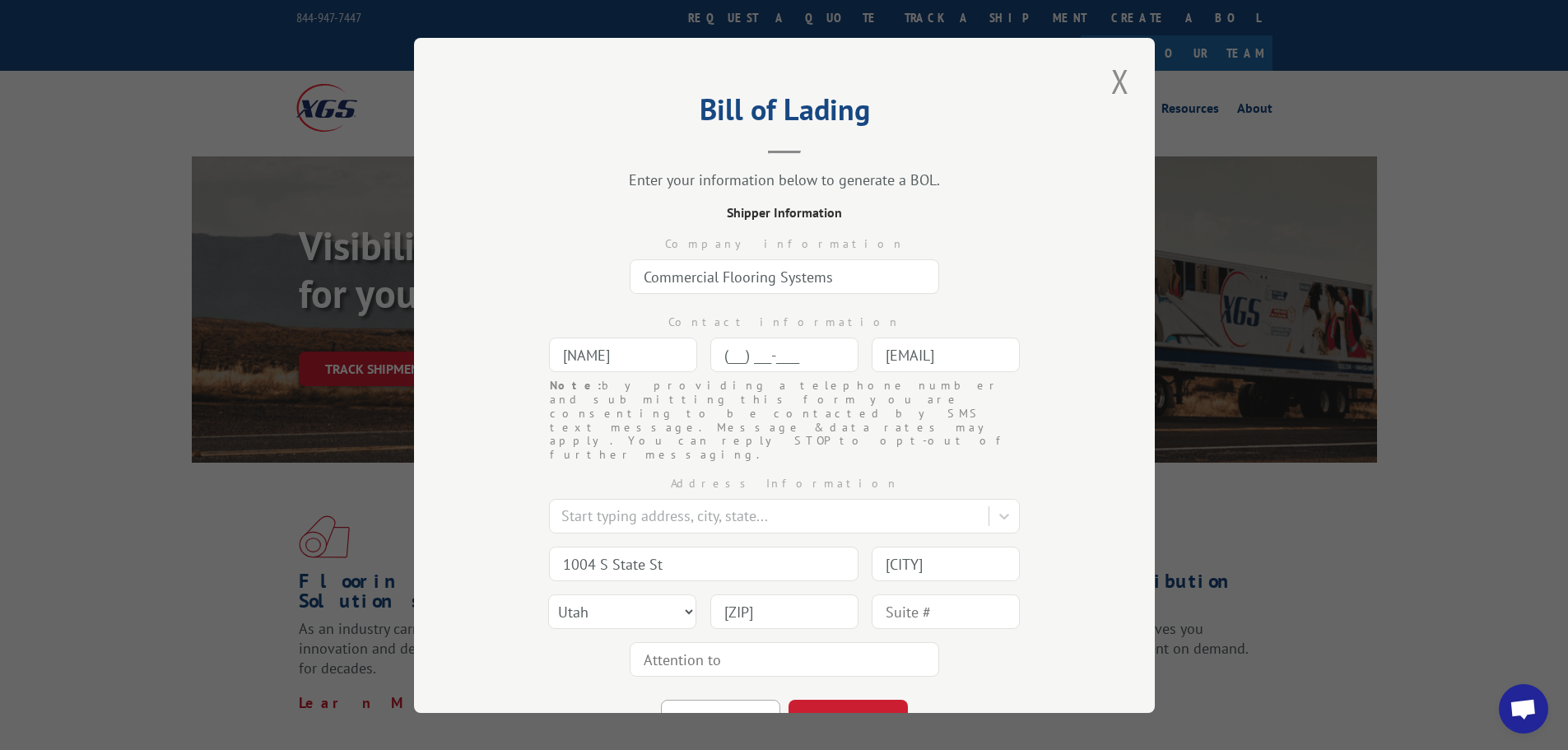 click on "(___) ___-____" at bounding box center (784, 355) 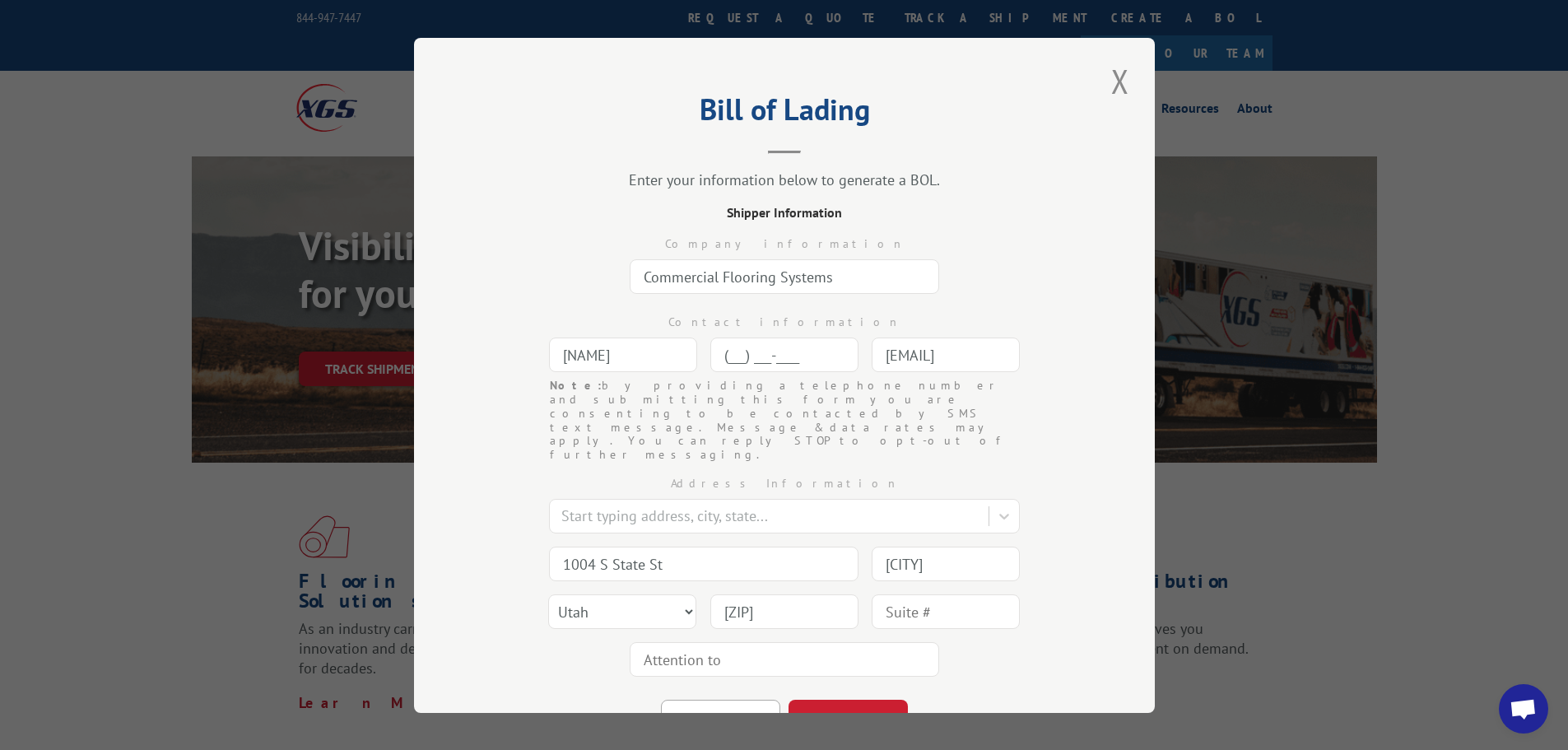 type on "([PHONE]) [PHONE]-13__" 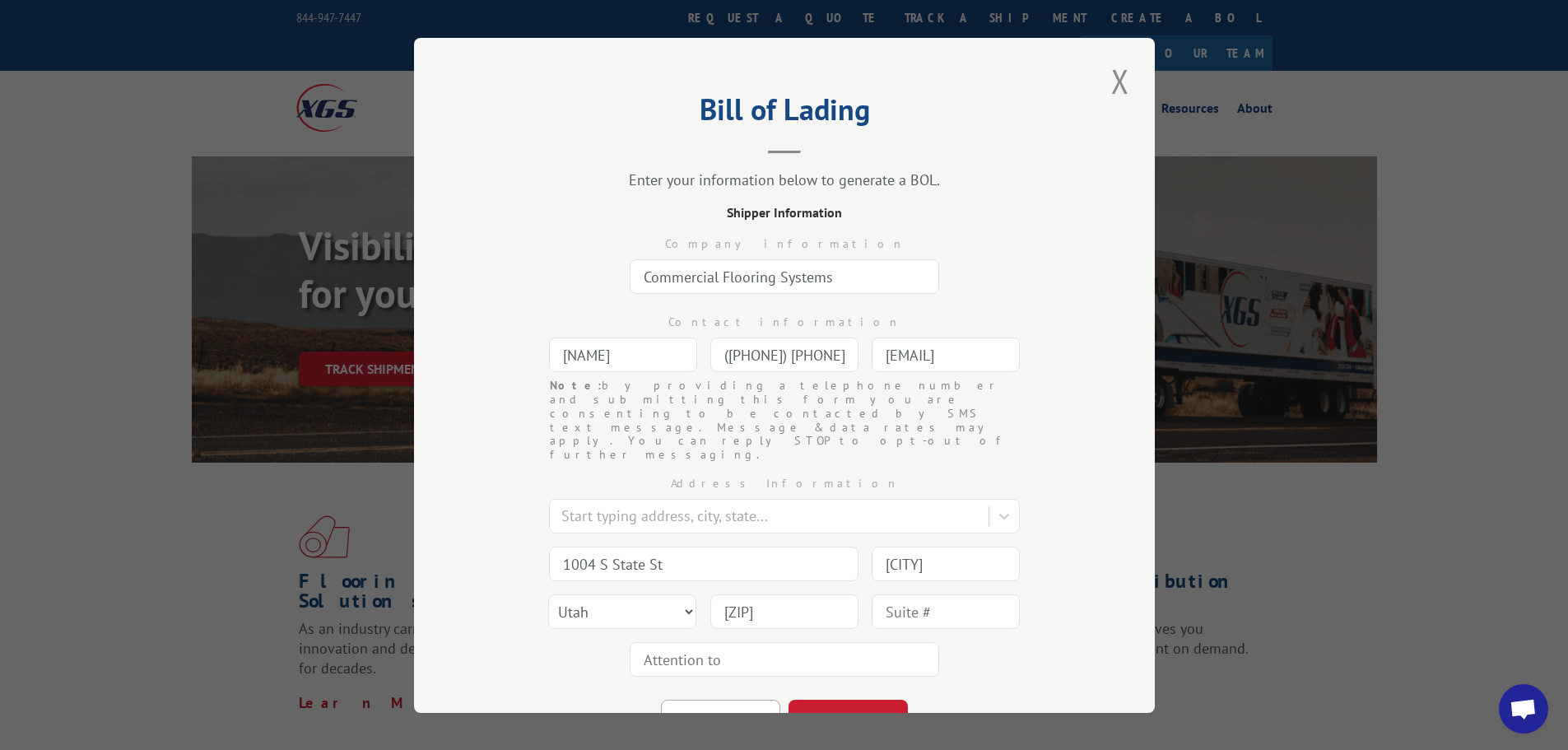 type on "[CITY]" 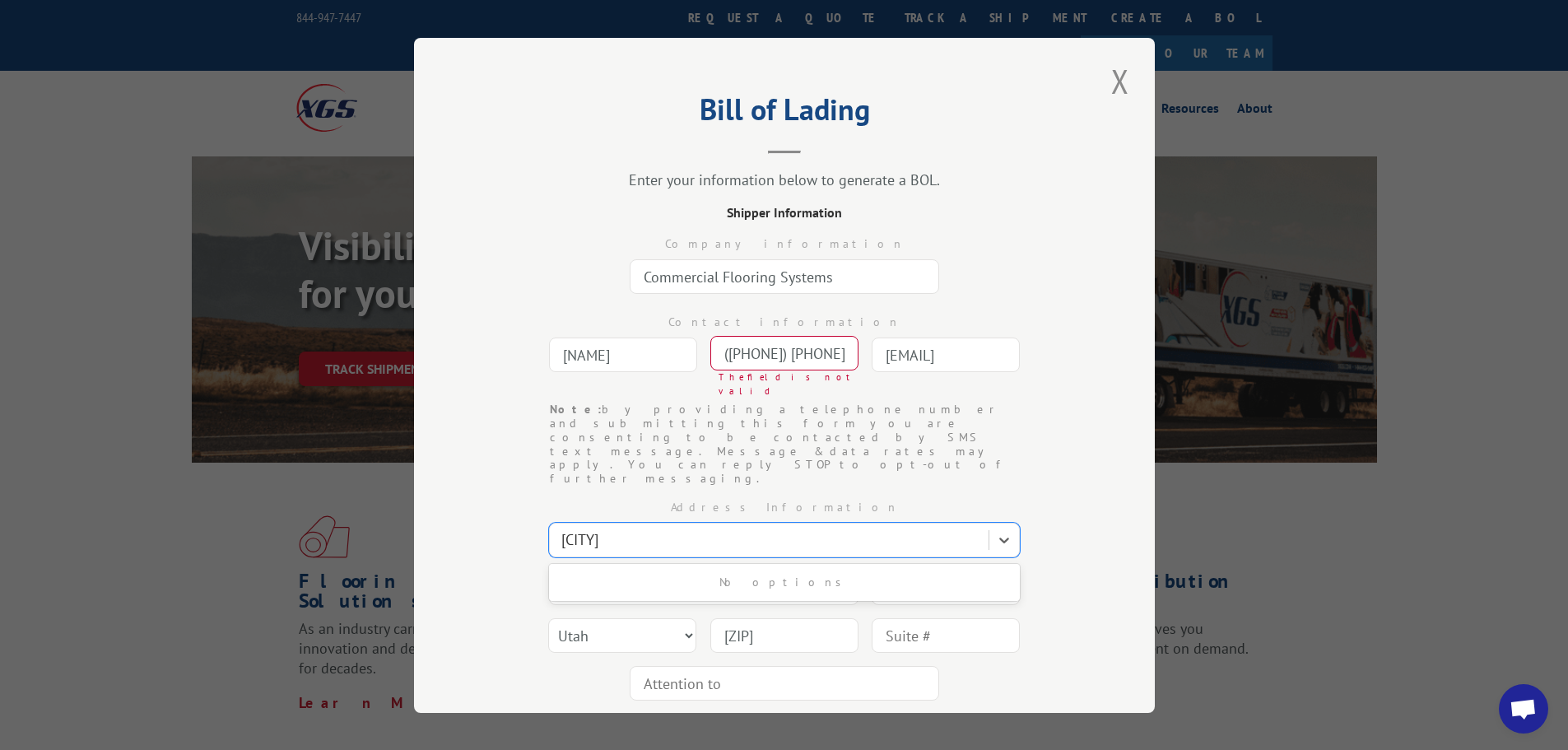 type 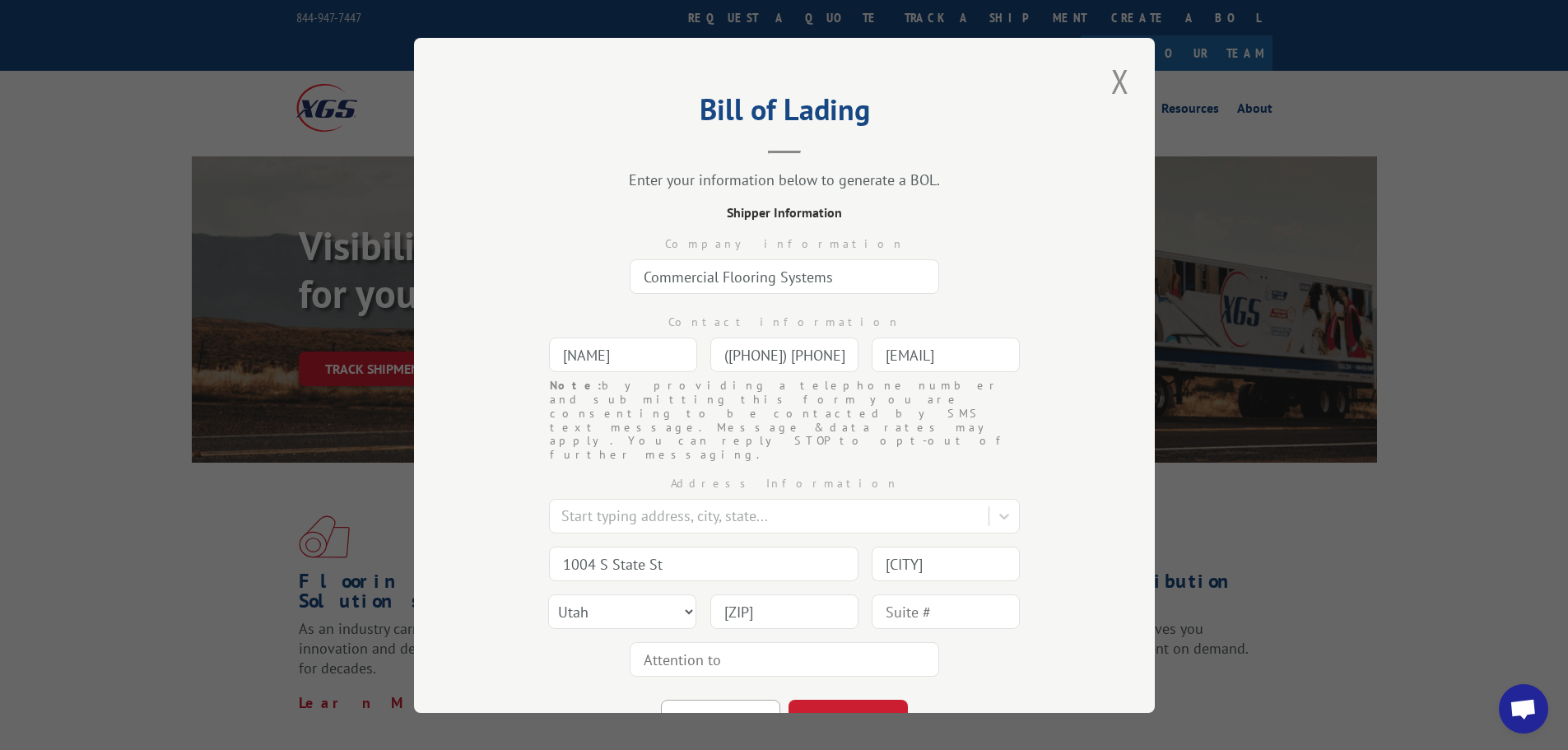 click on "([PHONE]) [PHONE]-13__" at bounding box center (784, 355) 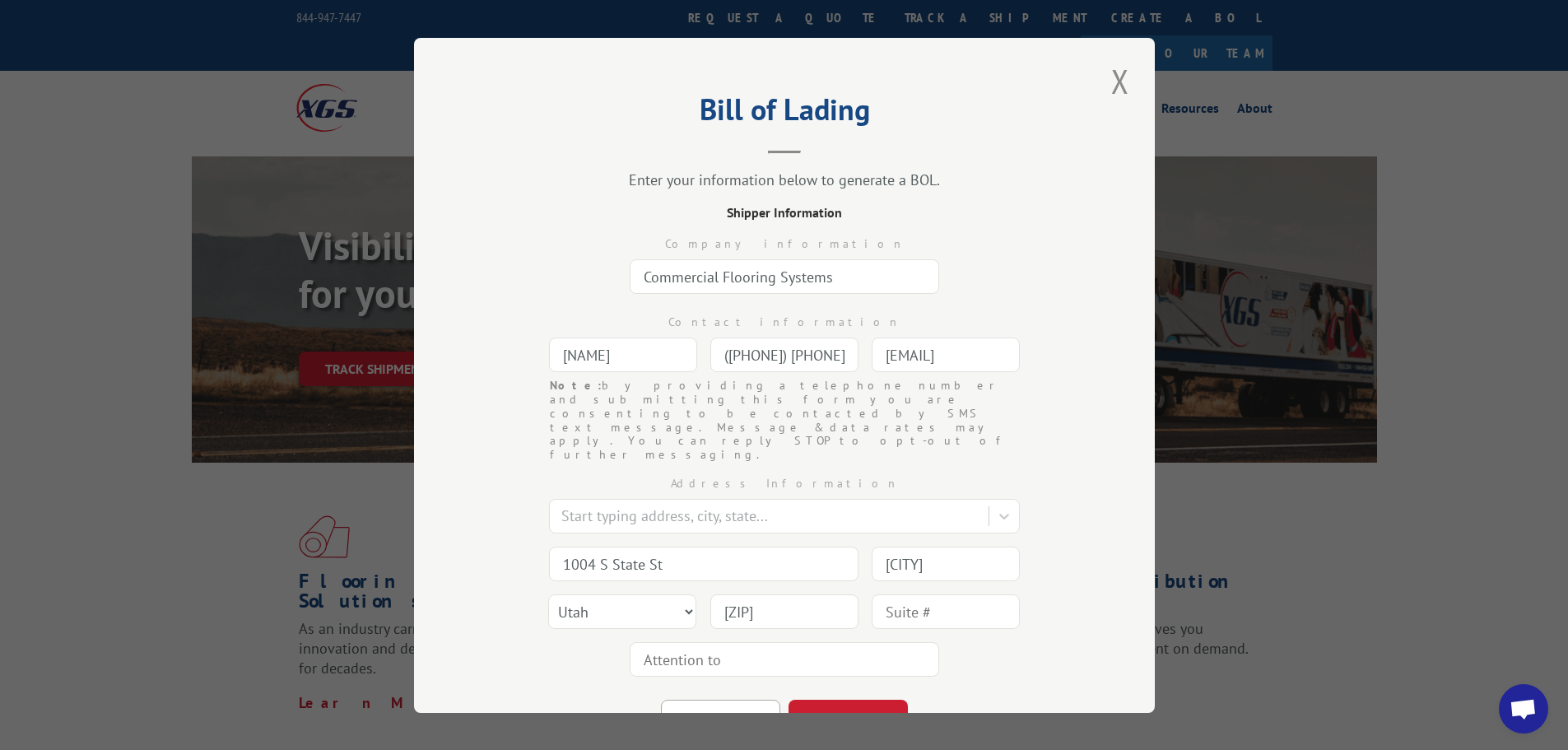 type on "([PHONE]) [PHONE]-[PHONE]" 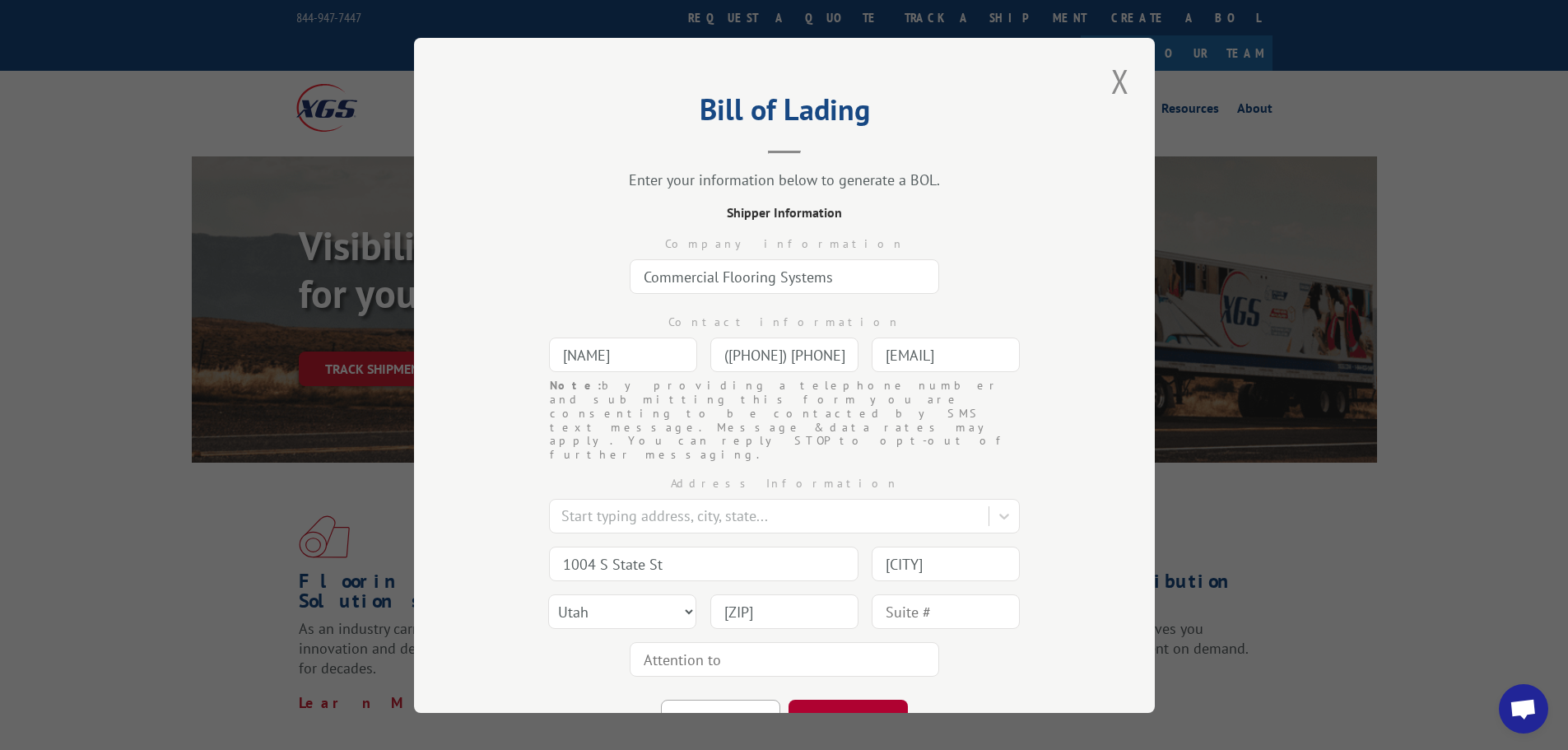 click on "CONTINUE" at bounding box center (848, 717) 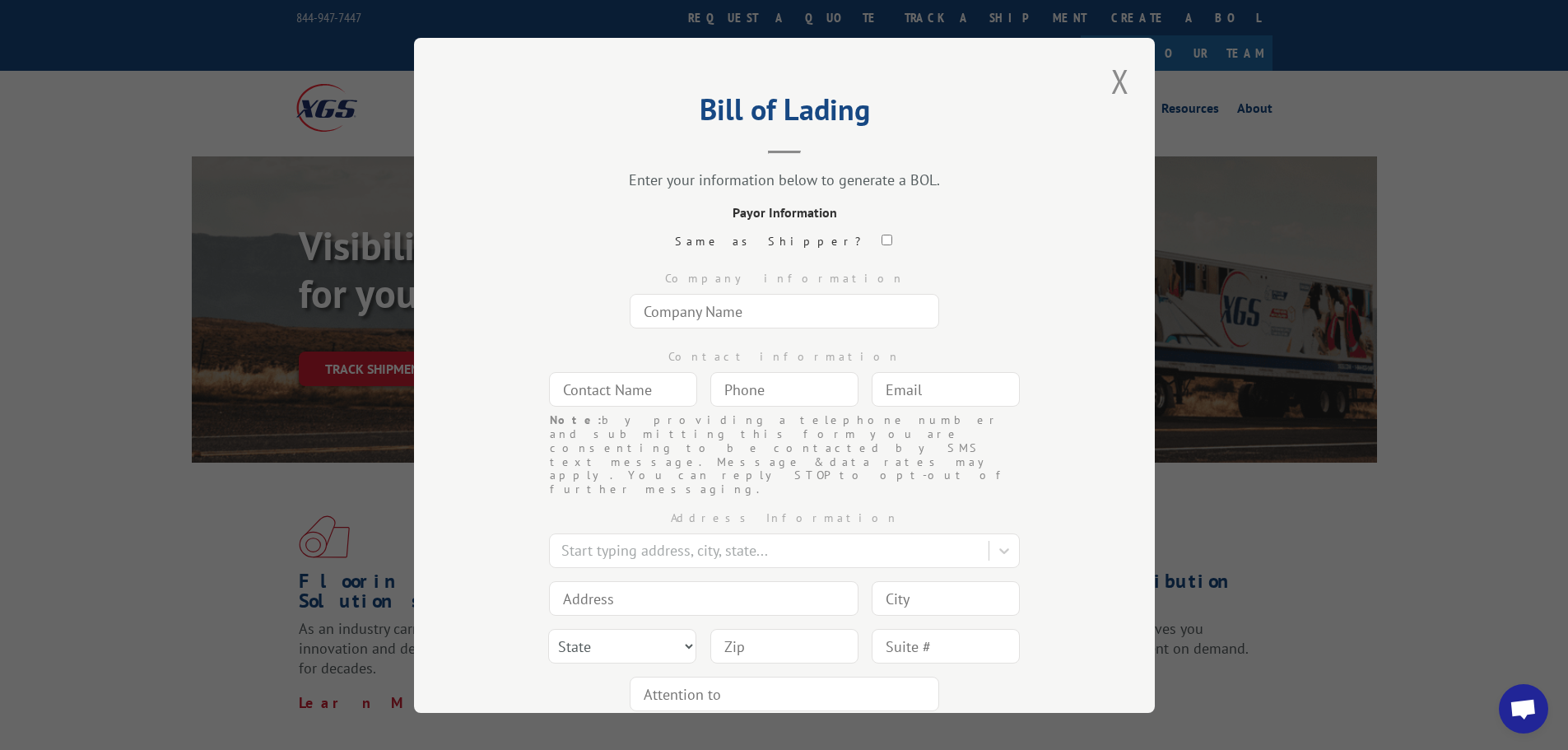 click at bounding box center [886, 240] 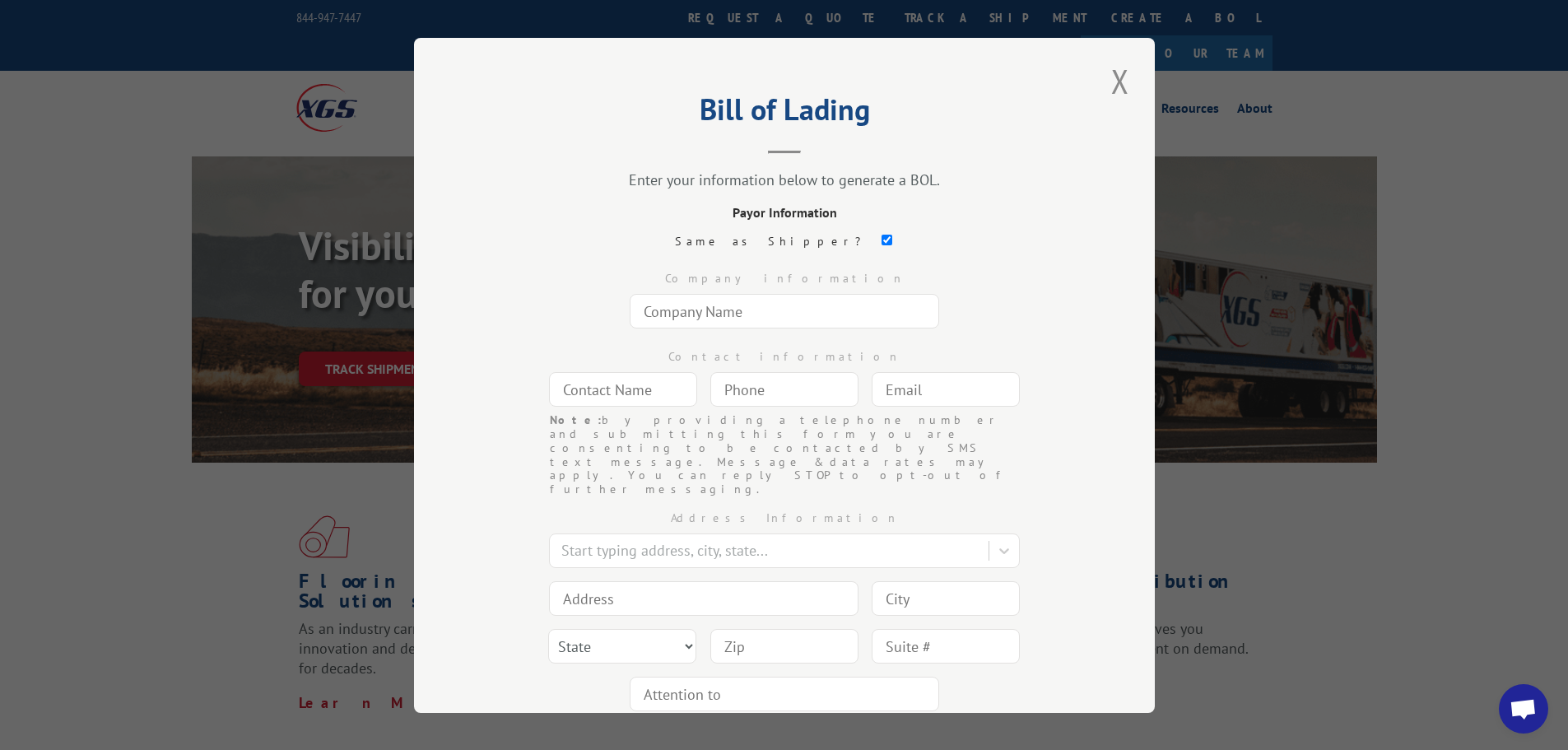 type on "Commercial Flooring Systems" 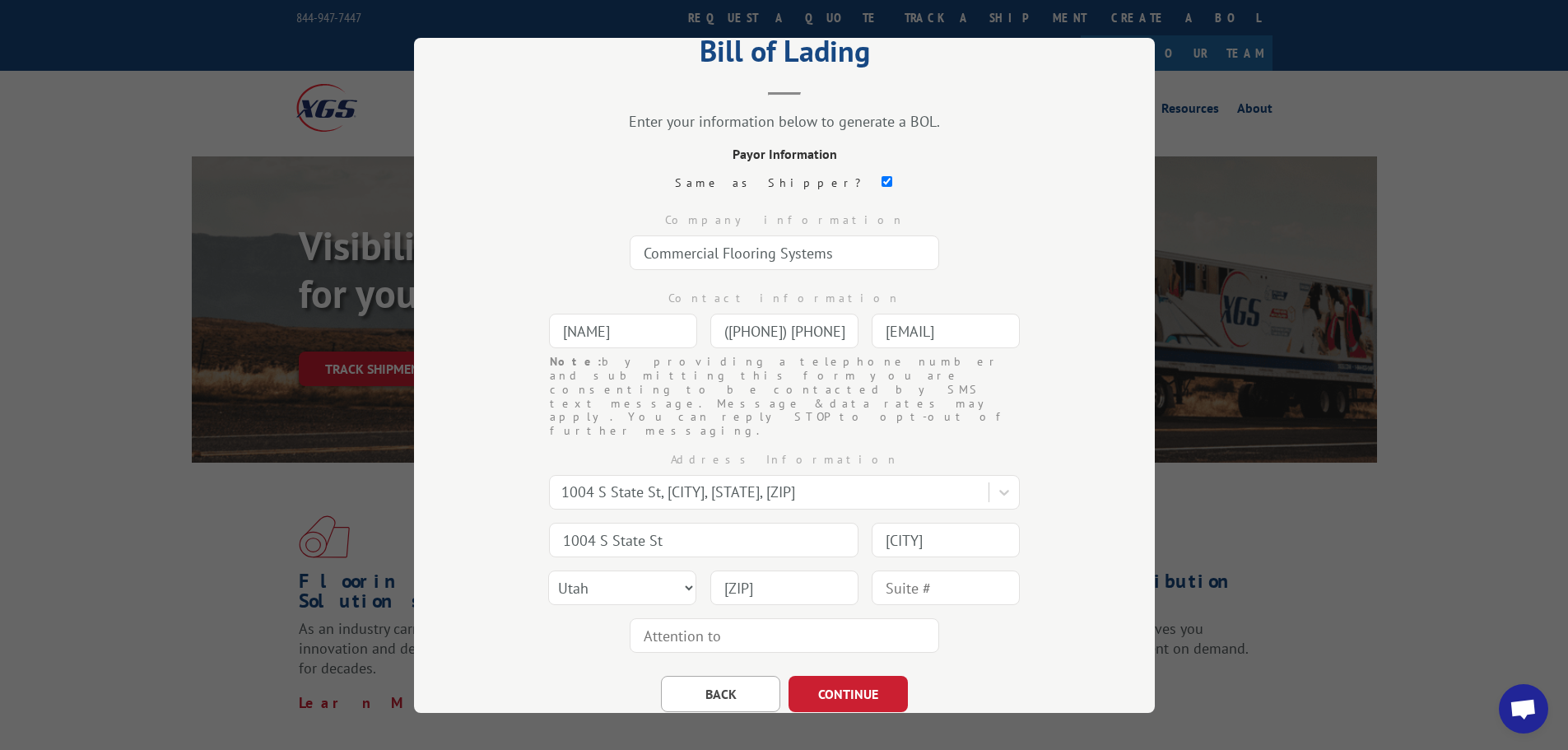 scroll, scrollTop: 87, scrollLeft: 0, axis: vertical 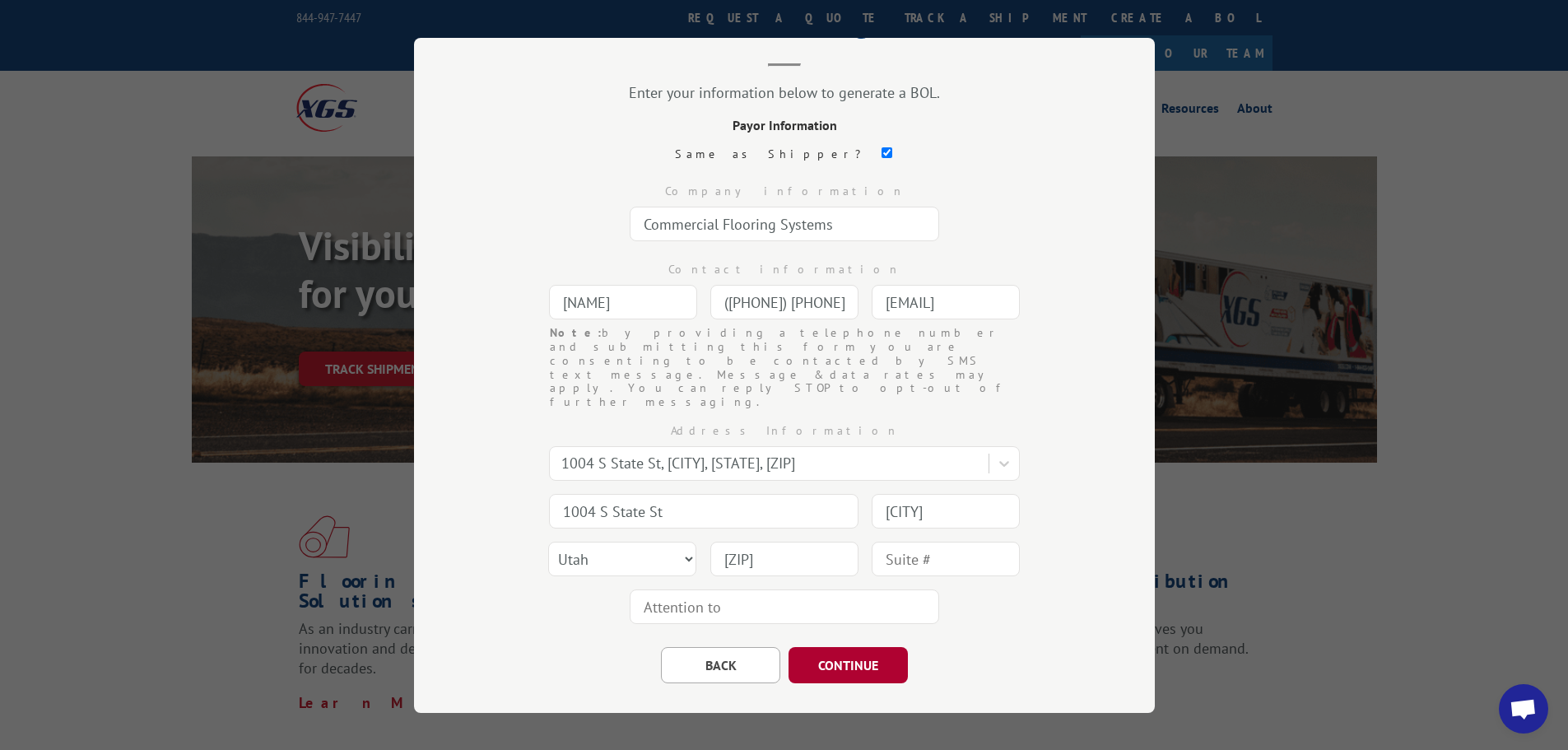 click on "CONTINUE" at bounding box center (848, 664) 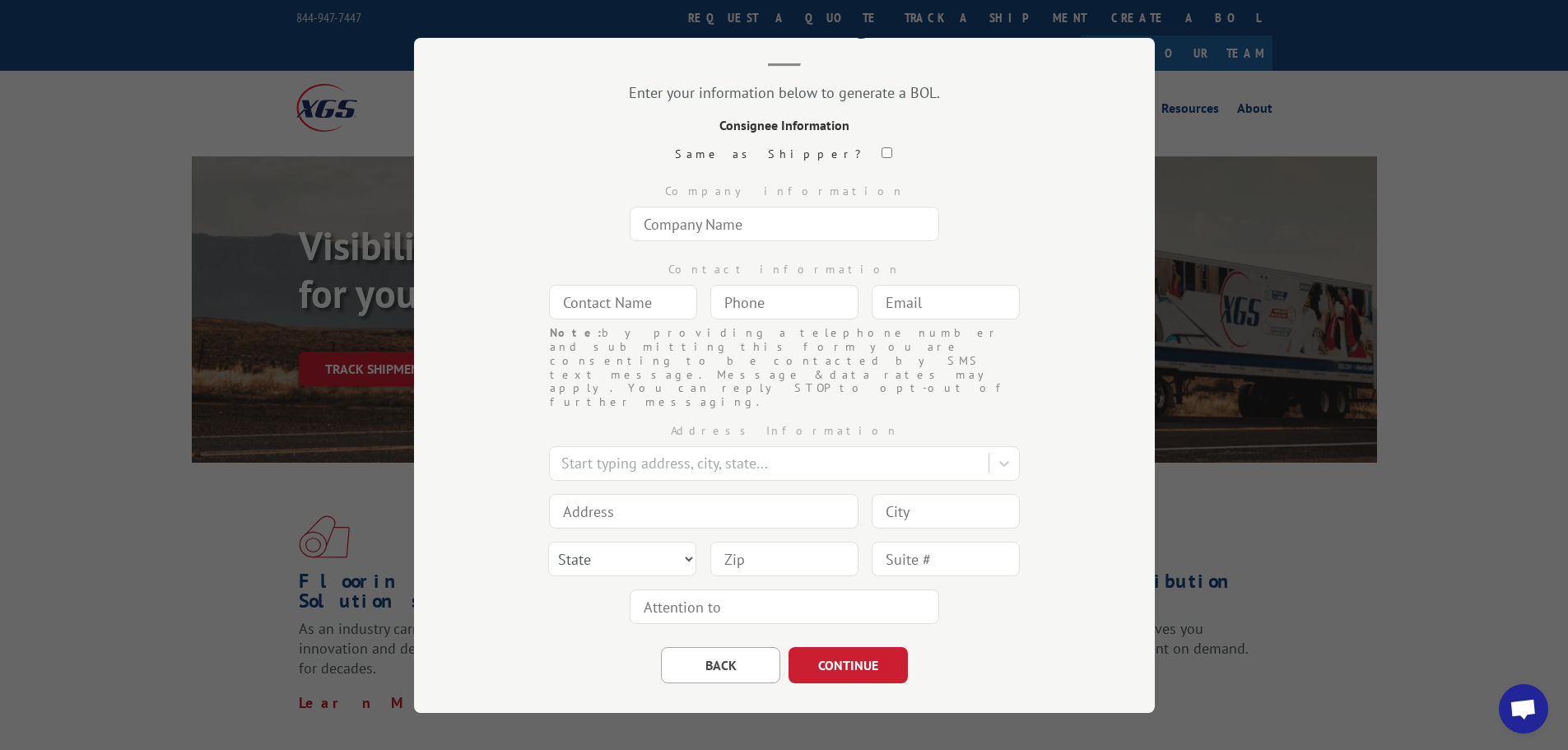 click at bounding box center (886, 152) 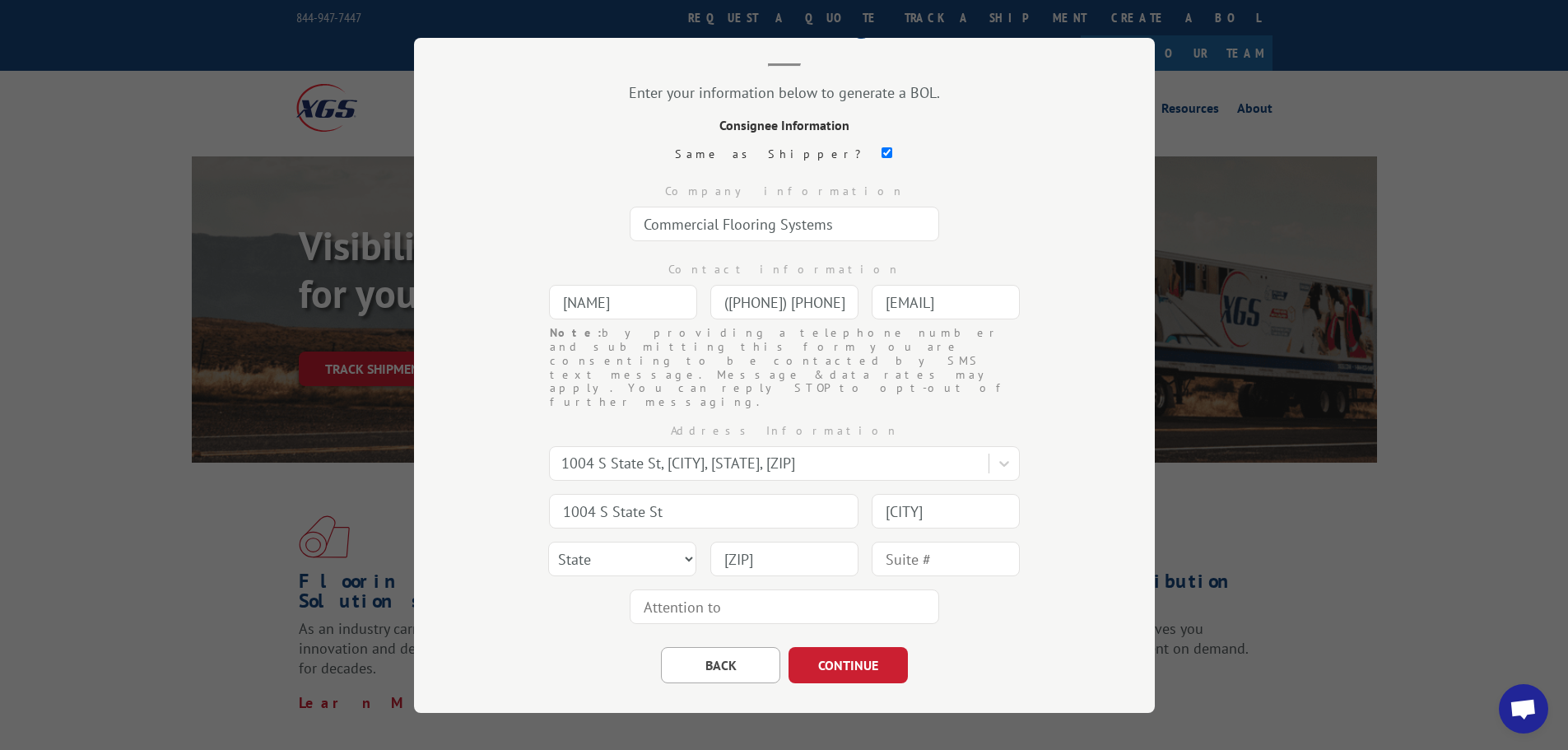 type on "Commercial Flooring Systems" 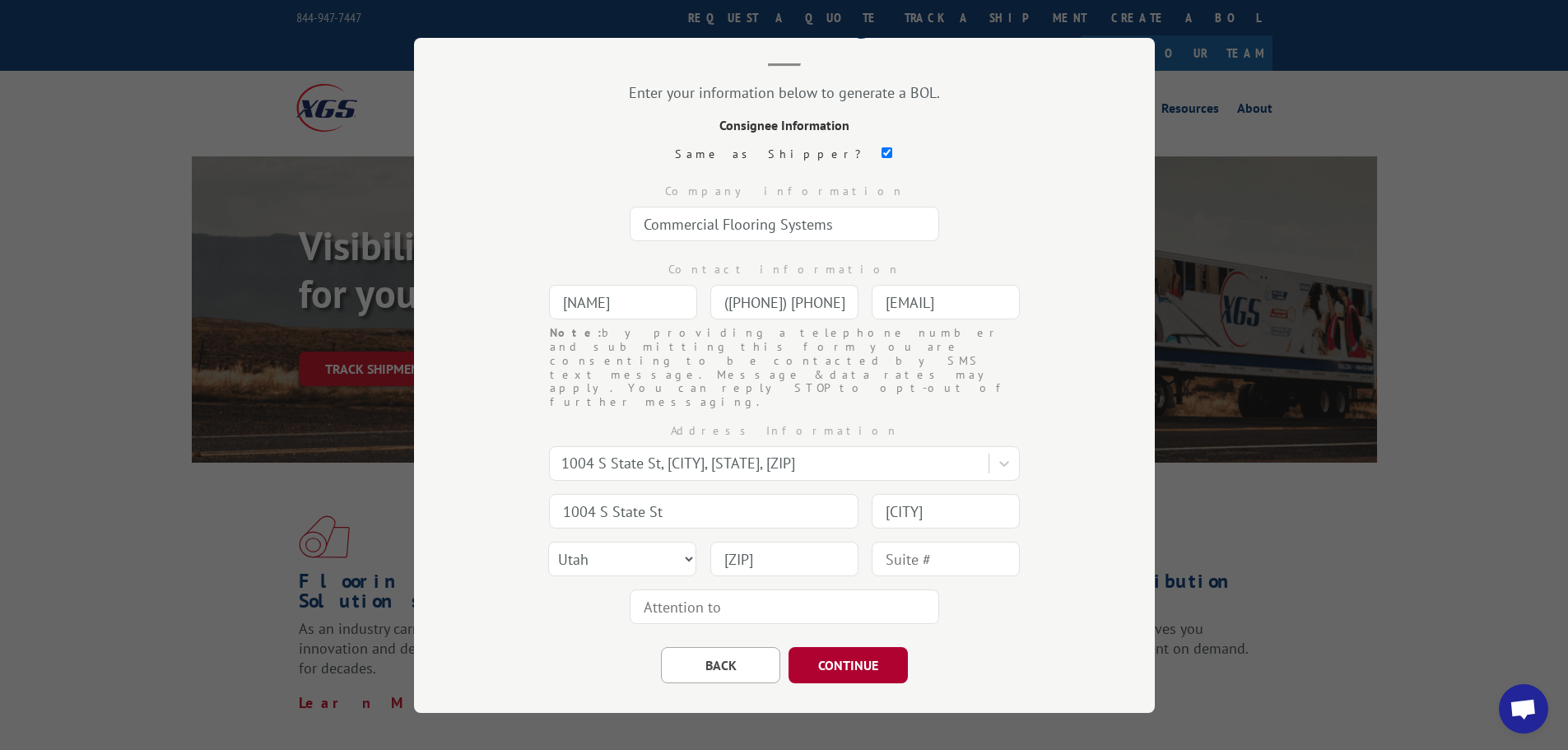 click on "CONTINUE" at bounding box center [848, 664] 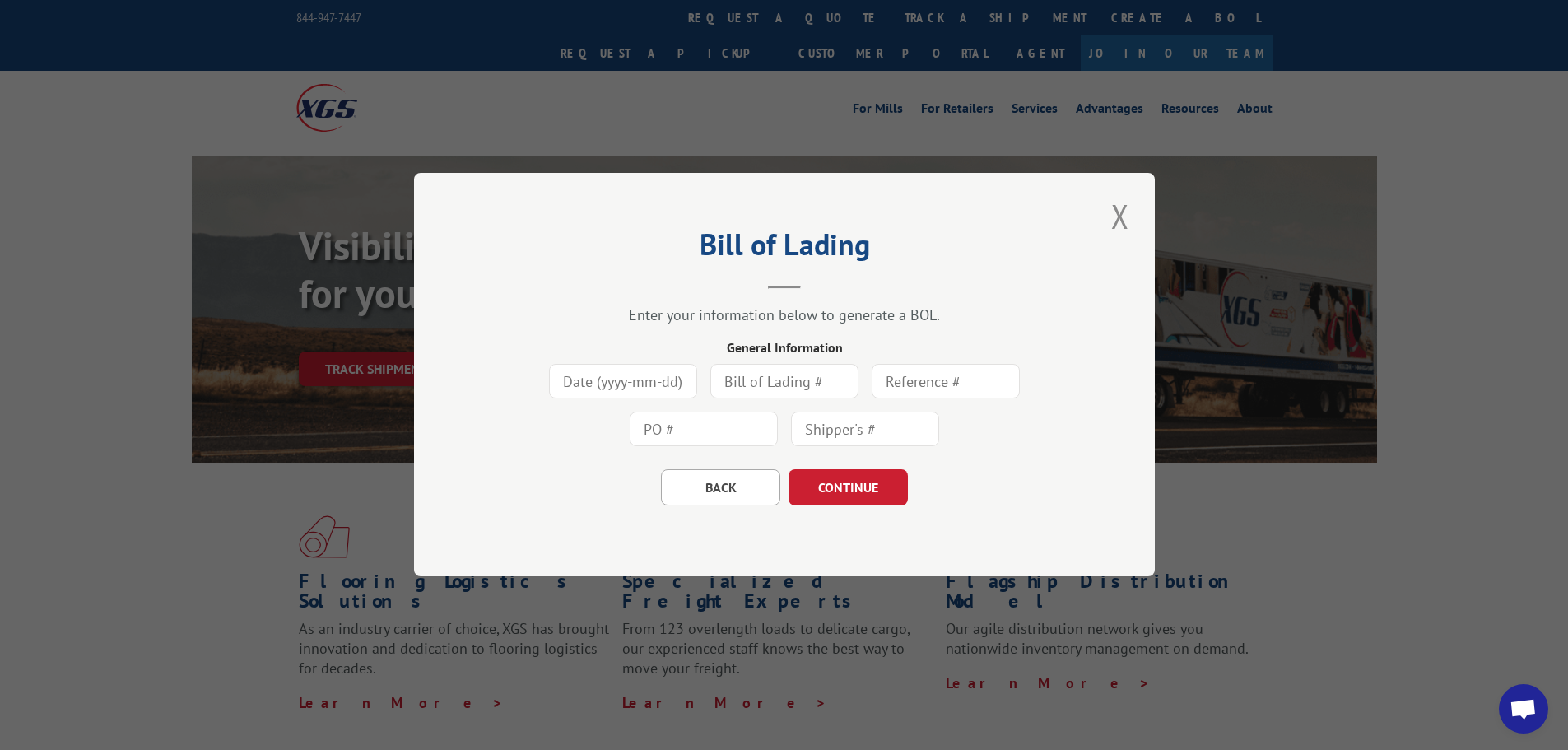scroll, scrollTop: 0, scrollLeft: 0, axis: both 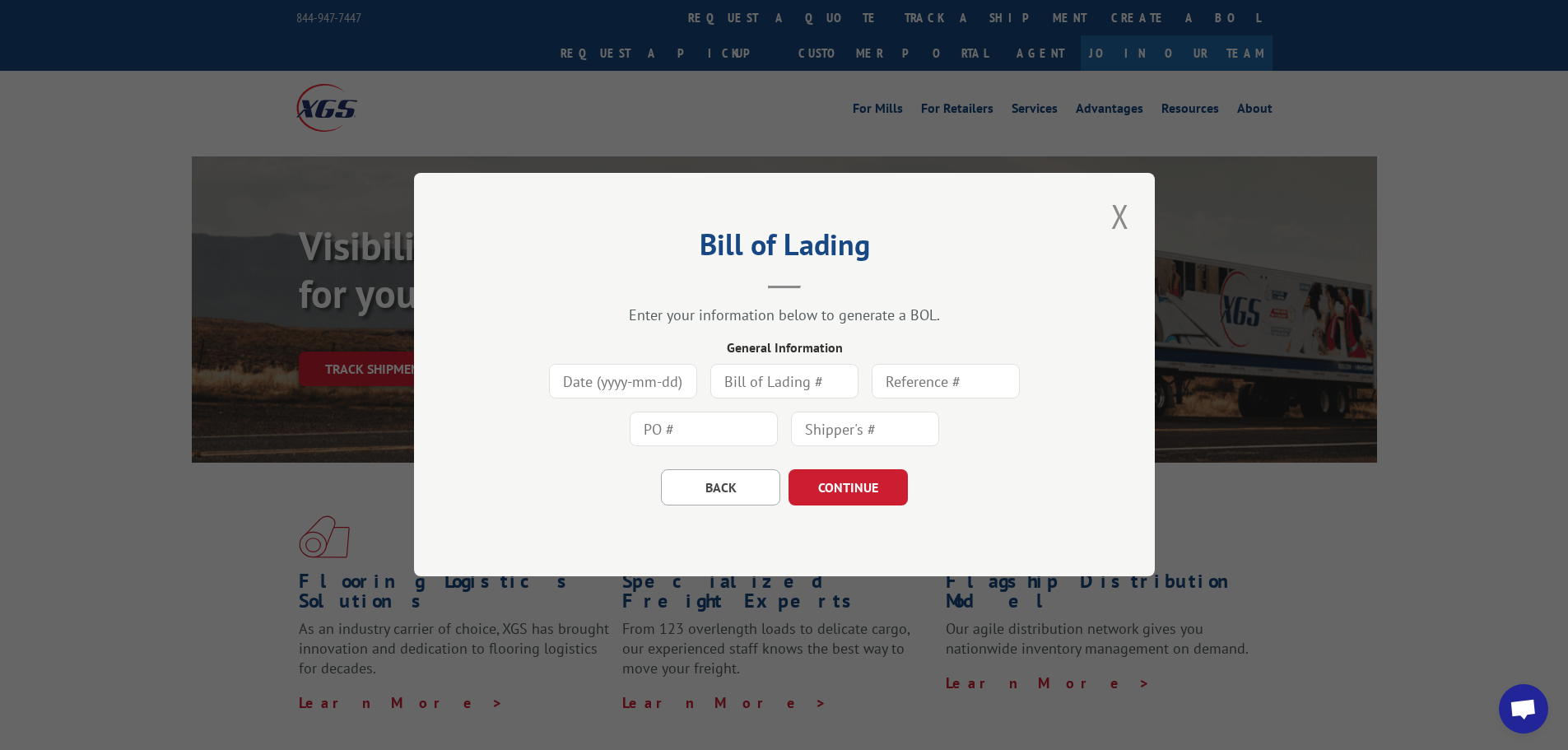click at bounding box center [623, 382] 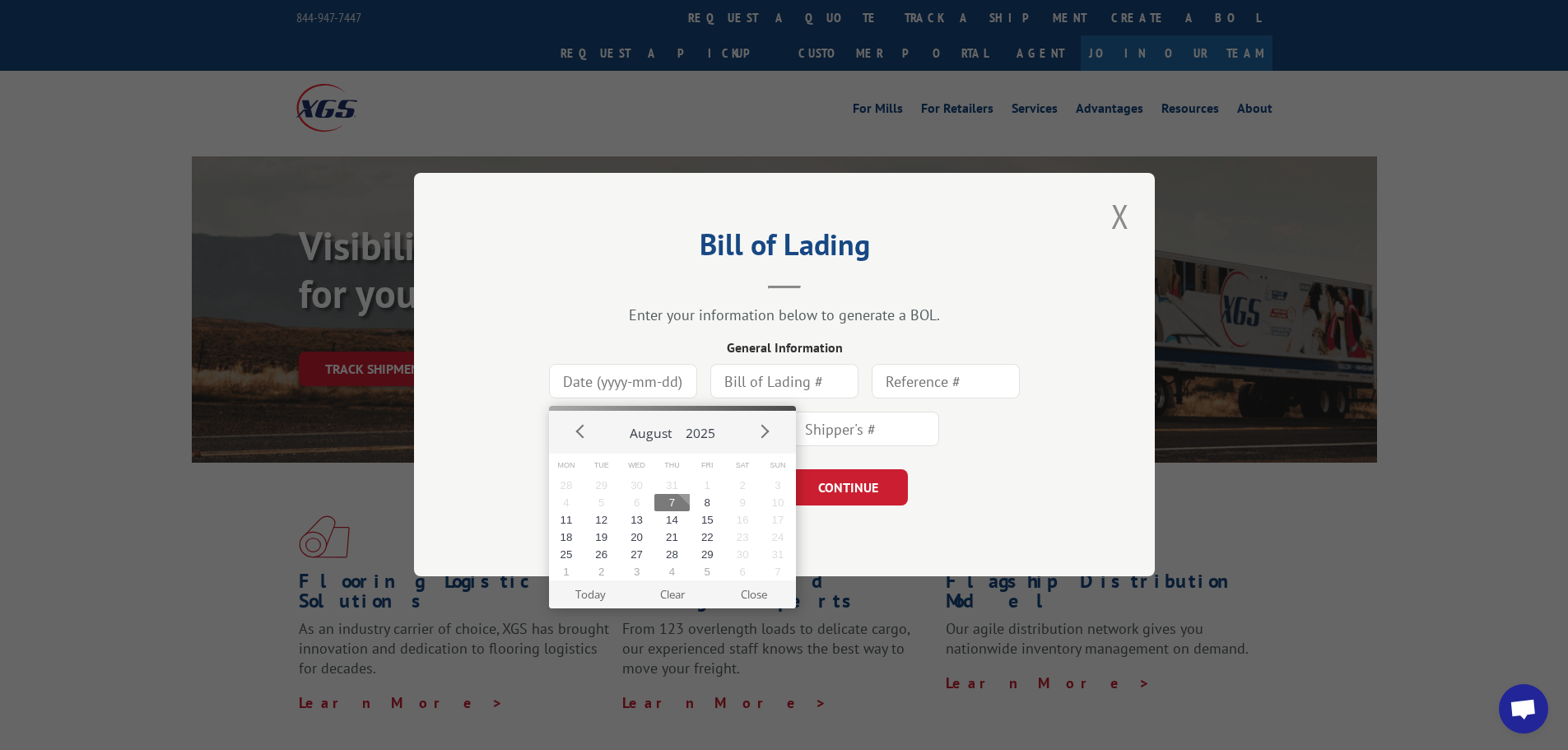 click on "7" at bounding box center (672, 502) 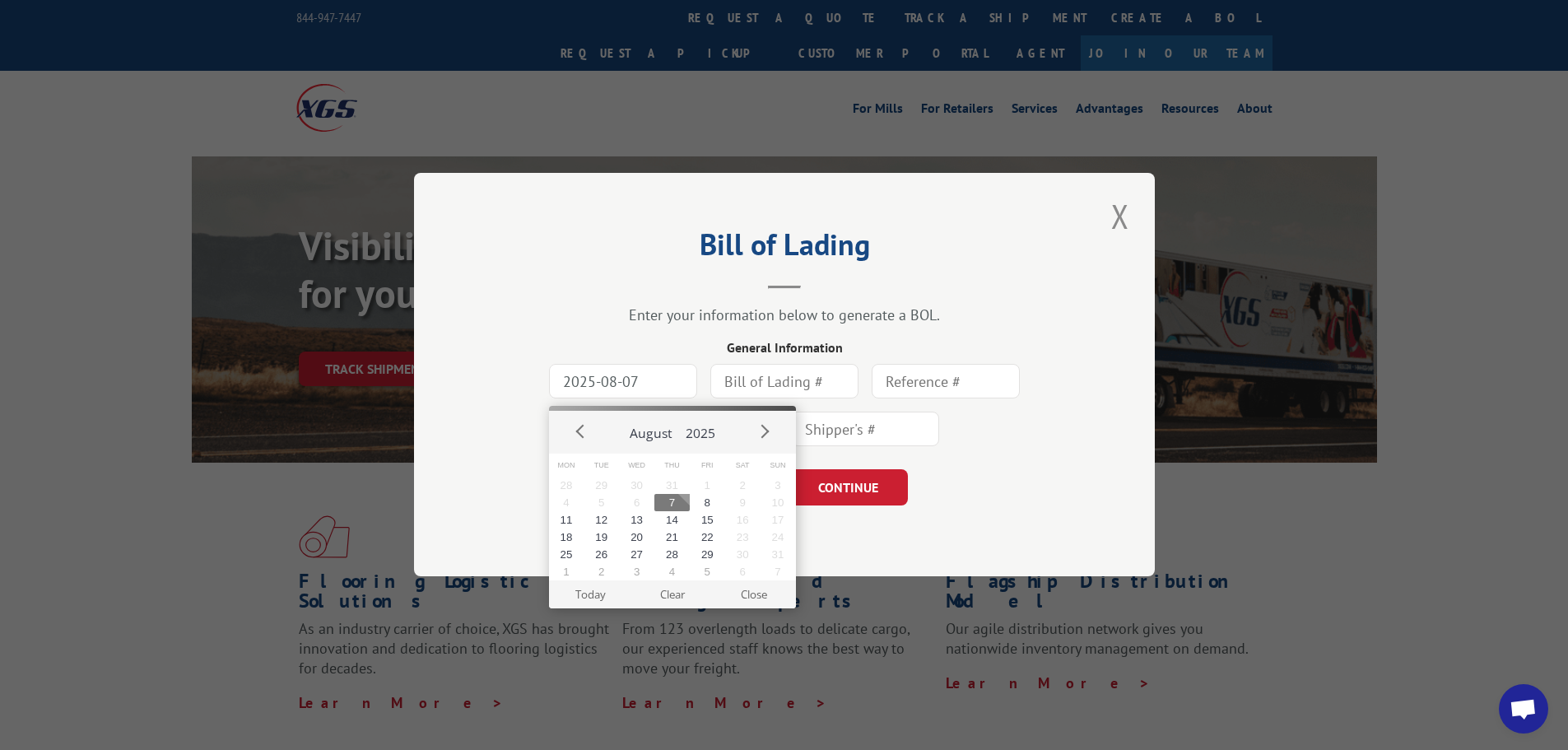 type on "2025-08-07" 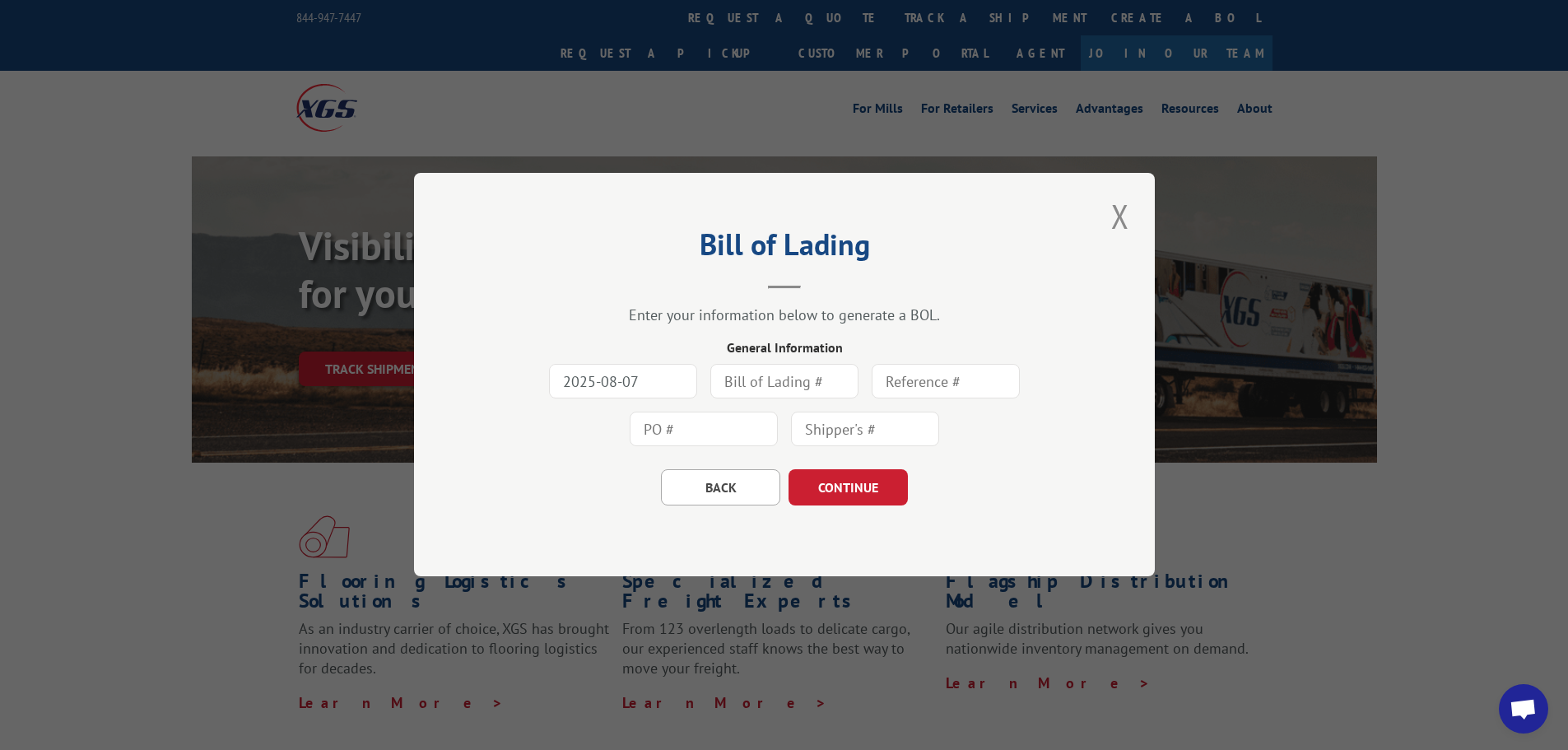 click at bounding box center (784, 382) 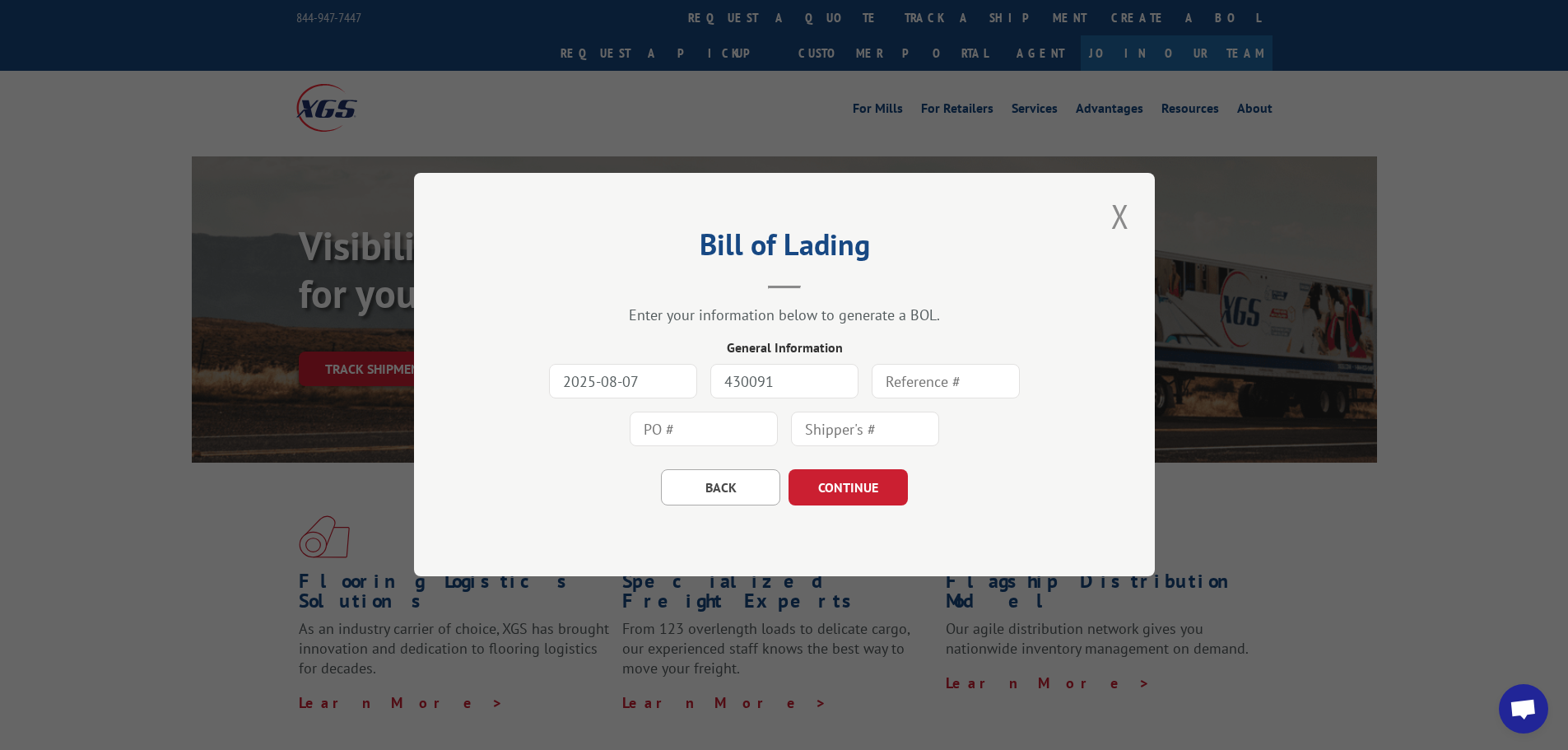 drag, startPoint x: 776, startPoint y: 378, endPoint x: 714, endPoint y: 380, distance: 62.03225 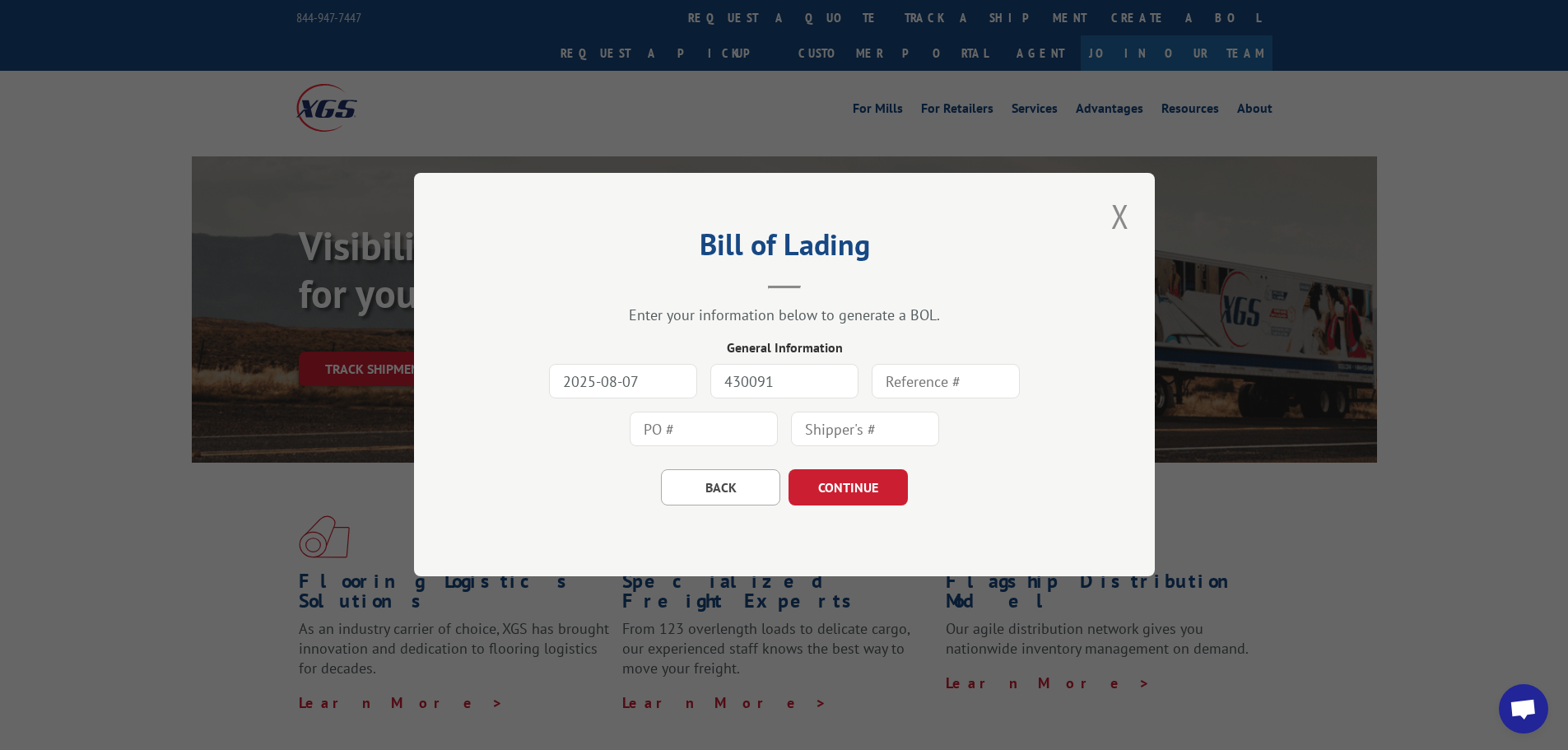 click on "430091" at bounding box center (784, 382) 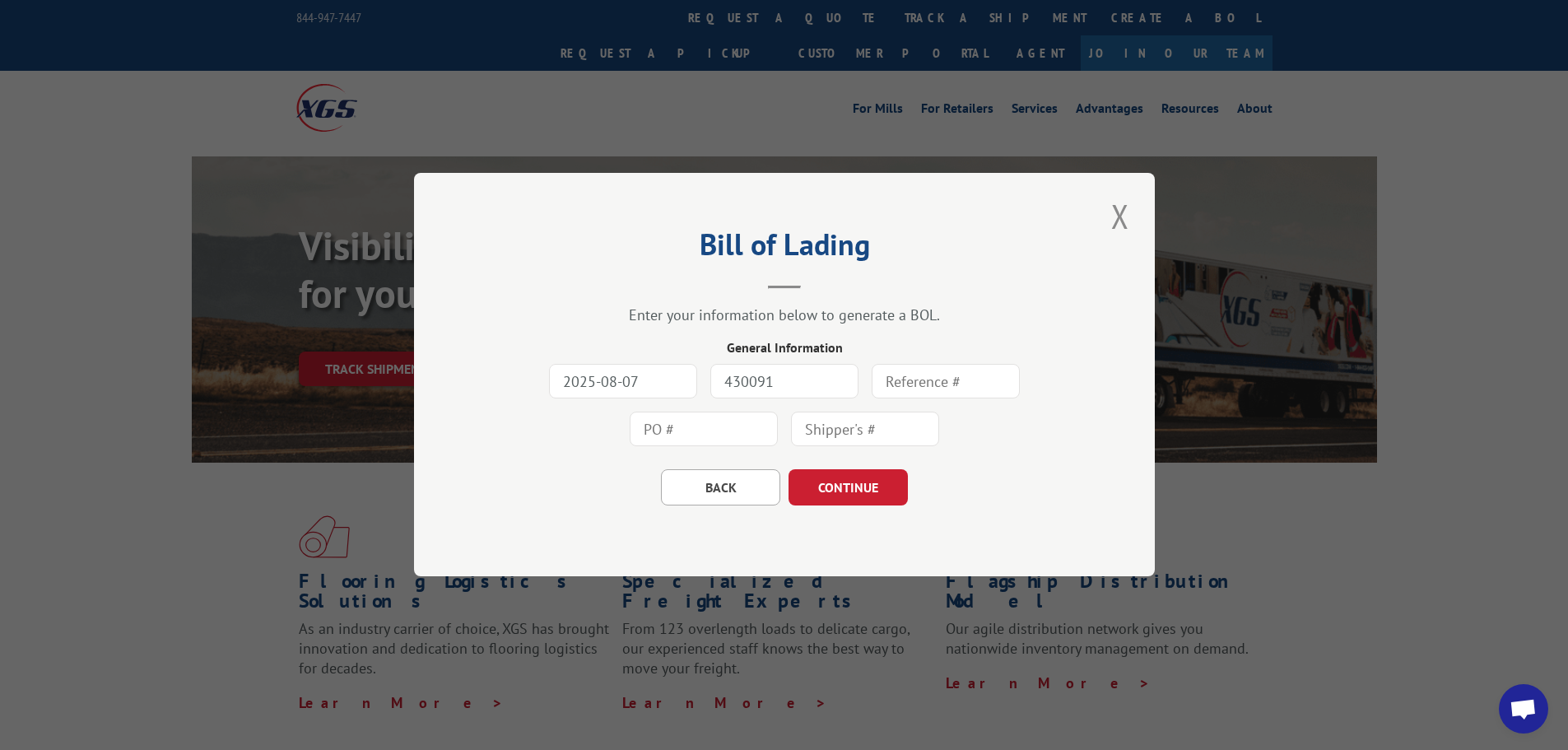 type on "430091" 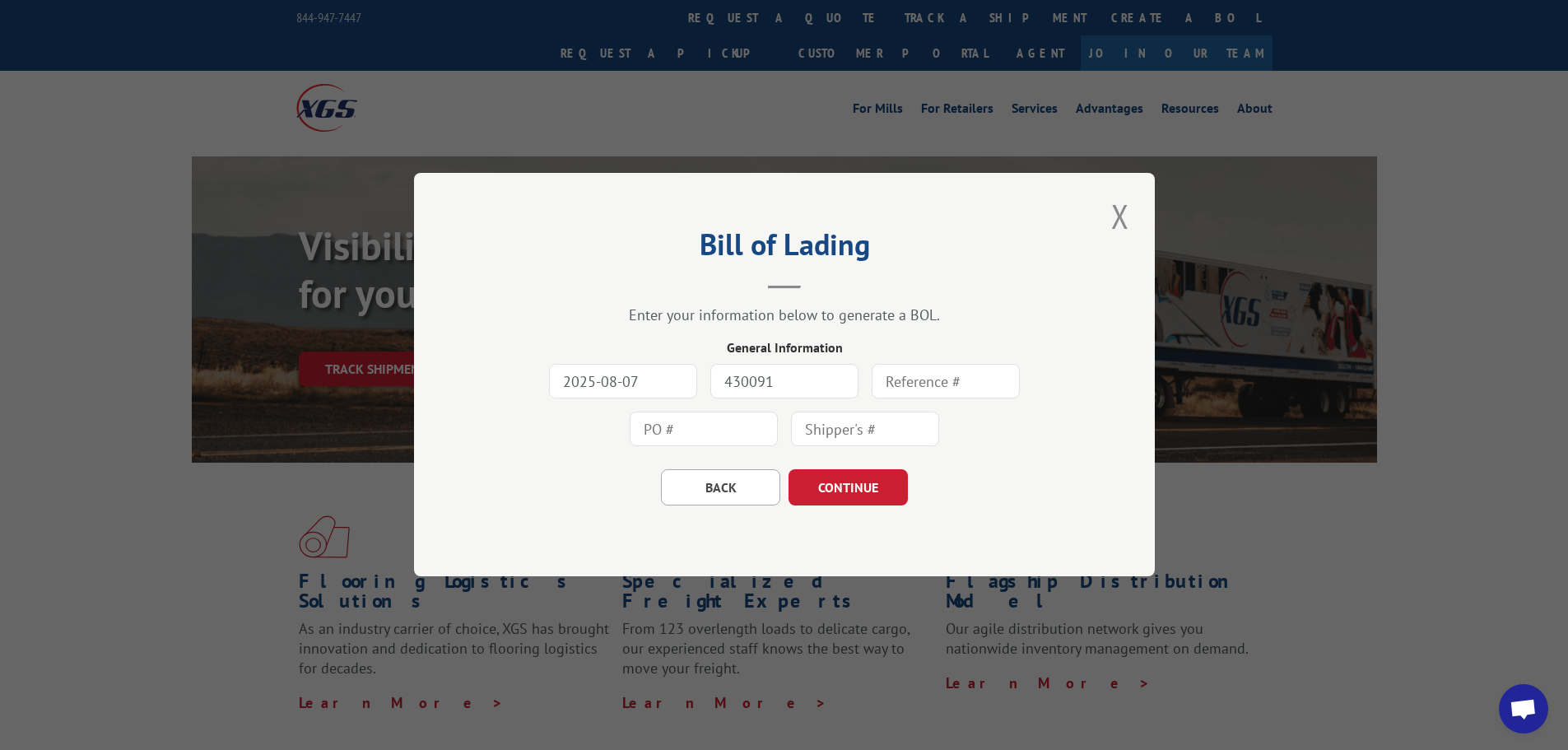 click at bounding box center (946, 382) 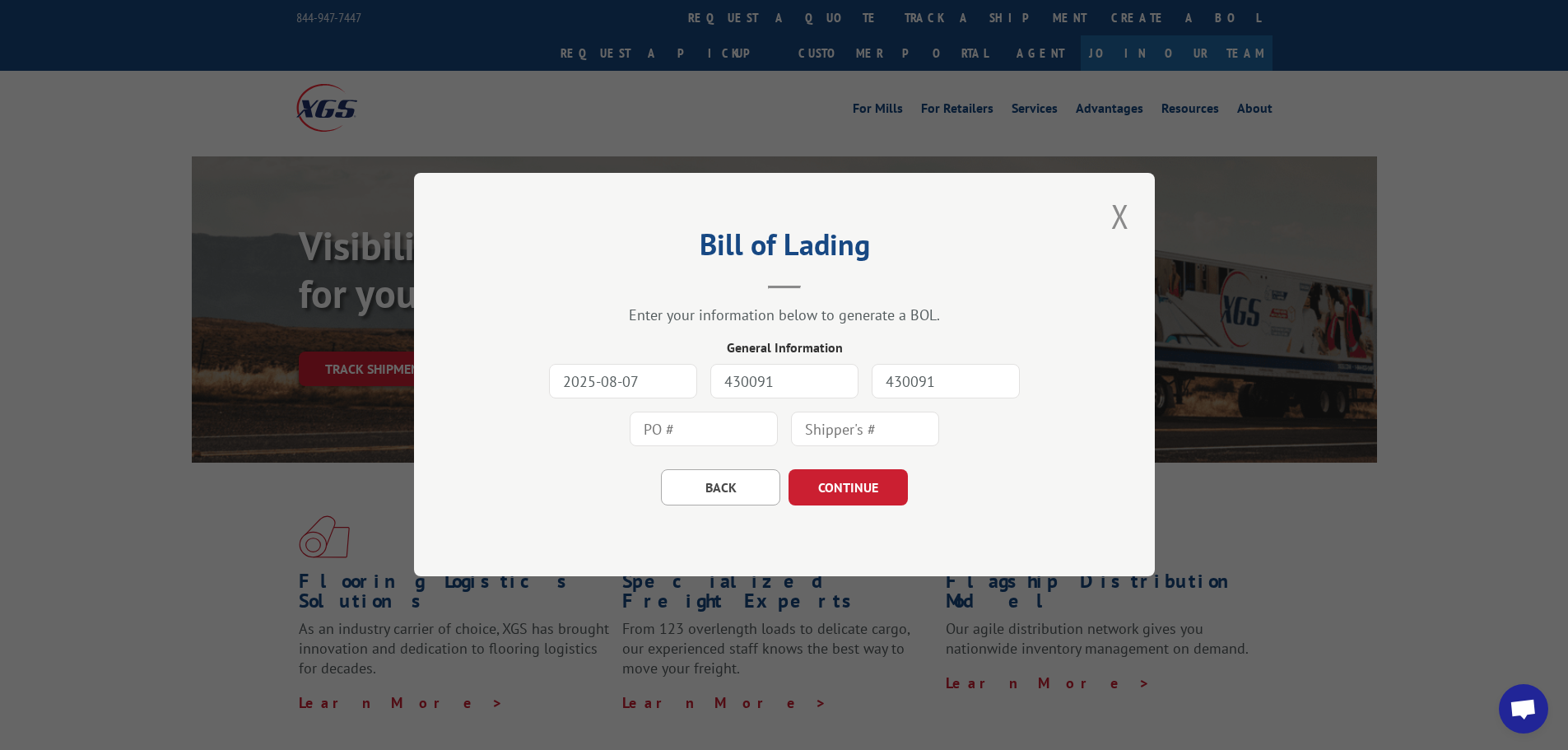 type on "430091" 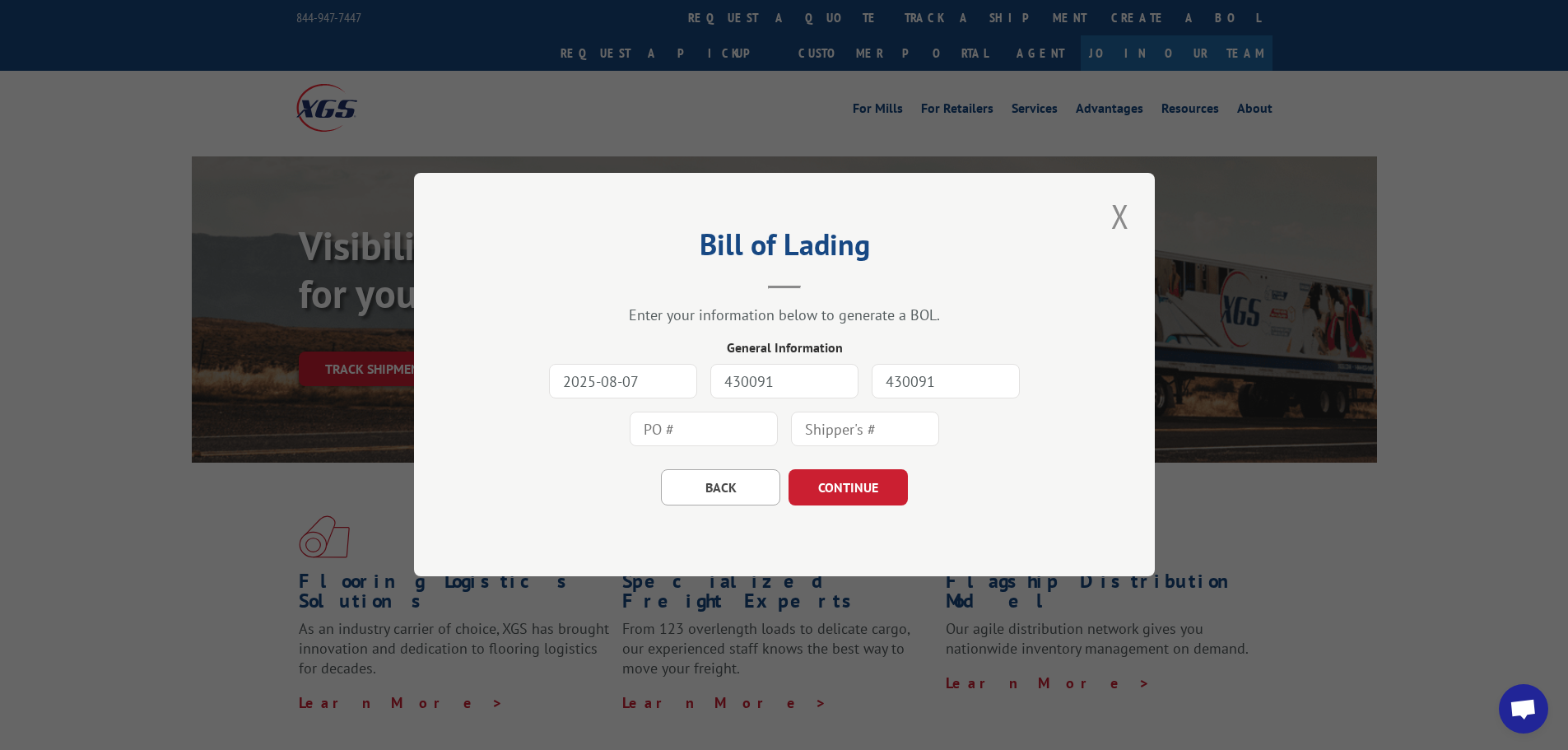 click at bounding box center [865, 430] 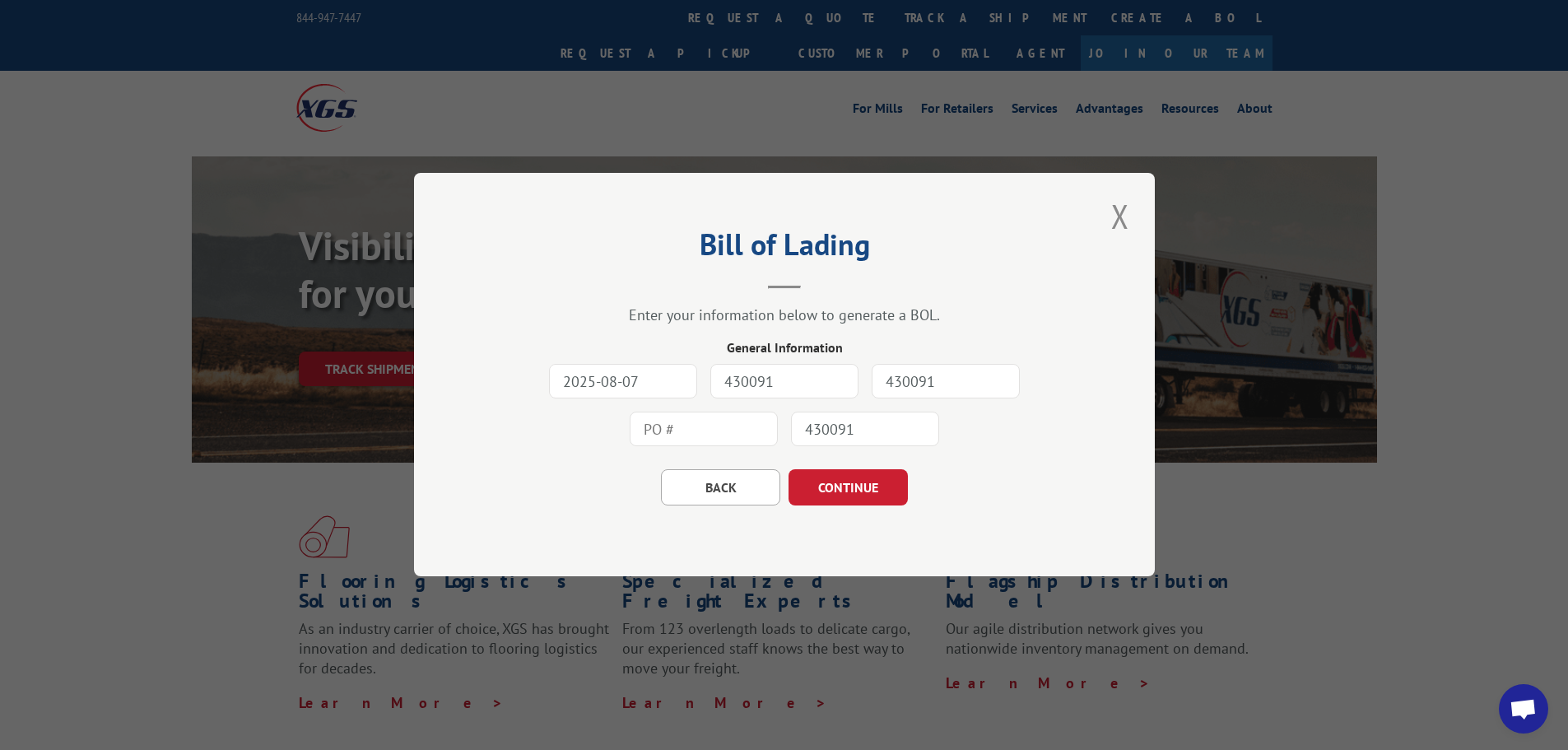 type on "430091" 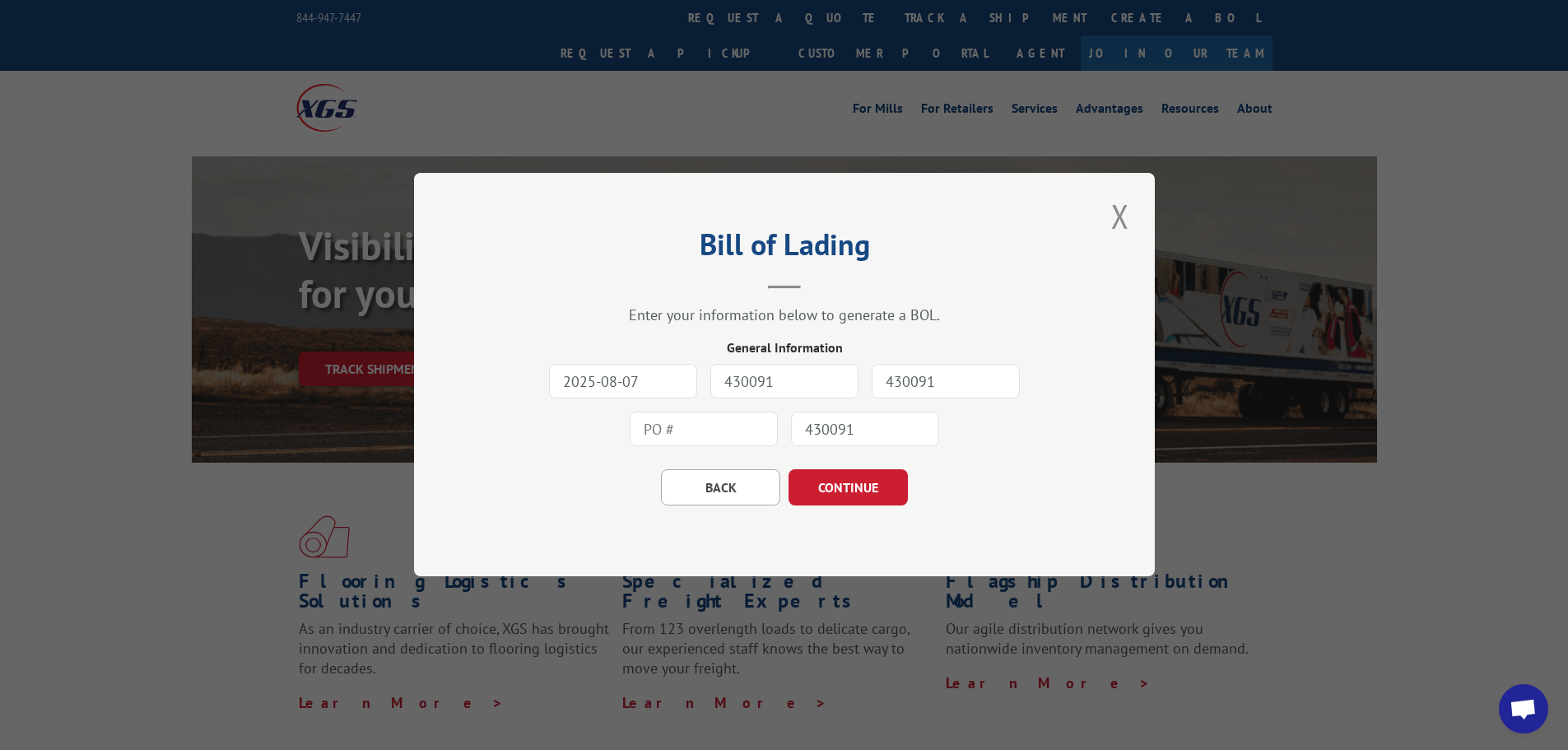 click at bounding box center [704, 430] 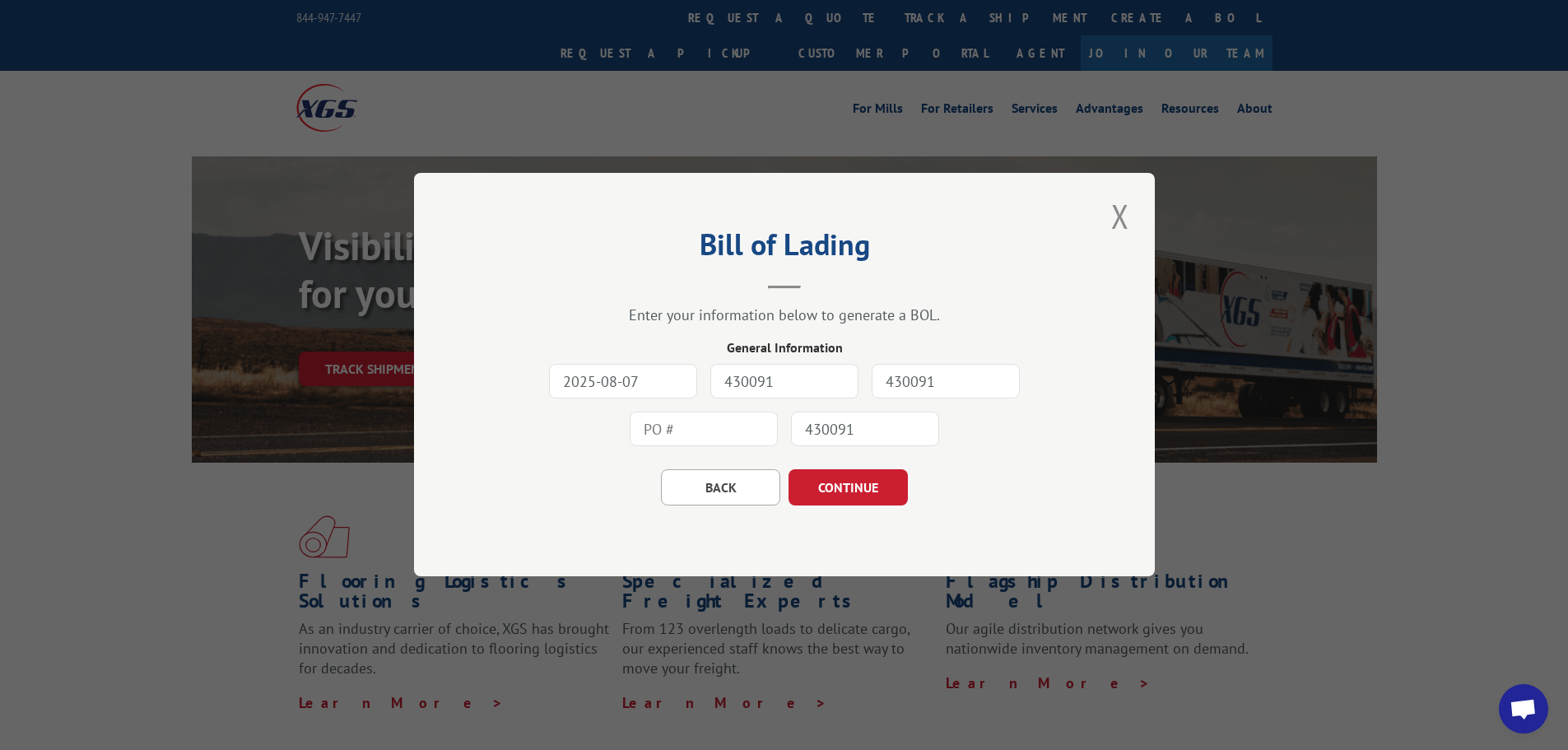 paste on "AFR11-64" 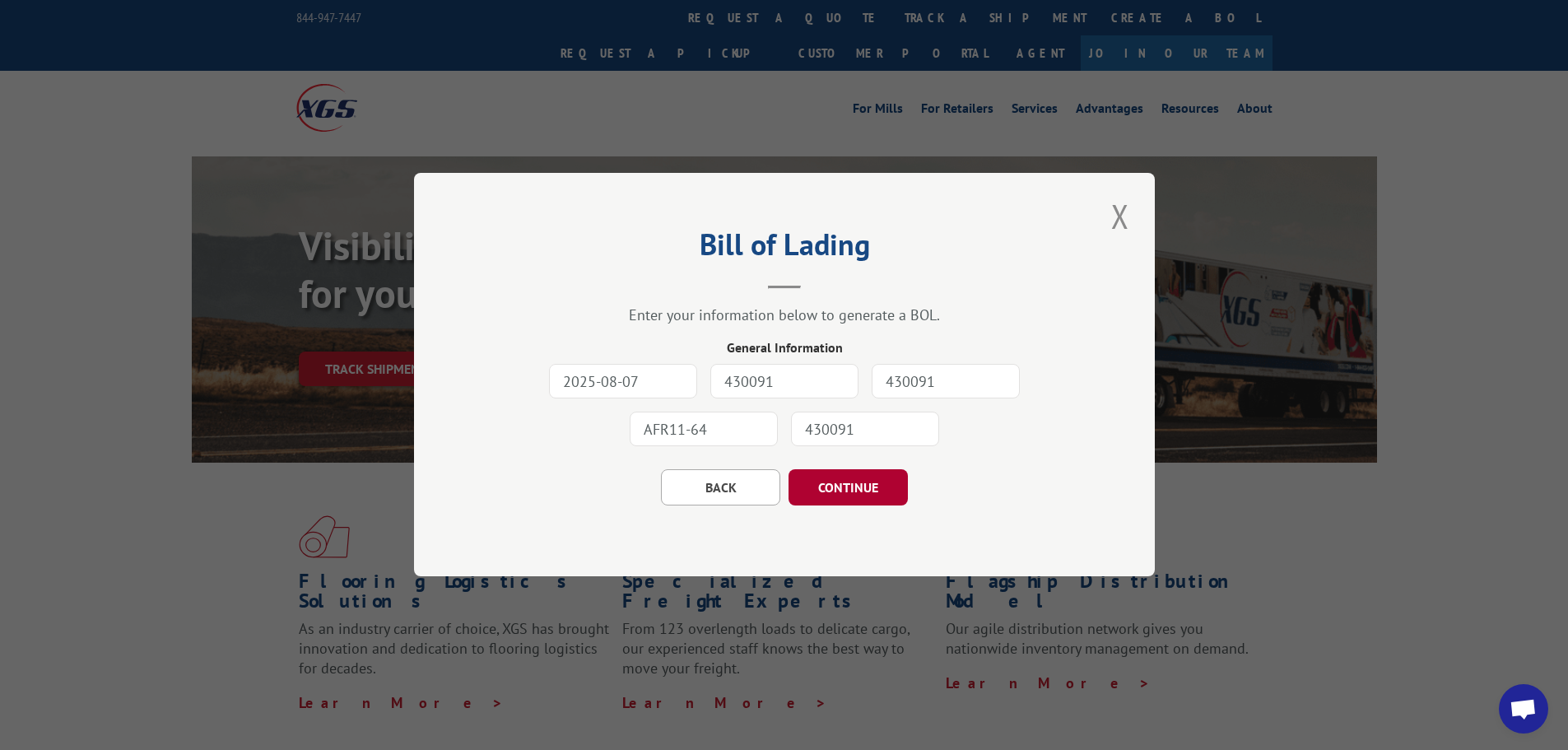 type on "AFR11-64" 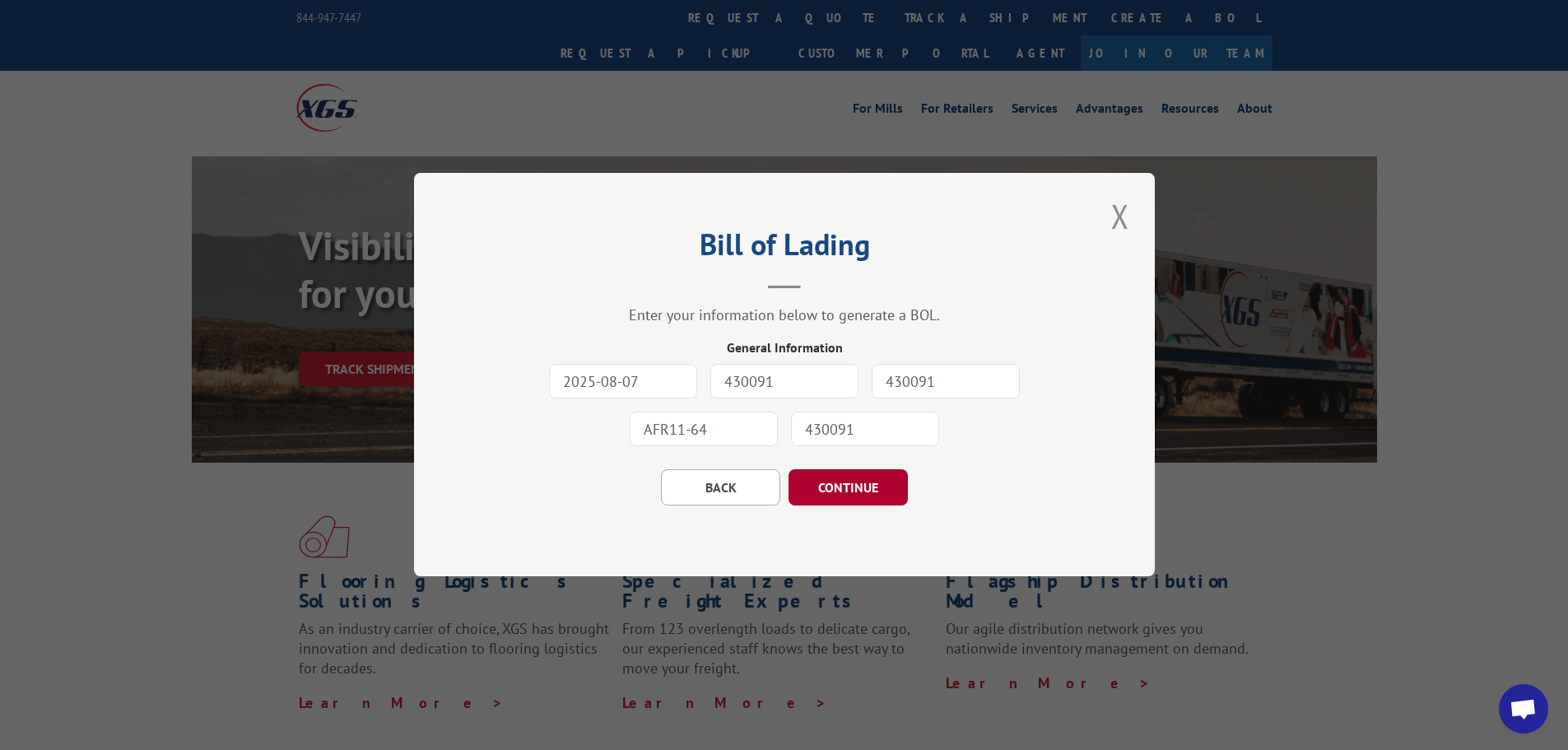 click on "CONTINUE" at bounding box center [848, 488] 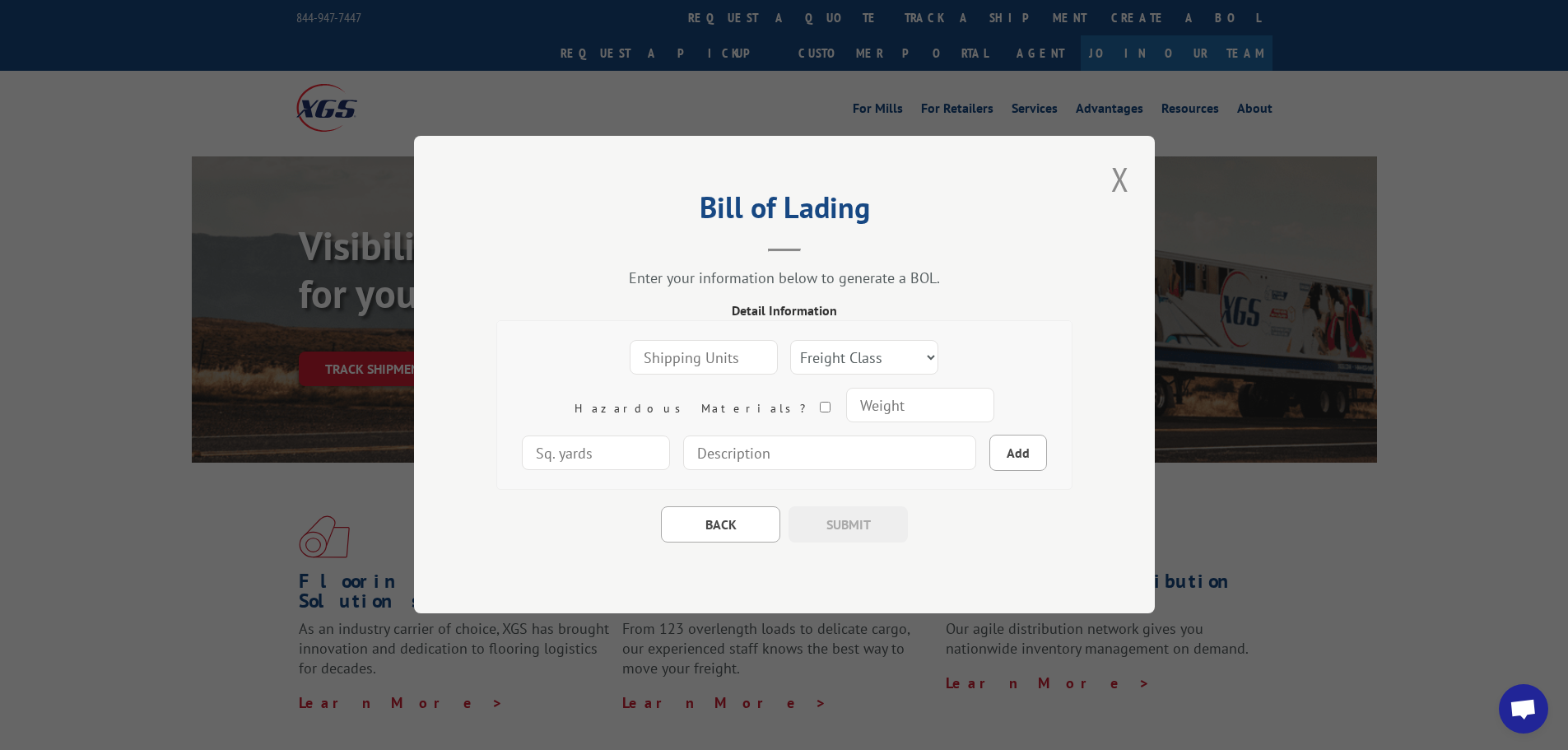 click at bounding box center [704, 358] 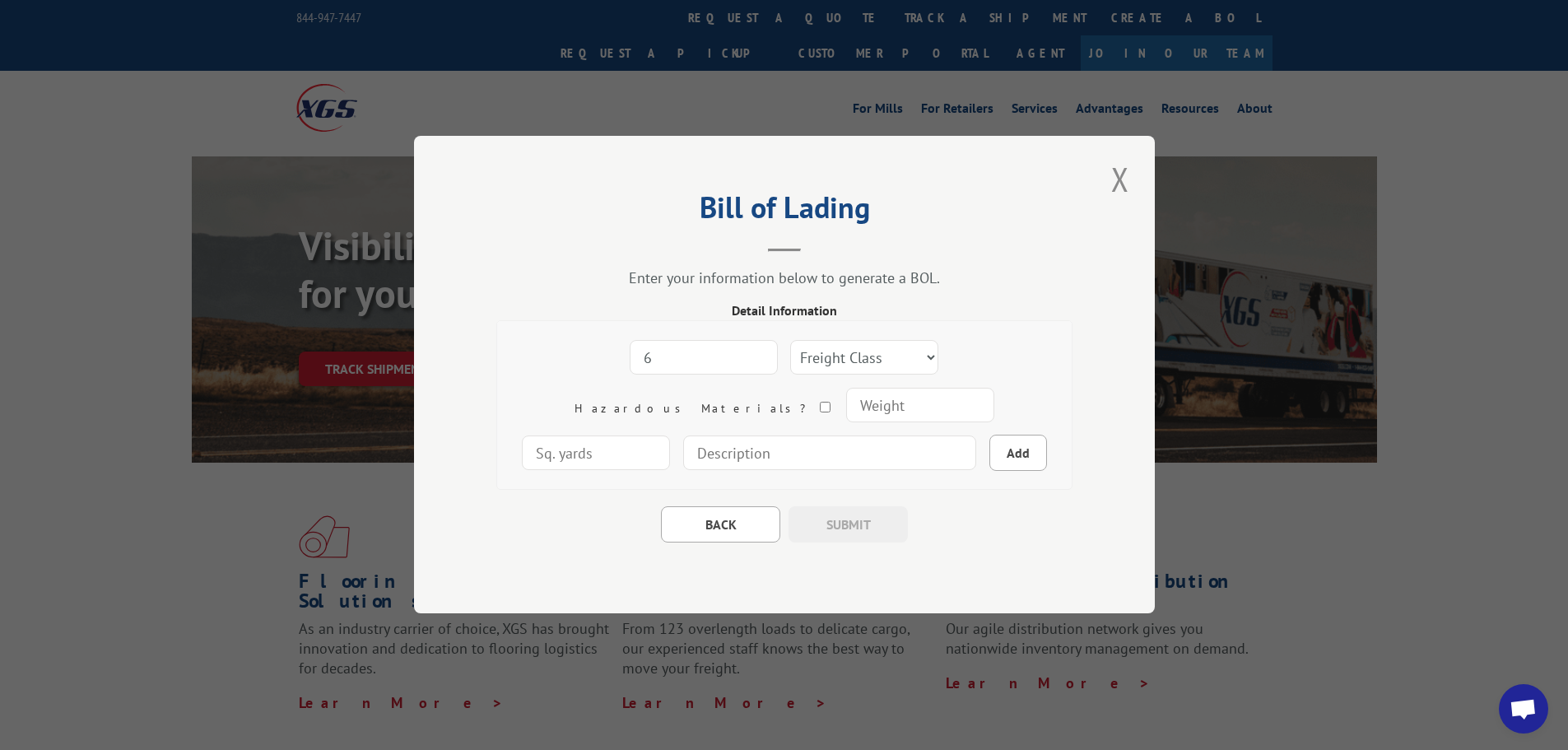 type on "6" 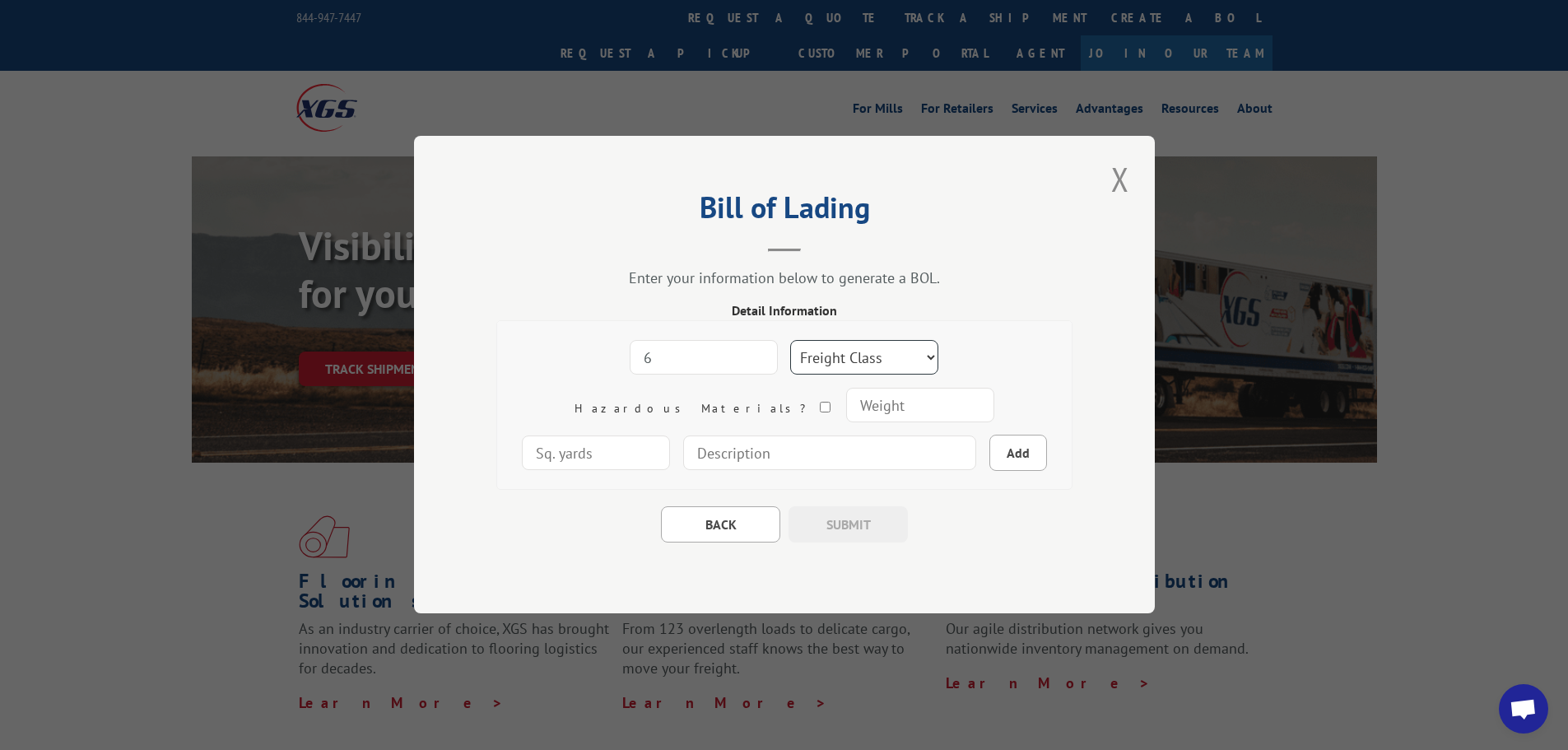 click on "Freight Class 50 55 60 65 70 77 85 92 100 110 125 150 175 200 250 300 400 500 Carpet Carpet Tile" at bounding box center [864, 358] 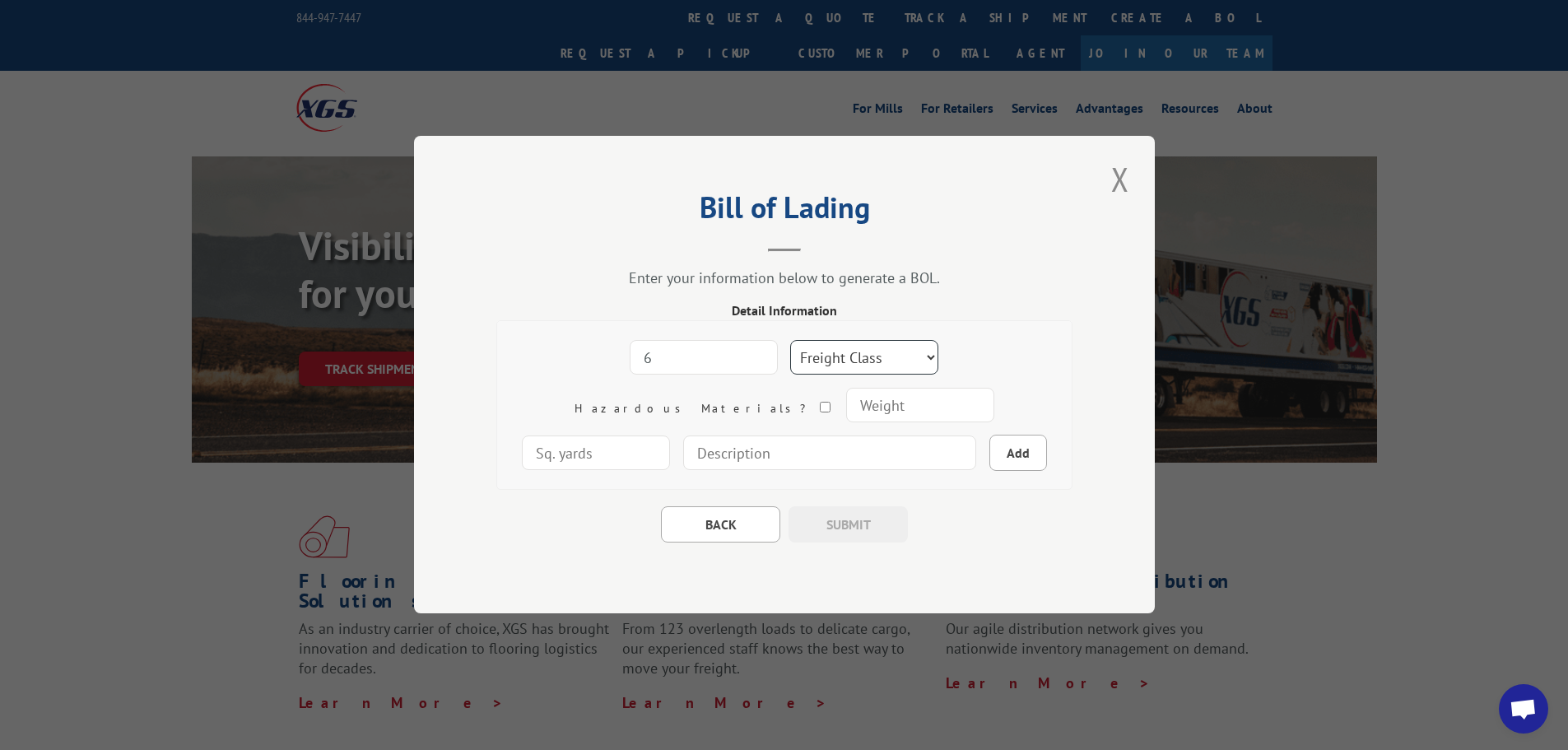 select on "50" 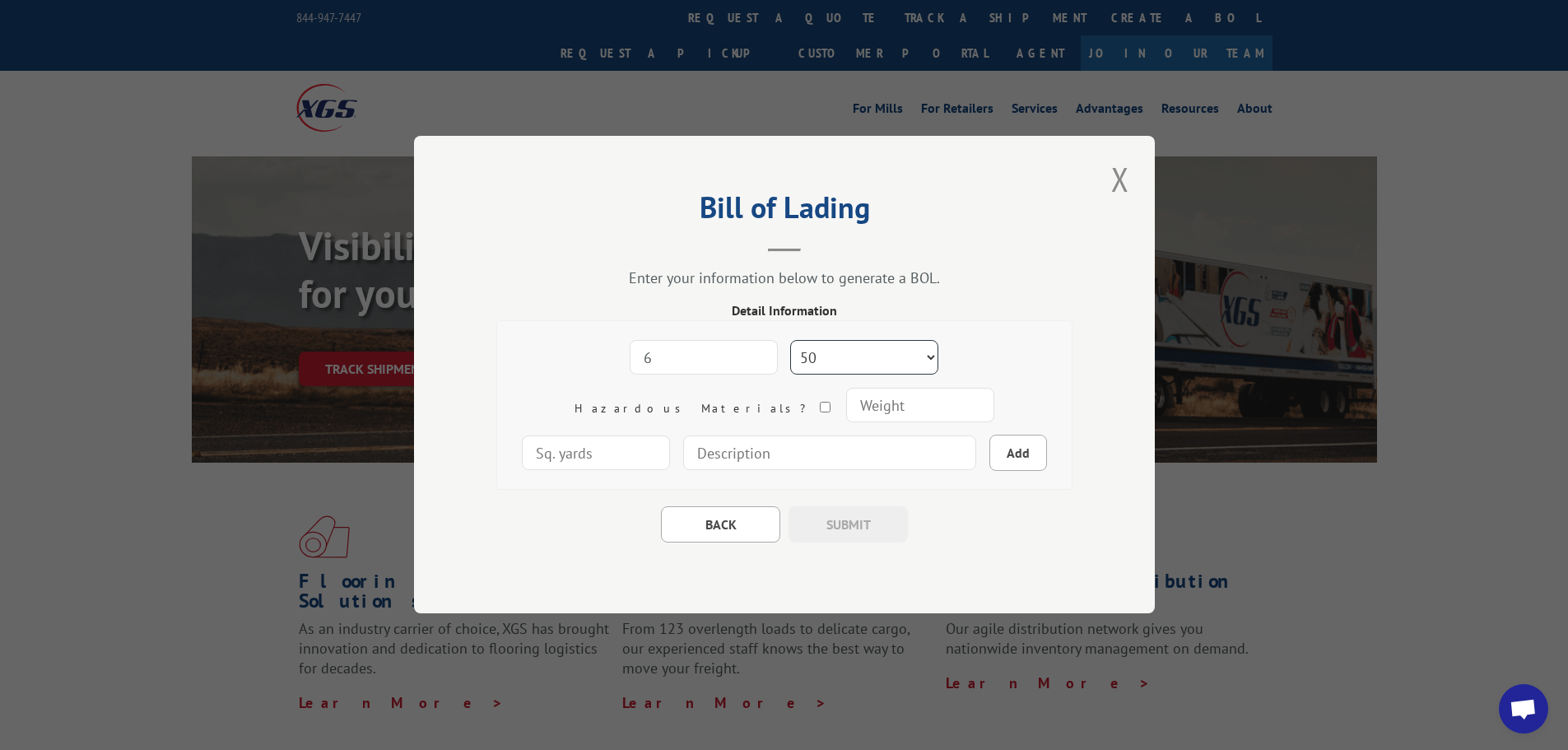 click on "Freight Class 50 55 60 65 70 77 85 92 100 110 125 150 175 200 250 300 400 500 Carpet Carpet Tile" at bounding box center (864, 358) 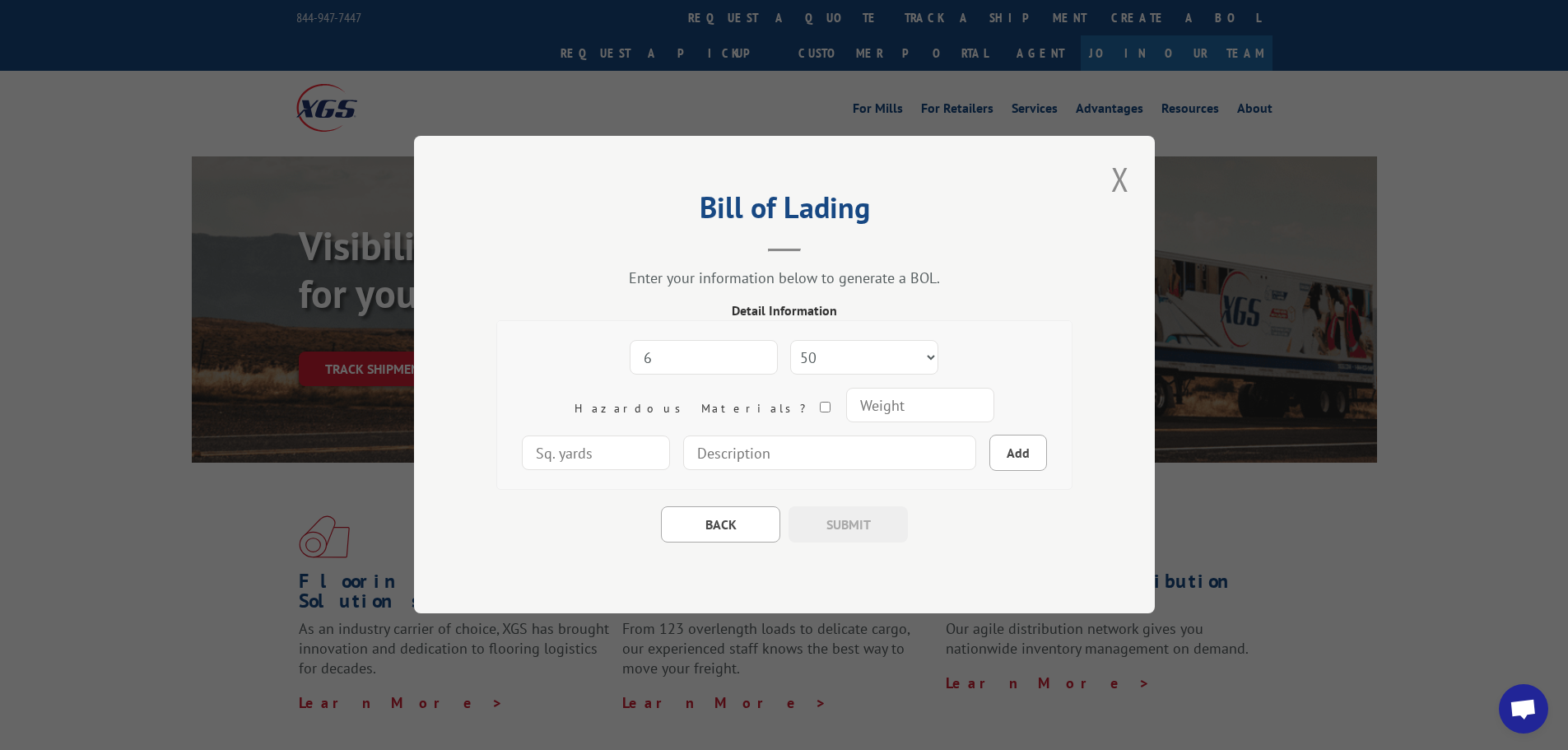 click at bounding box center (920, 406) 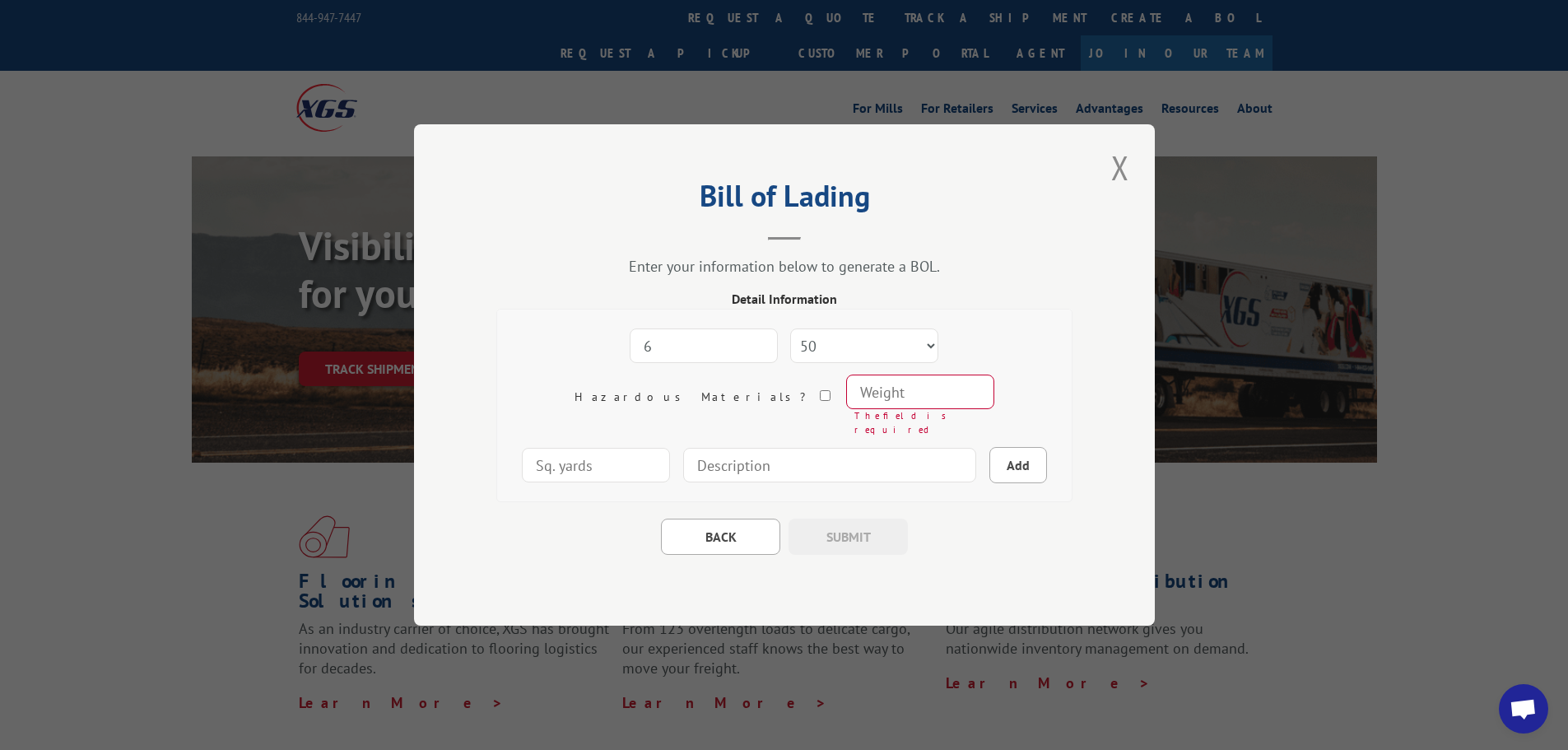 click at bounding box center (920, 392) 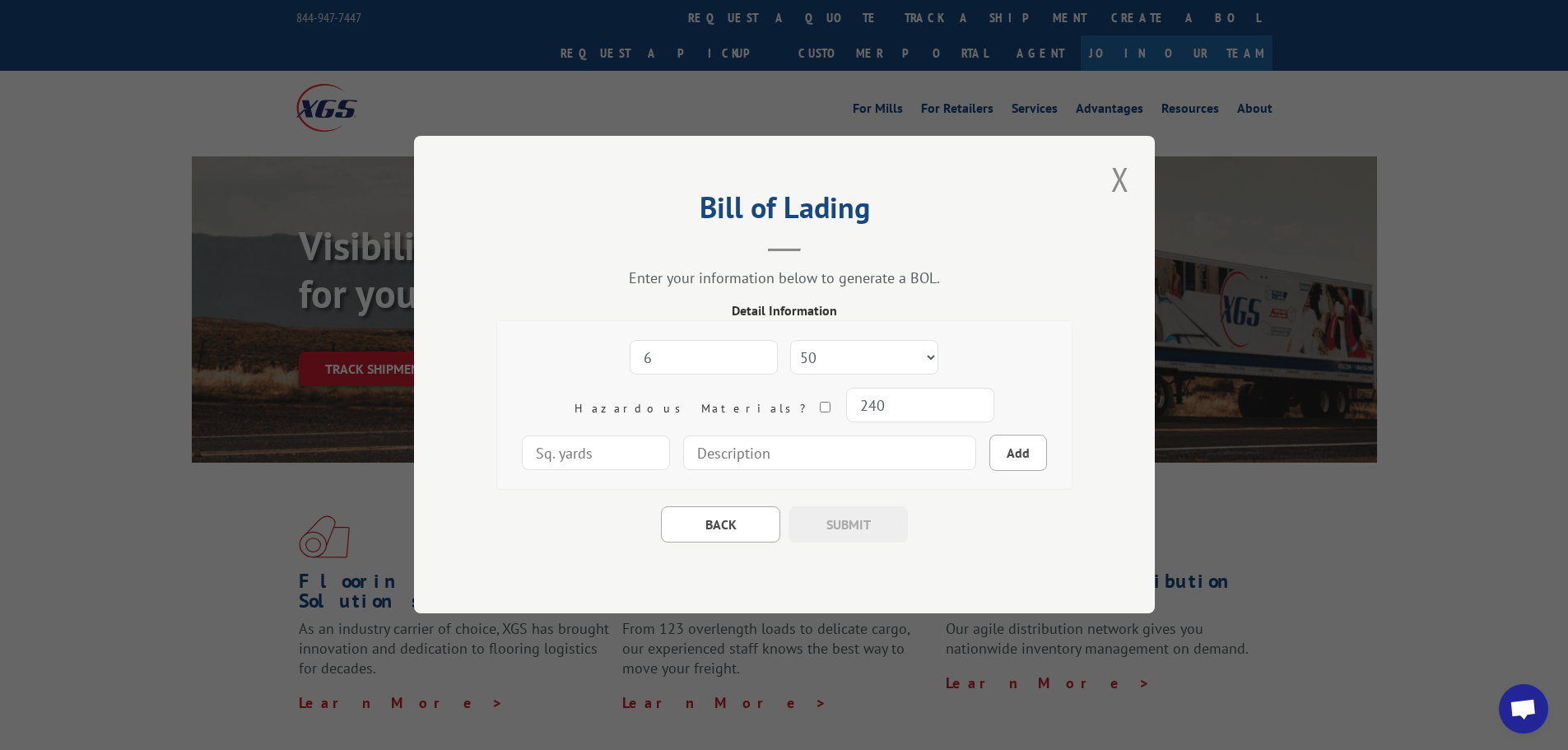 type on "240" 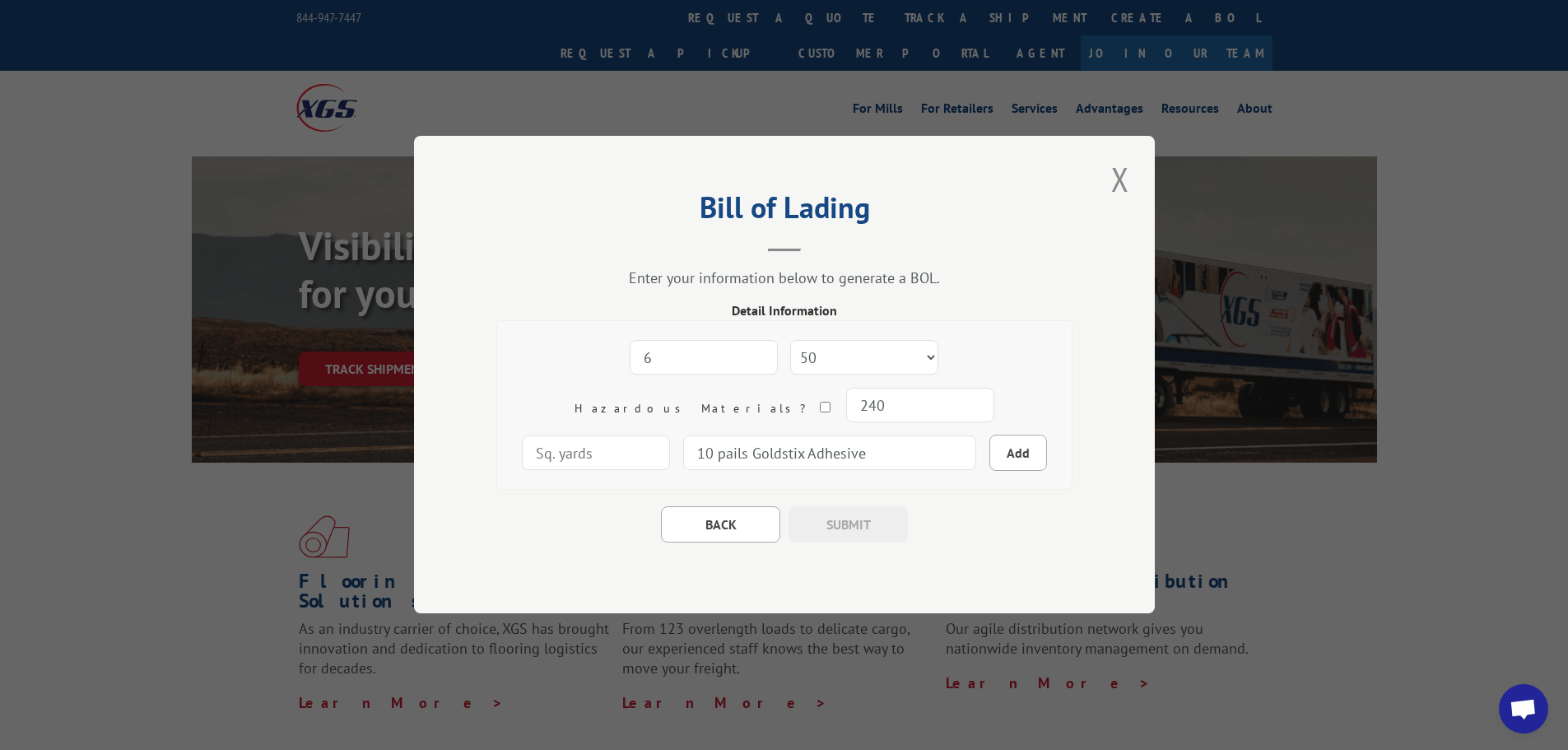 click on "10 pails Goldstix Adhesive" at bounding box center [830, 454] 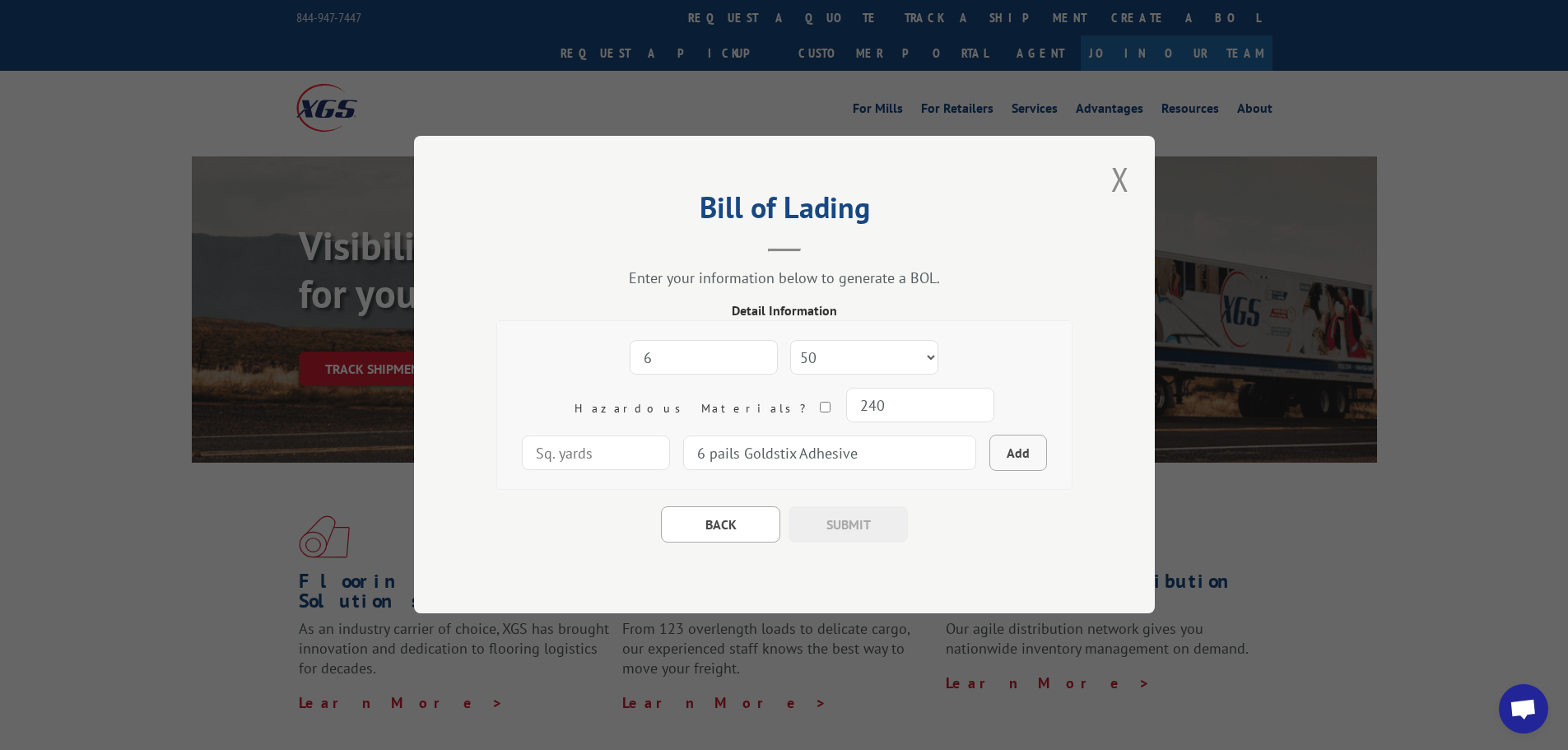 type on "6 pails Goldstix Adhesive" 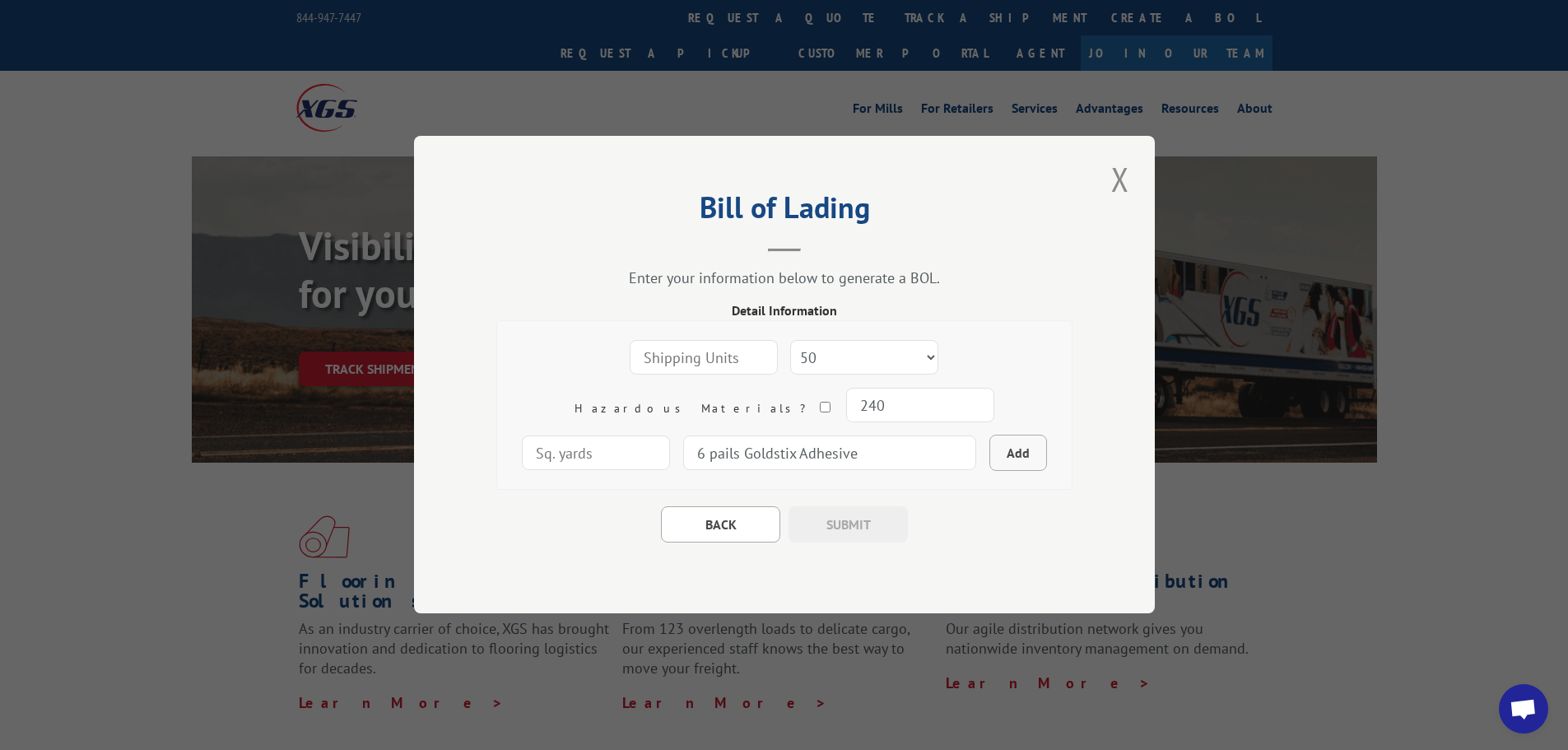 select 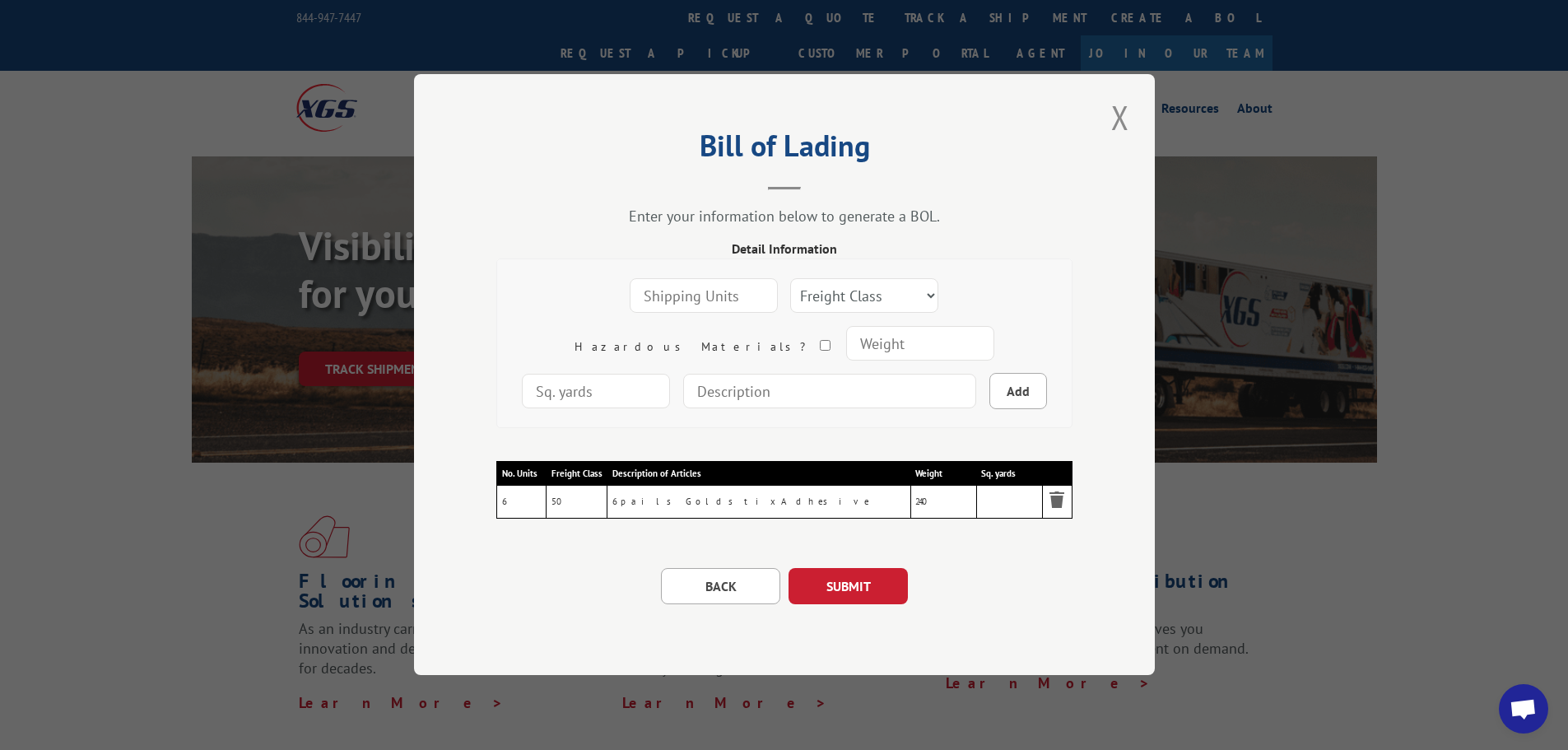 click at bounding box center (704, 296) 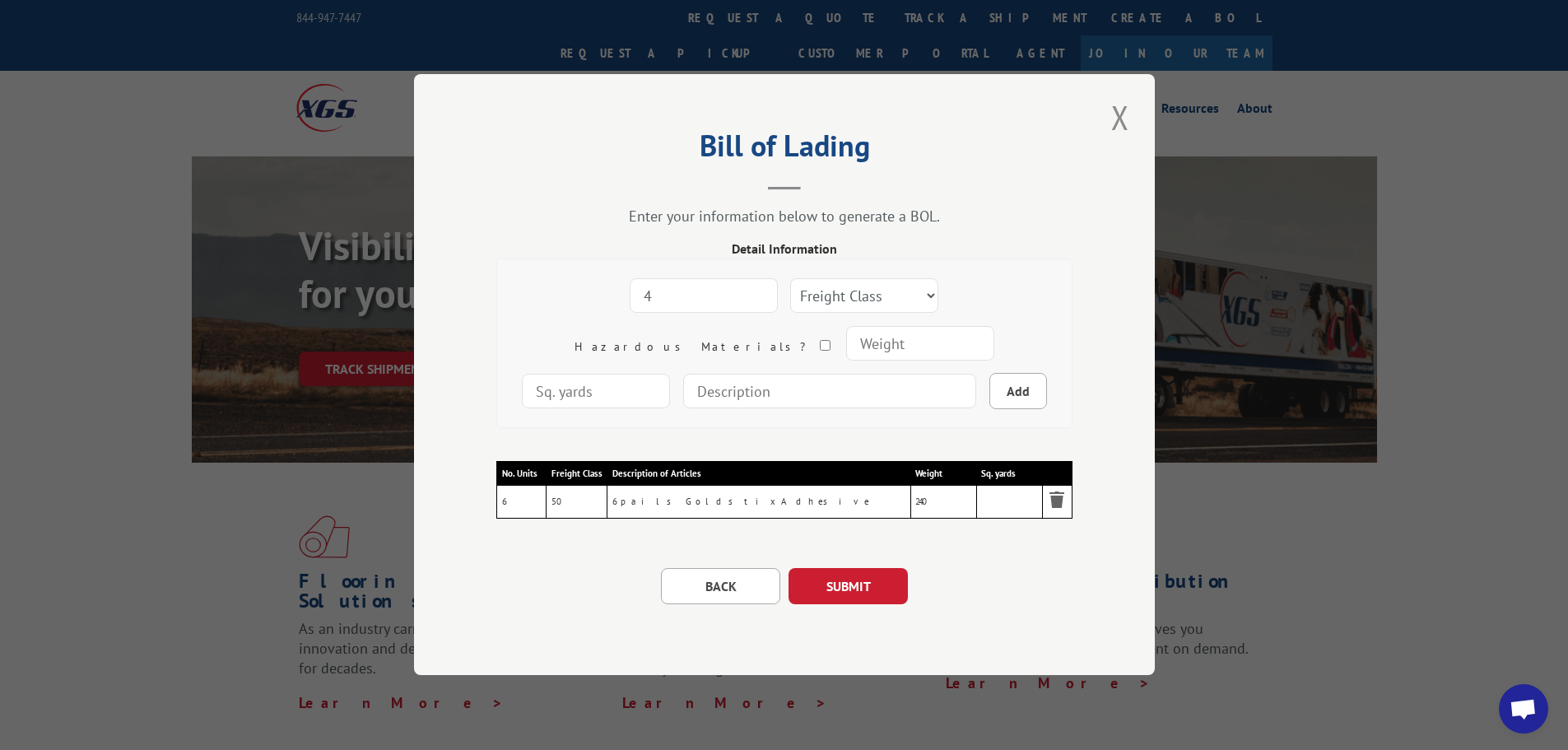 type on "4" 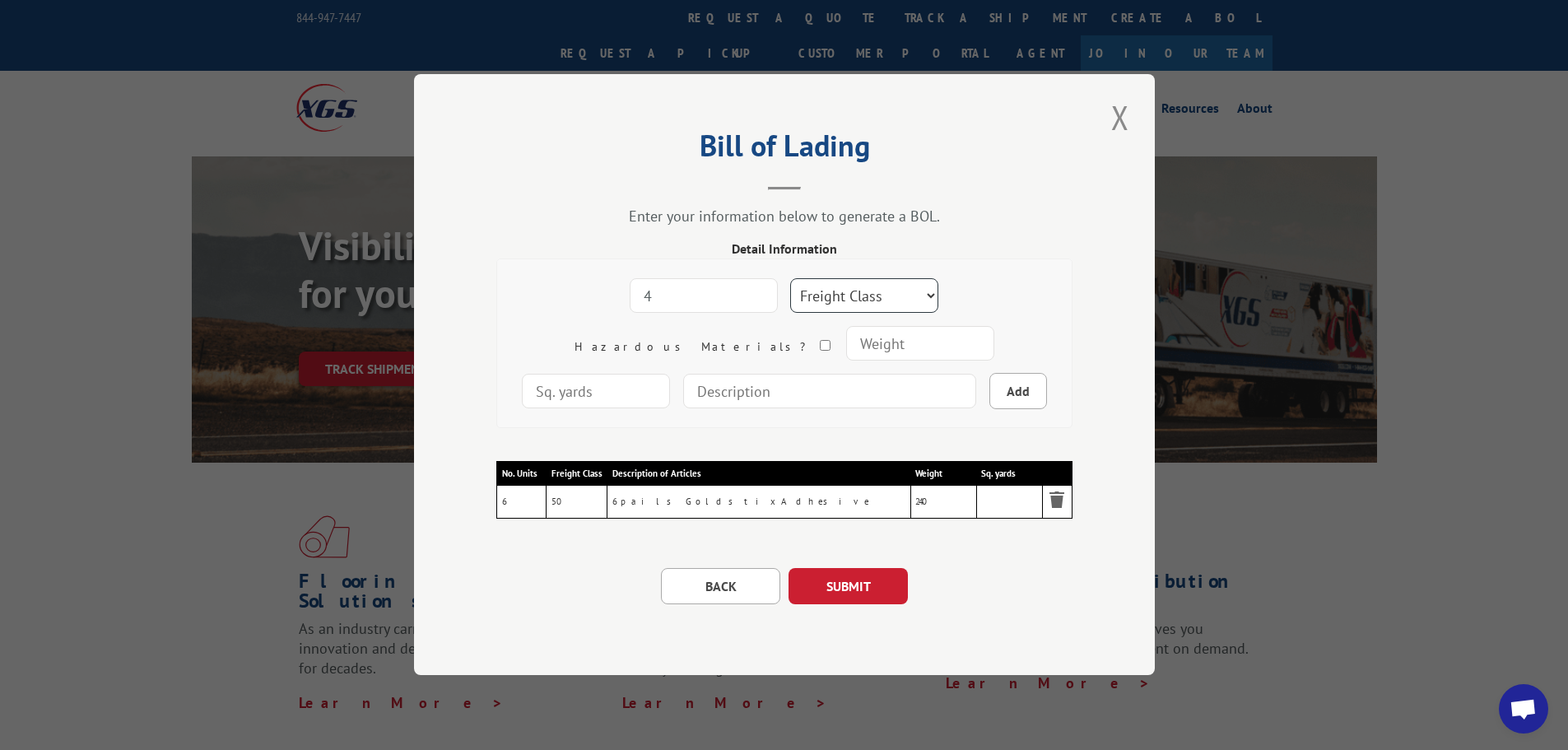 click on "Freight Class 50 55 60 65 70 77 85 92 100 110 125 150 175 200 250 300 400 500 Carpet Carpet Tile" at bounding box center (864, 296) 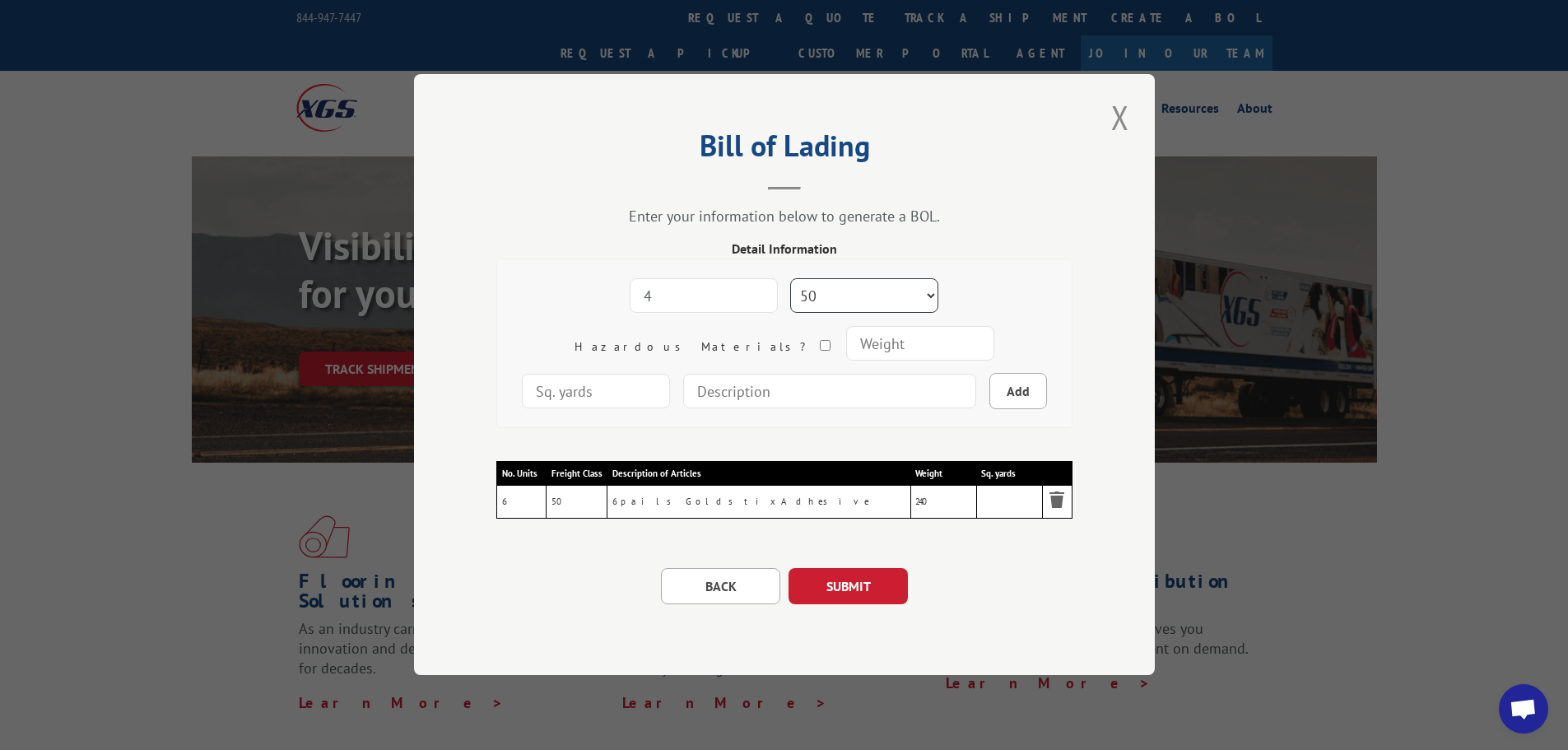 click on "Freight Class 50 55 60 65 70 77 85 92 100 110 125 150 175 200 250 300 400 500 Carpet Carpet Tile" at bounding box center (864, 296) 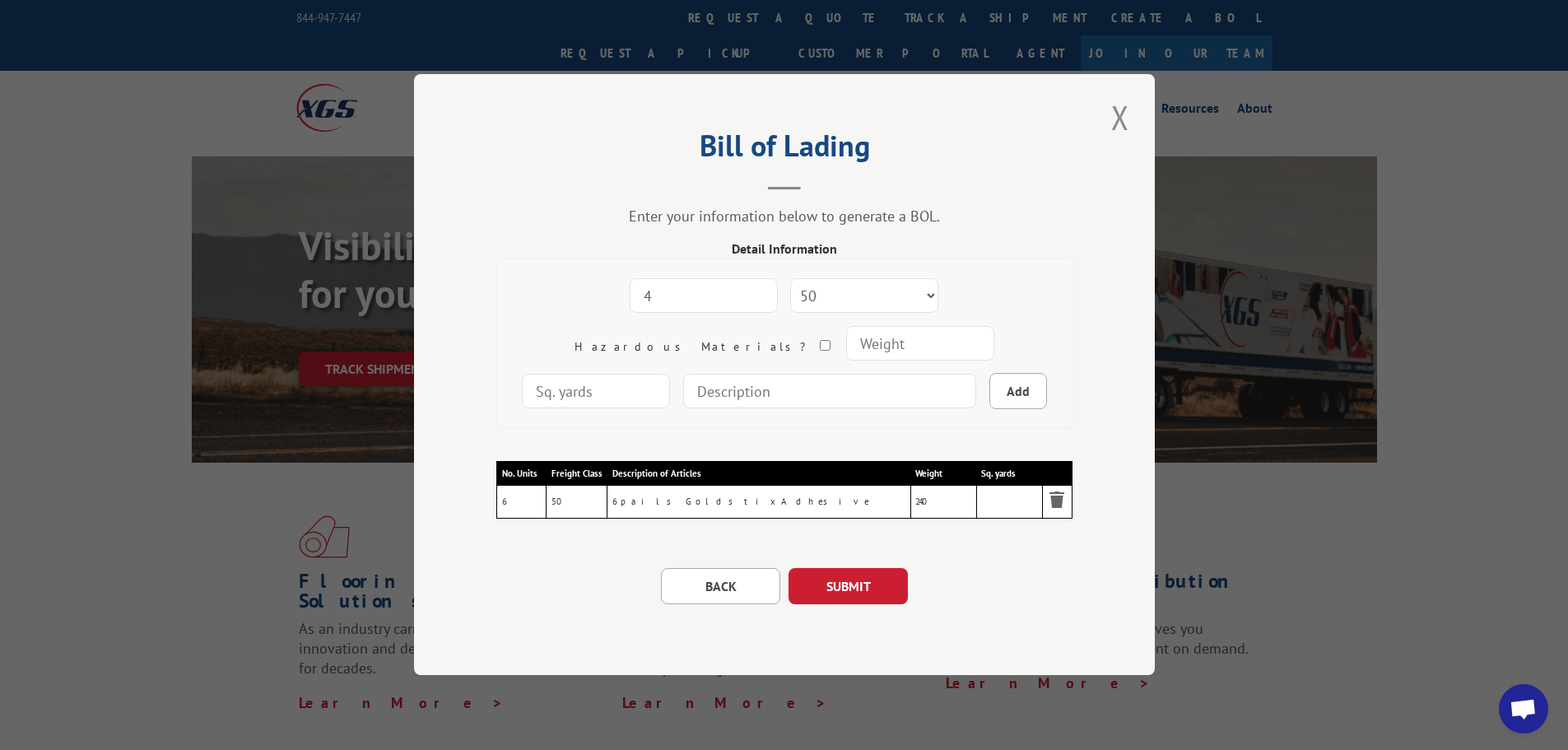 click at bounding box center (920, 343) 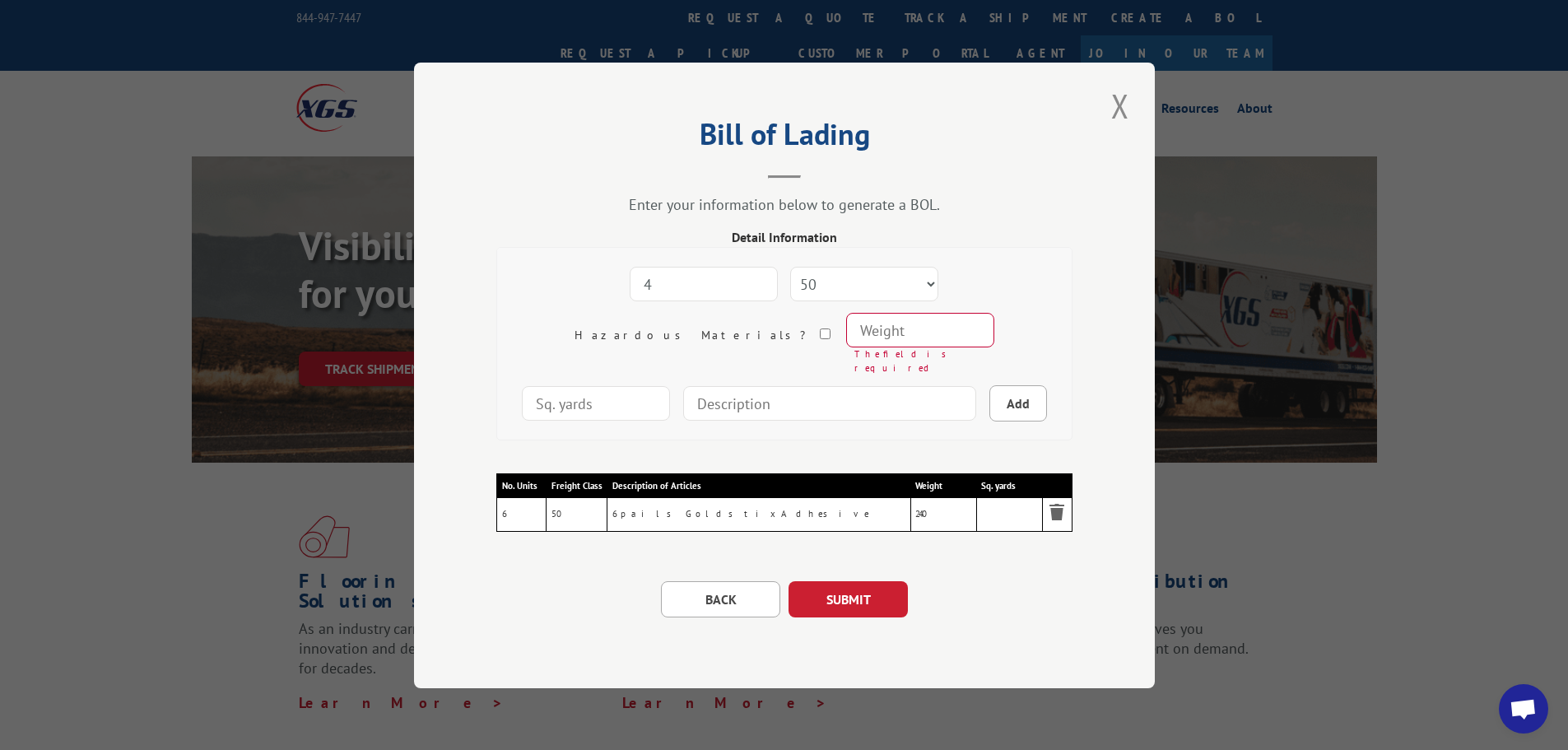 click at bounding box center (920, 330) 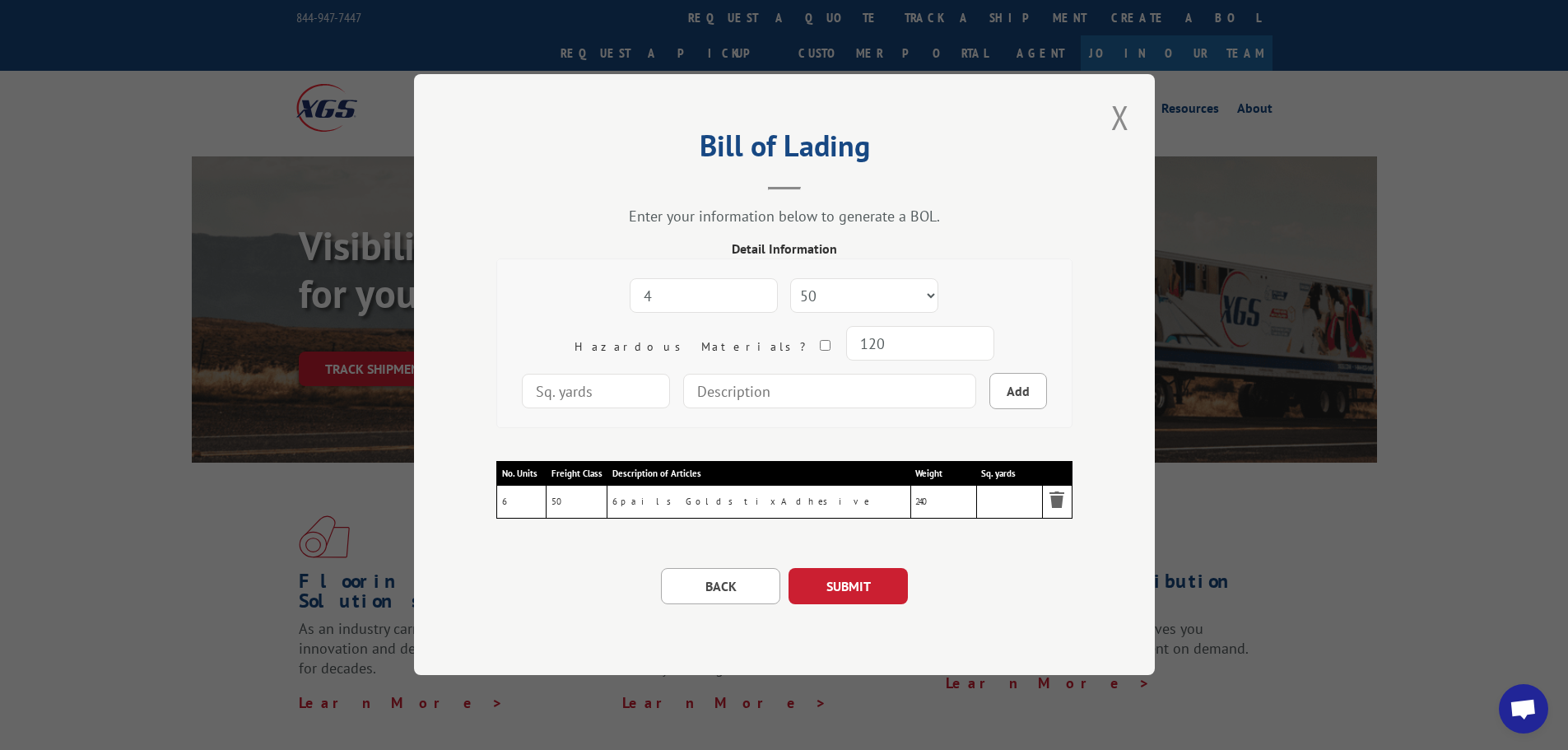 type on "120" 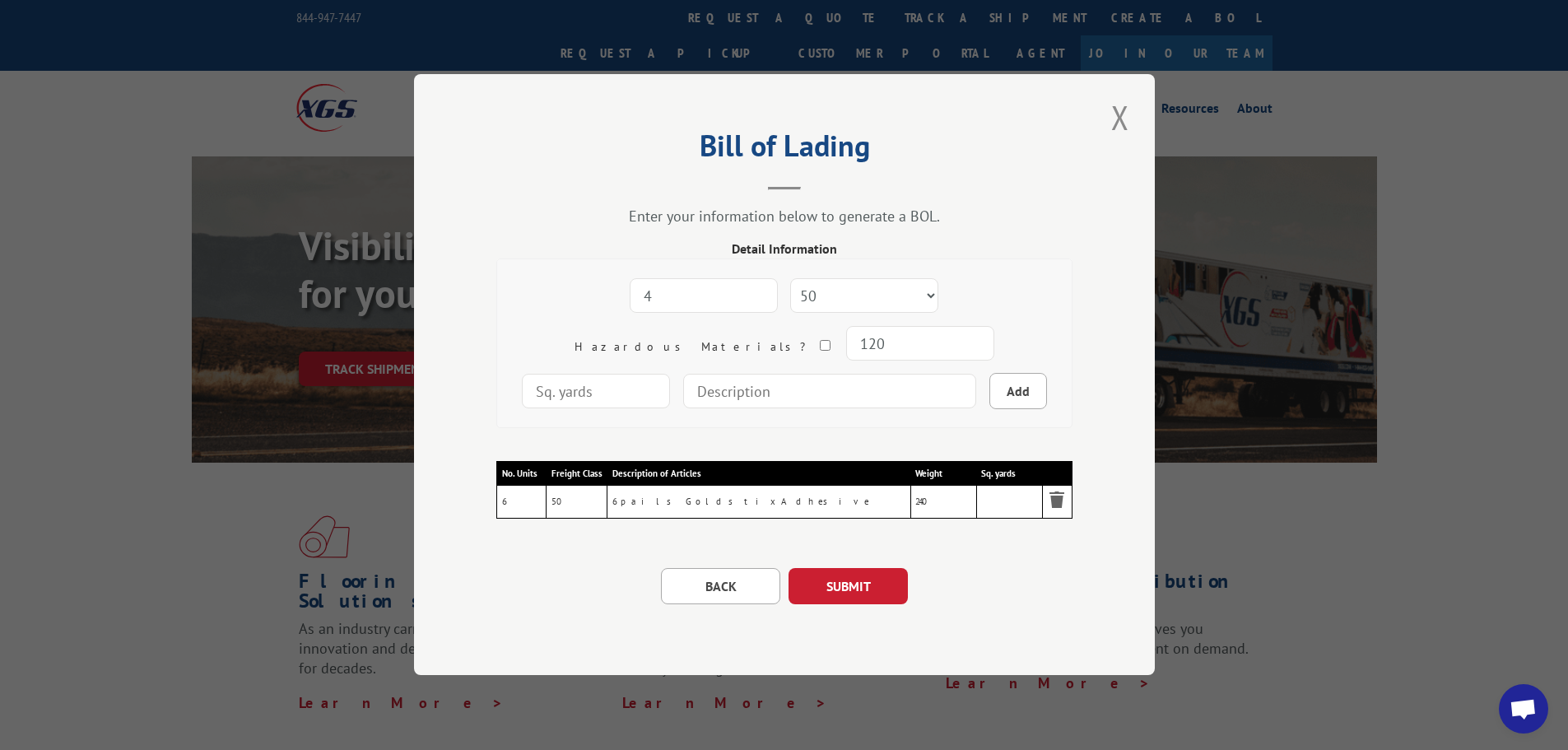click at bounding box center [830, 391] 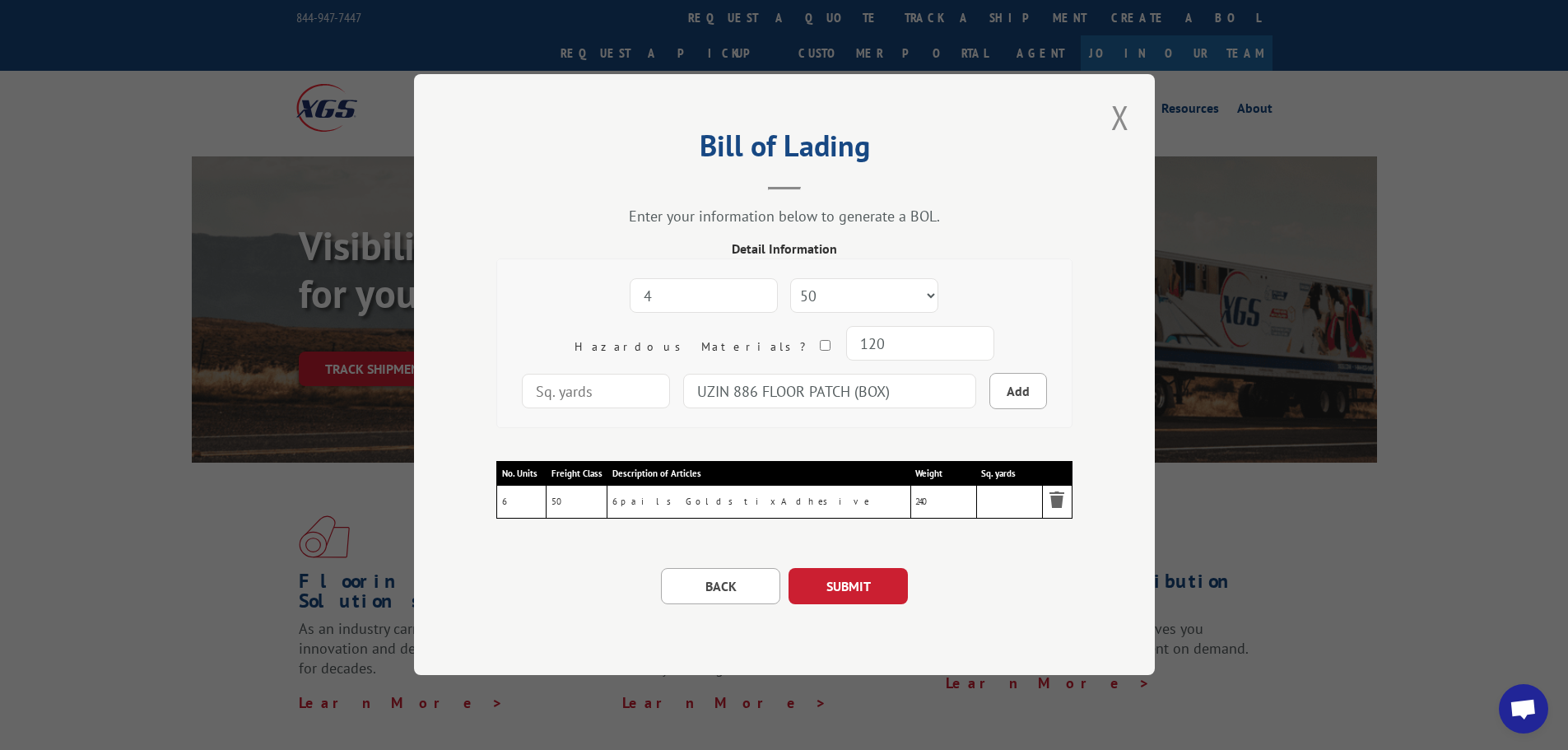 click on "UZIN 886 FLOOR PATCH (BOX)" at bounding box center (830, 391) 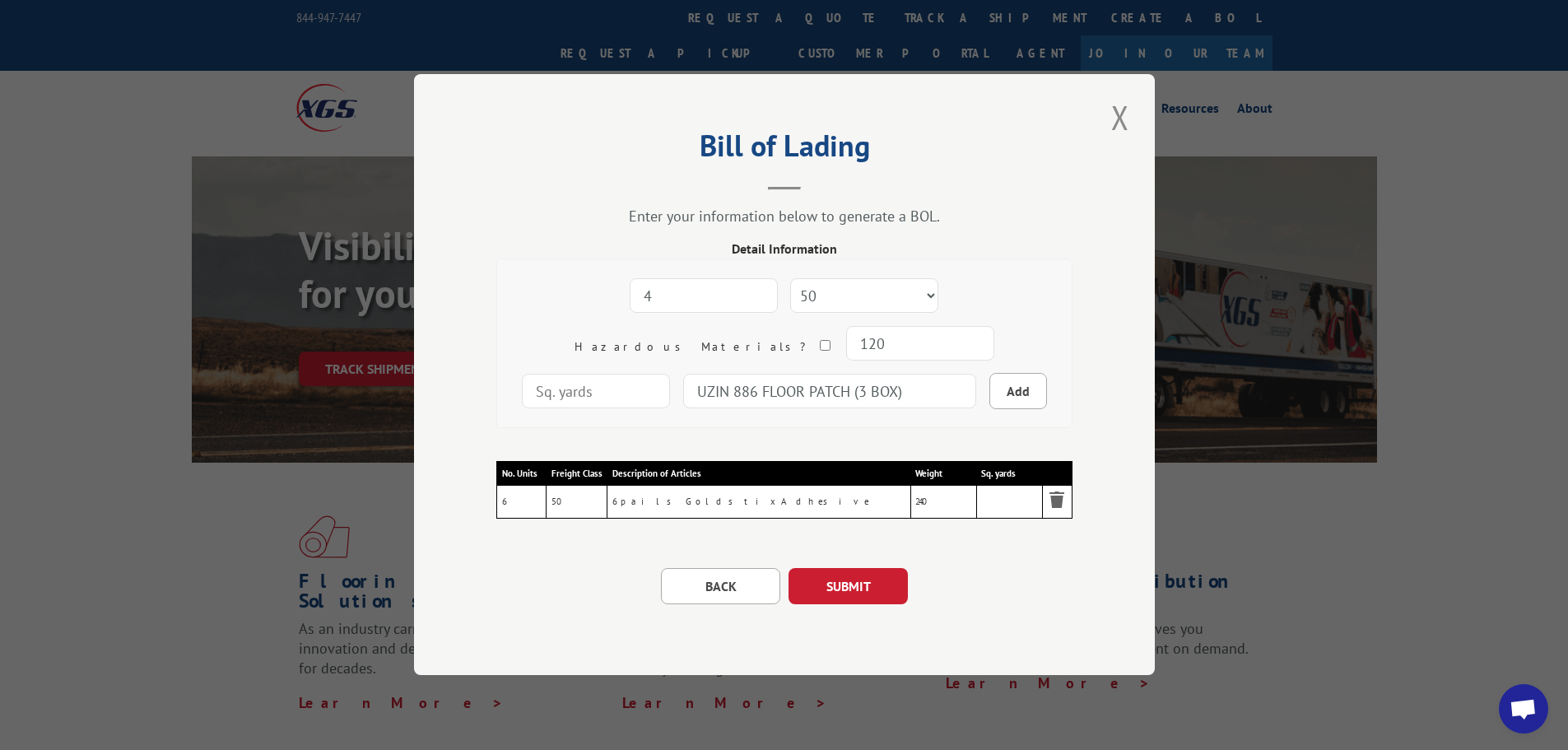 click on "UZIN 886 FLOOR PATCH (3 BOX)" at bounding box center [830, 391] 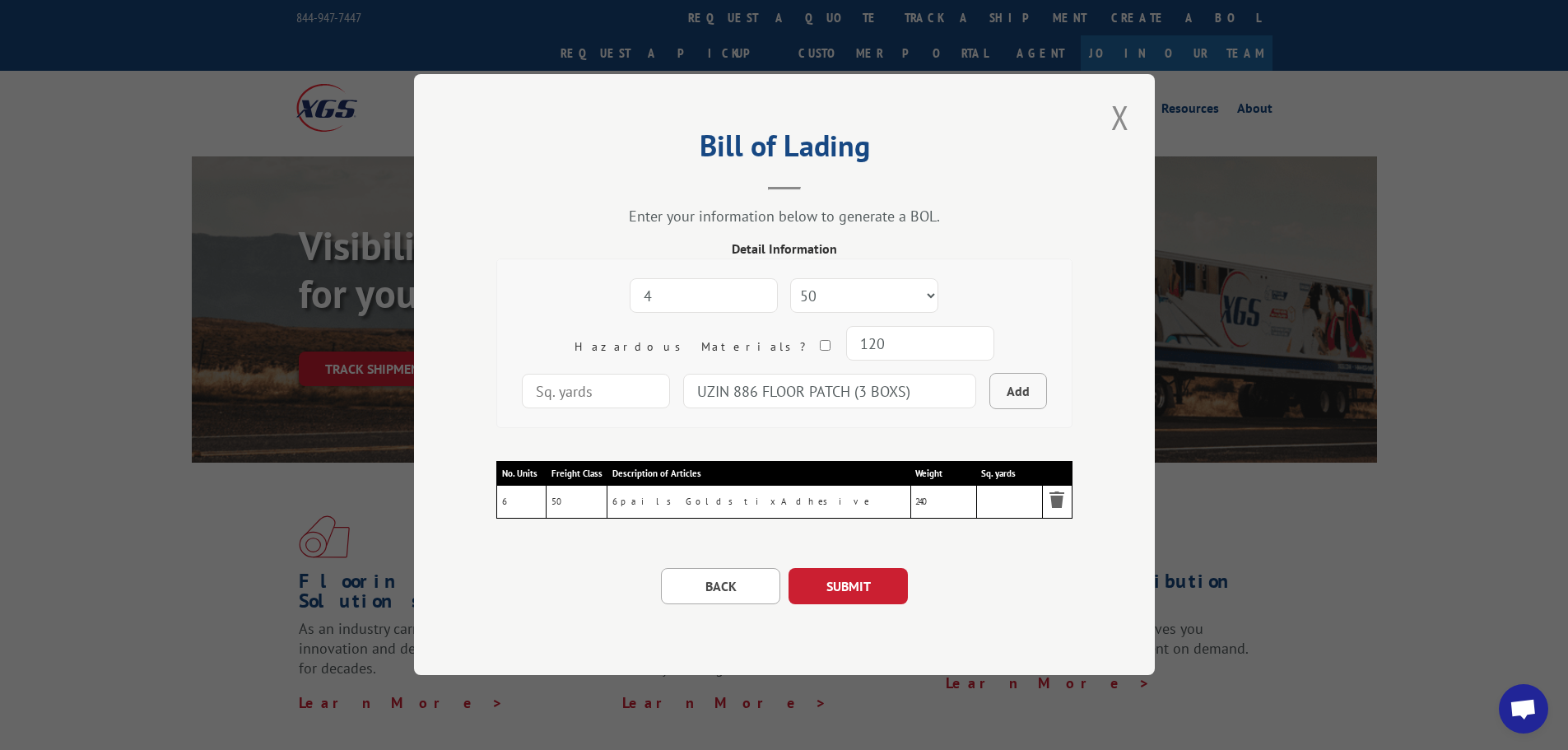 type on "UZIN 886 FLOOR PATCH (3 BOXS)" 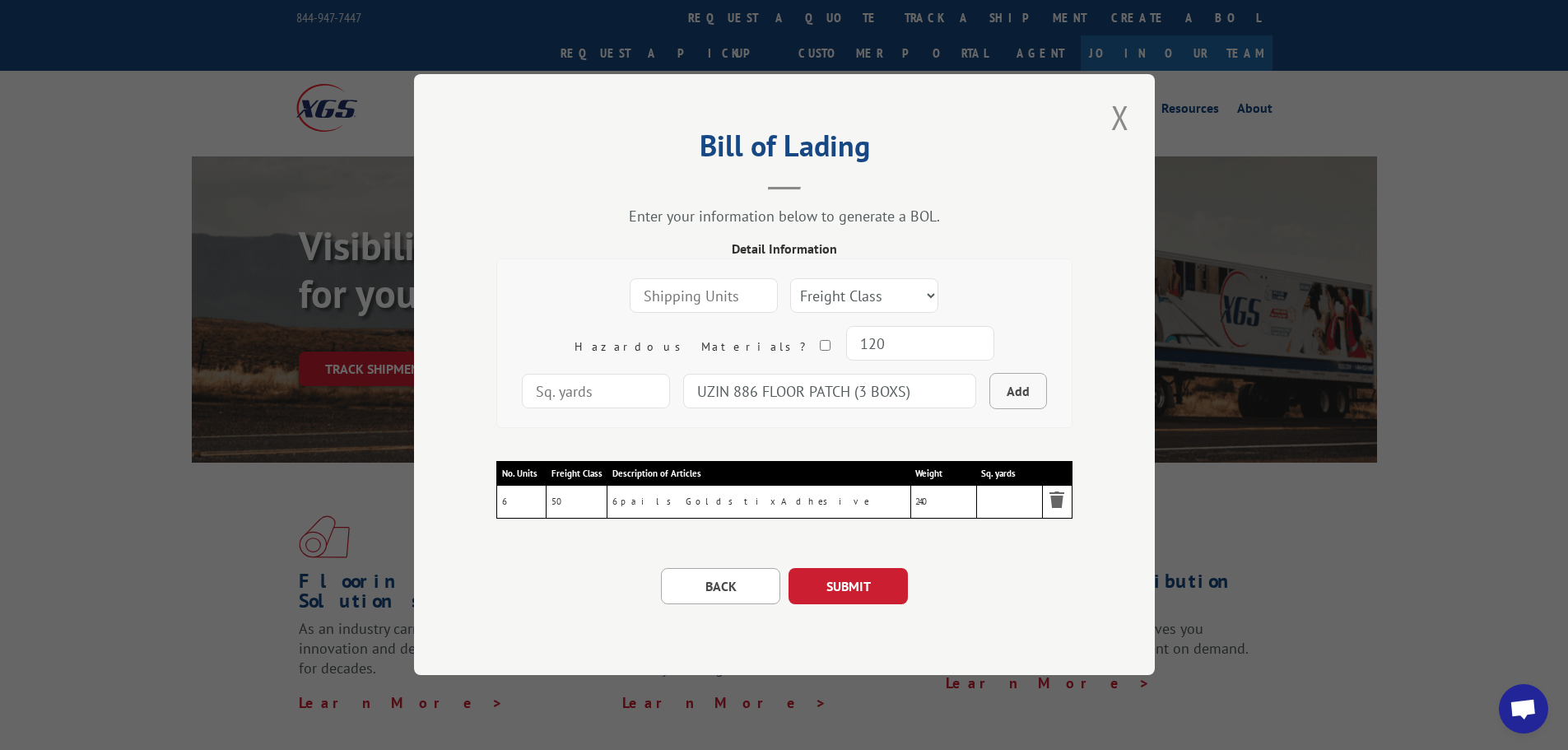 type 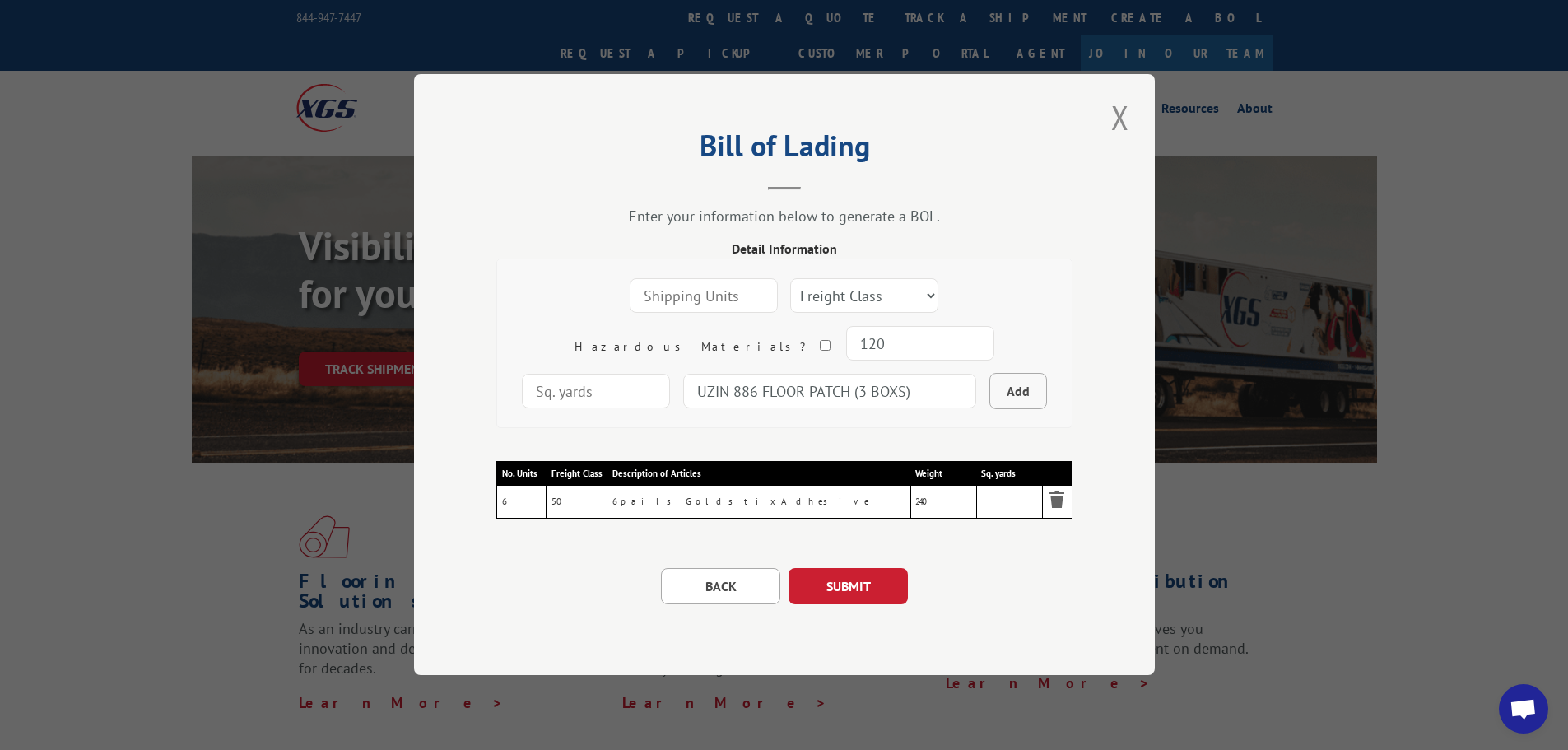 type 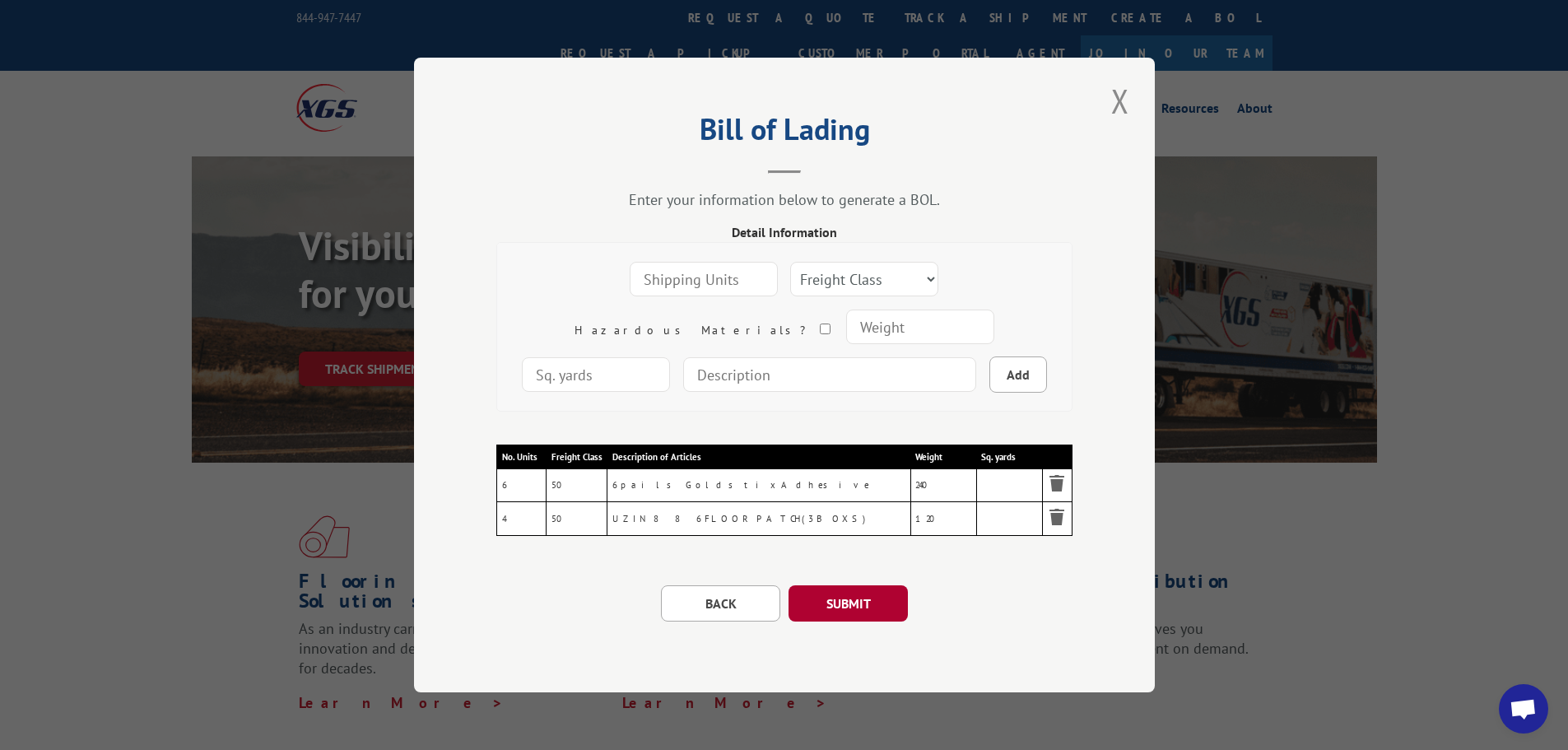 click on "SUBMIT" at bounding box center (848, 603) 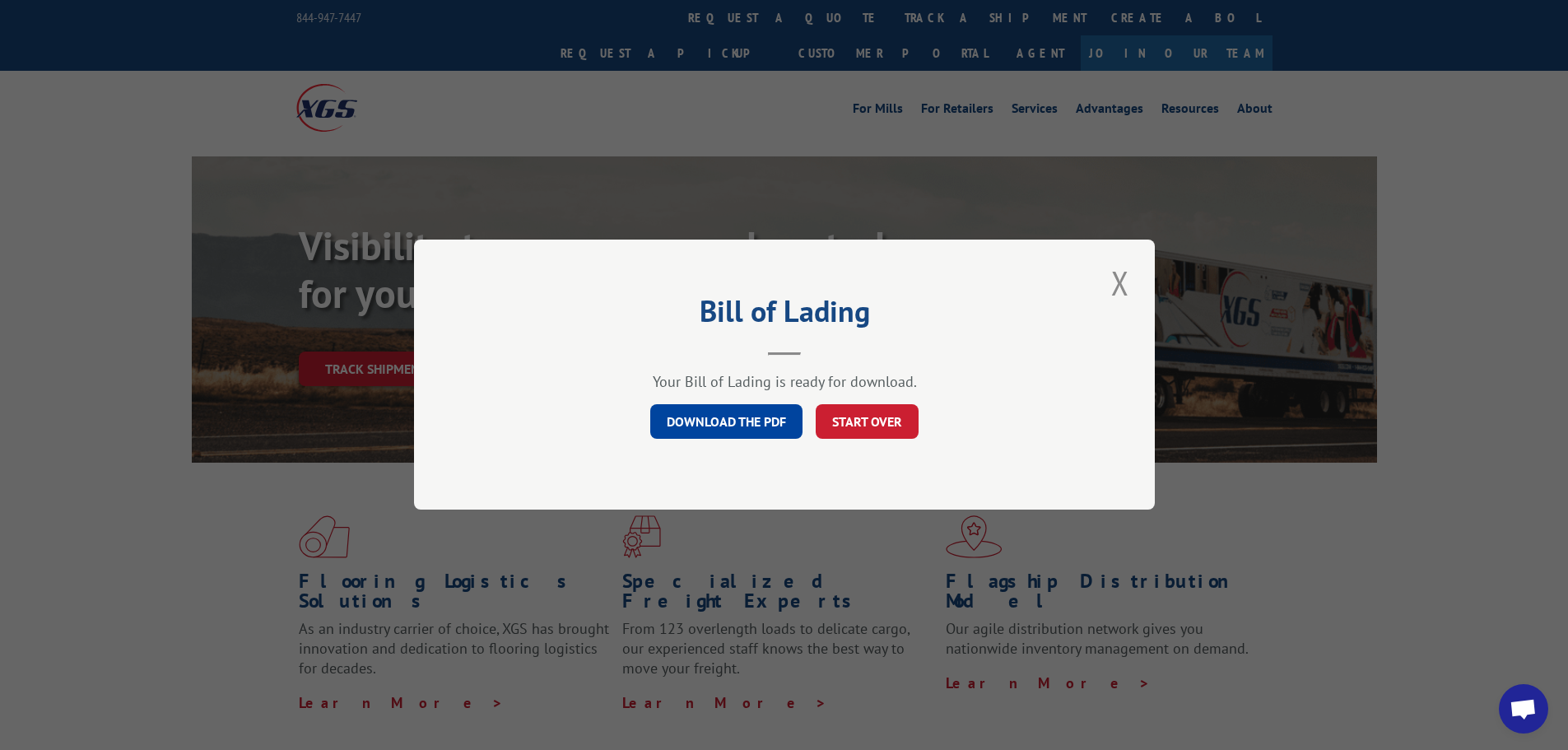 click on "DOWNLOAD THE PDF" at bounding box center (726, 422) 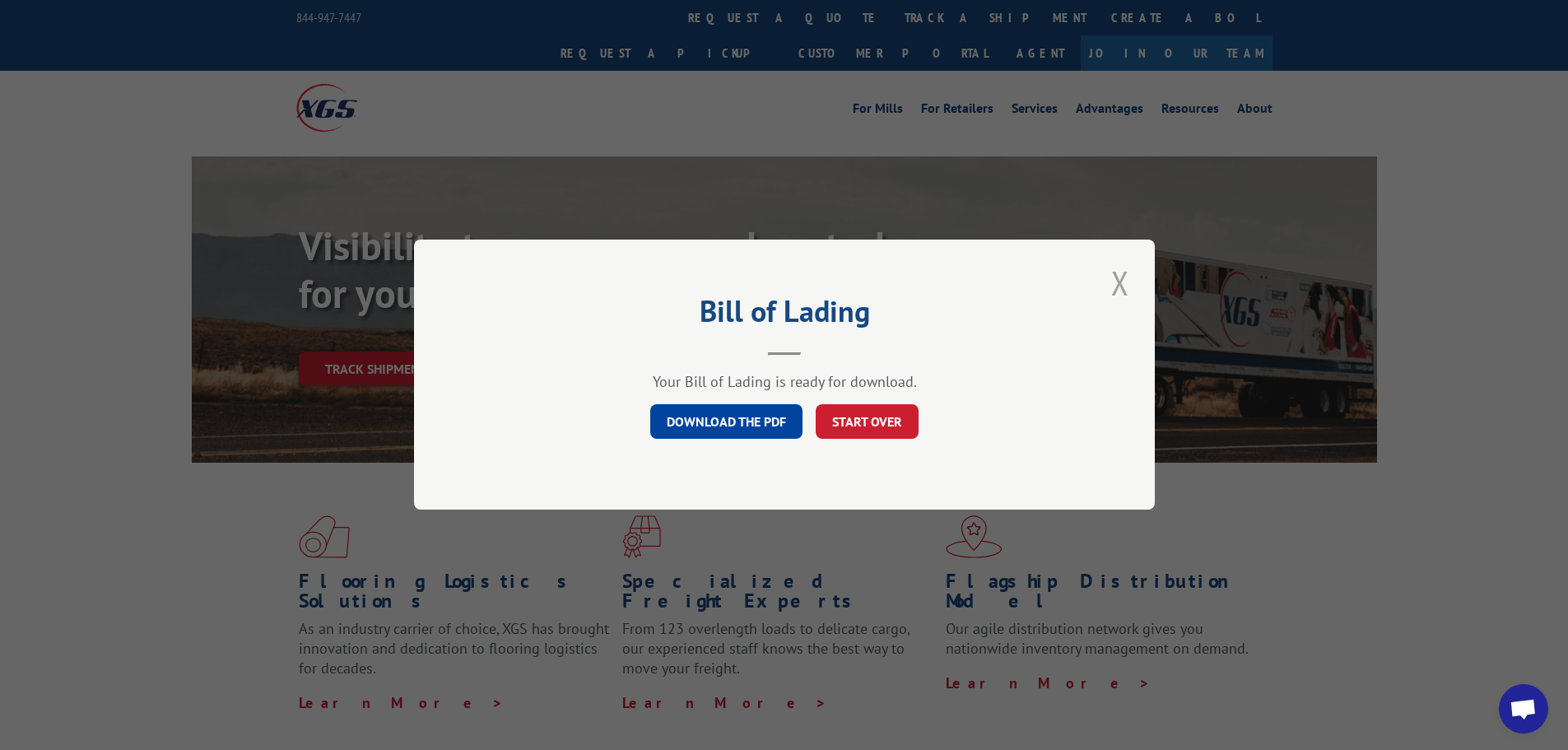 click at bounding box center (1120, 282) 